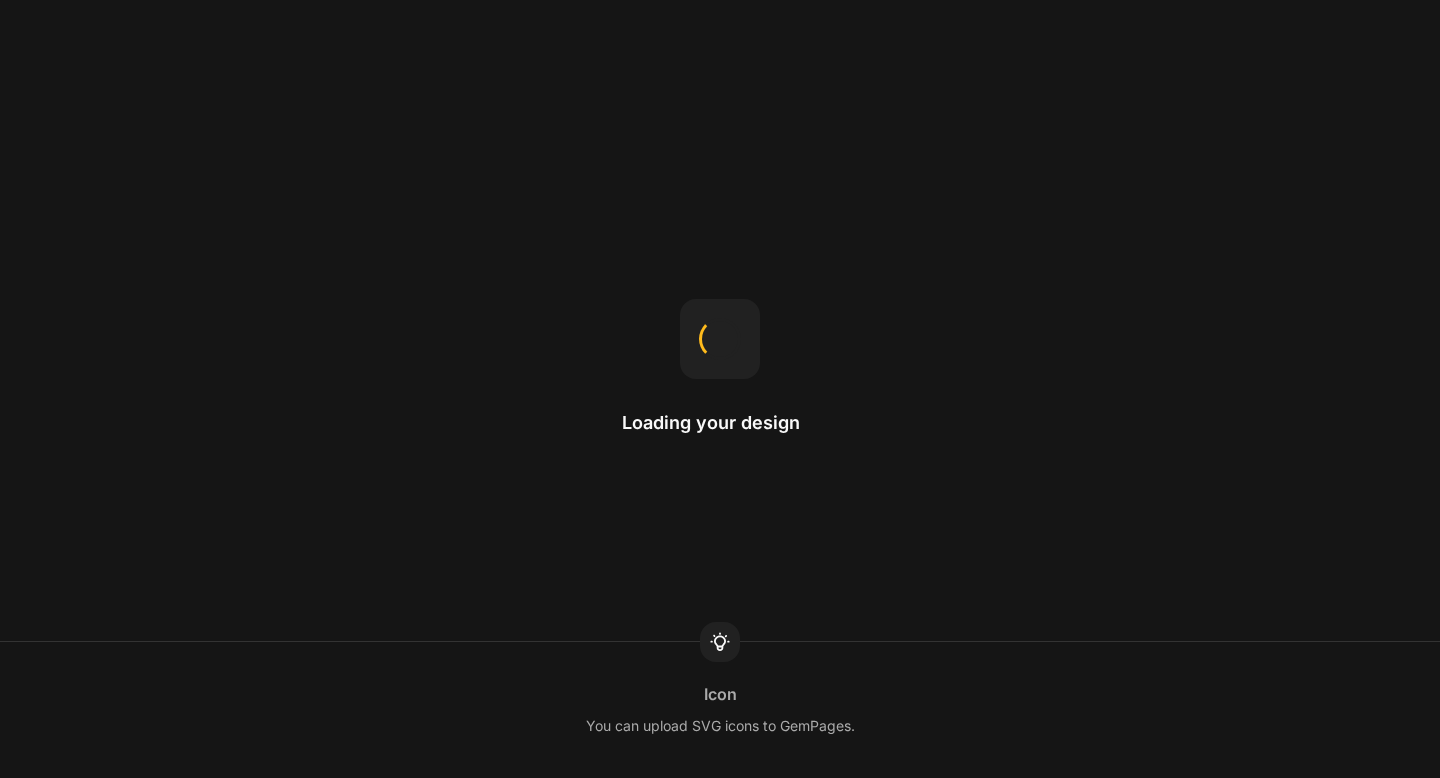 scroll, scrollTop: 0, scrollLeft: 0, axis: both 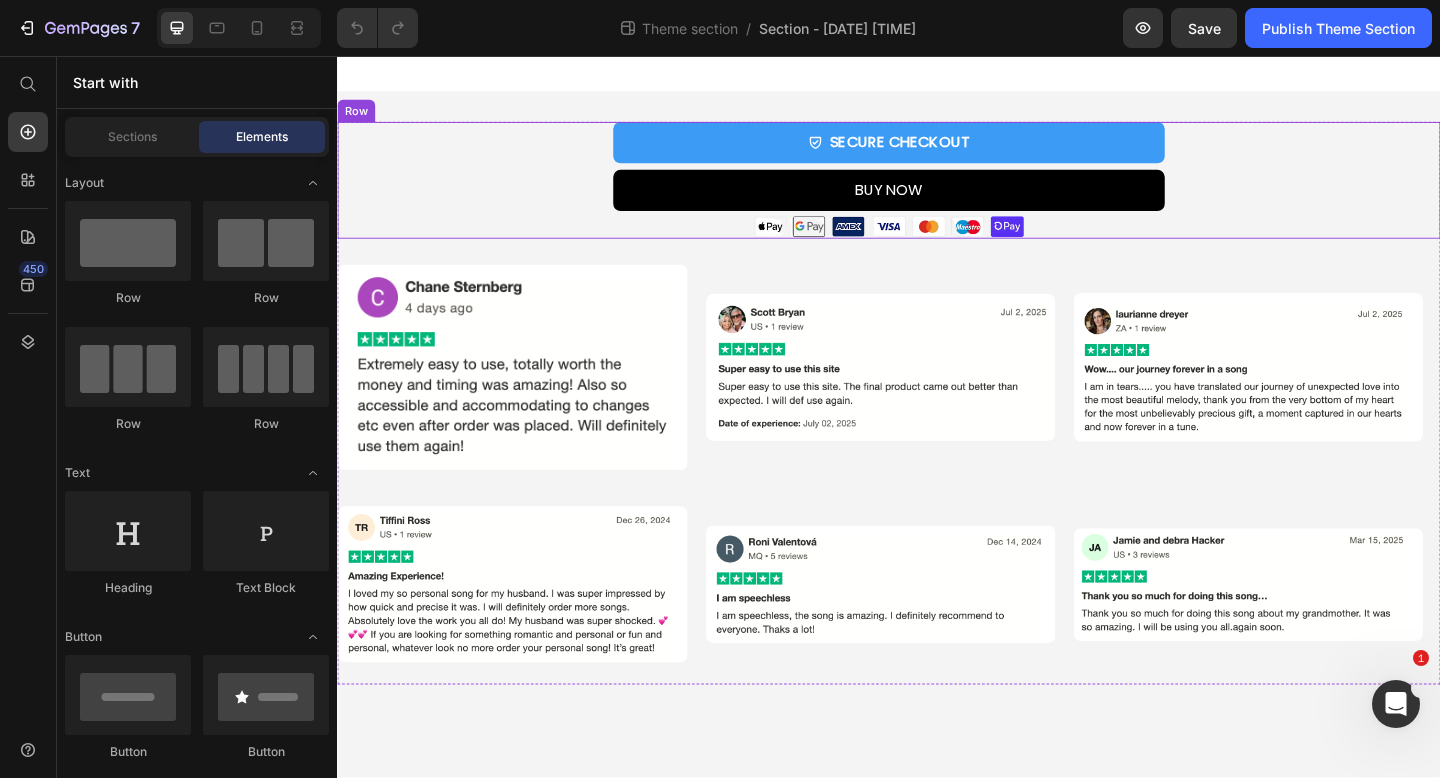 click on "SECURE CHECKOUT Add to Cart BUY NOW Dynamic Checkout Image Product" at bounding box center (937, 191) 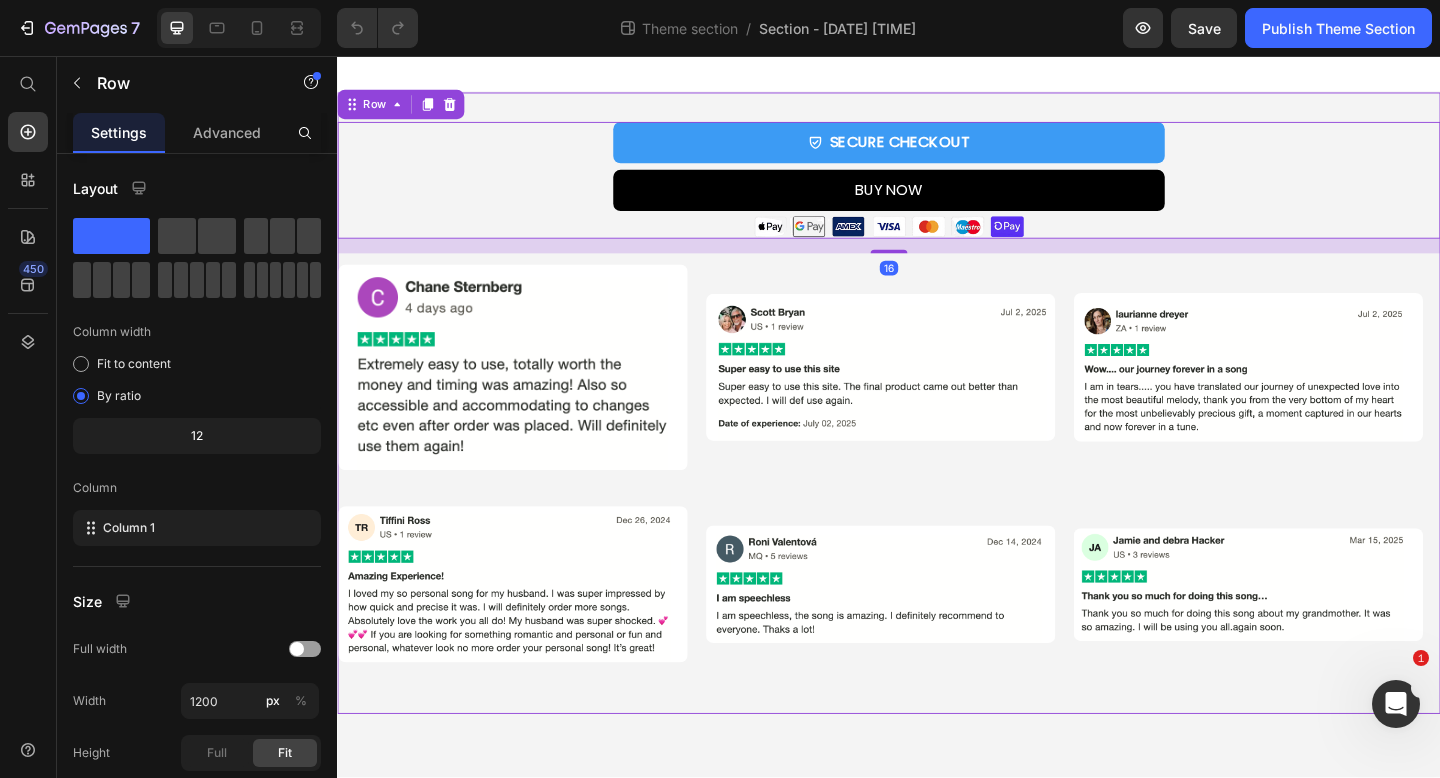 click on "SECURE CHECKOUT Add to Cart BUY NOW Dynamic Checkout Image Product Row   16 Image Image Image Image Image Image Image Image Image Image Marquee Image Image Image Image Image Image Image Image Image Image Marquee Row" at bounding box center [937, 434] 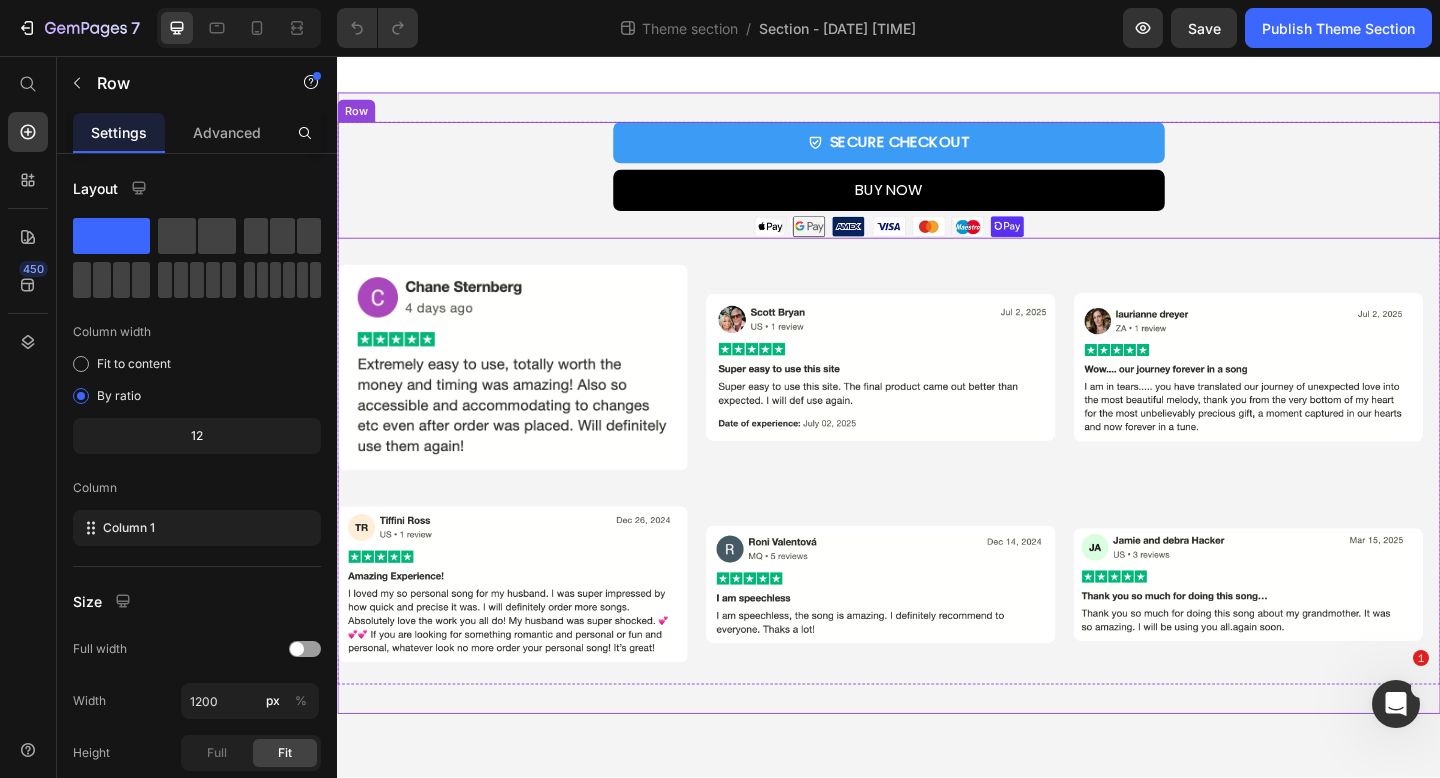 click on "SECURE CHECKOUT Add to Cart BUY NOW Dynamic Checkout Image Product" at bounding box center (937, 191) 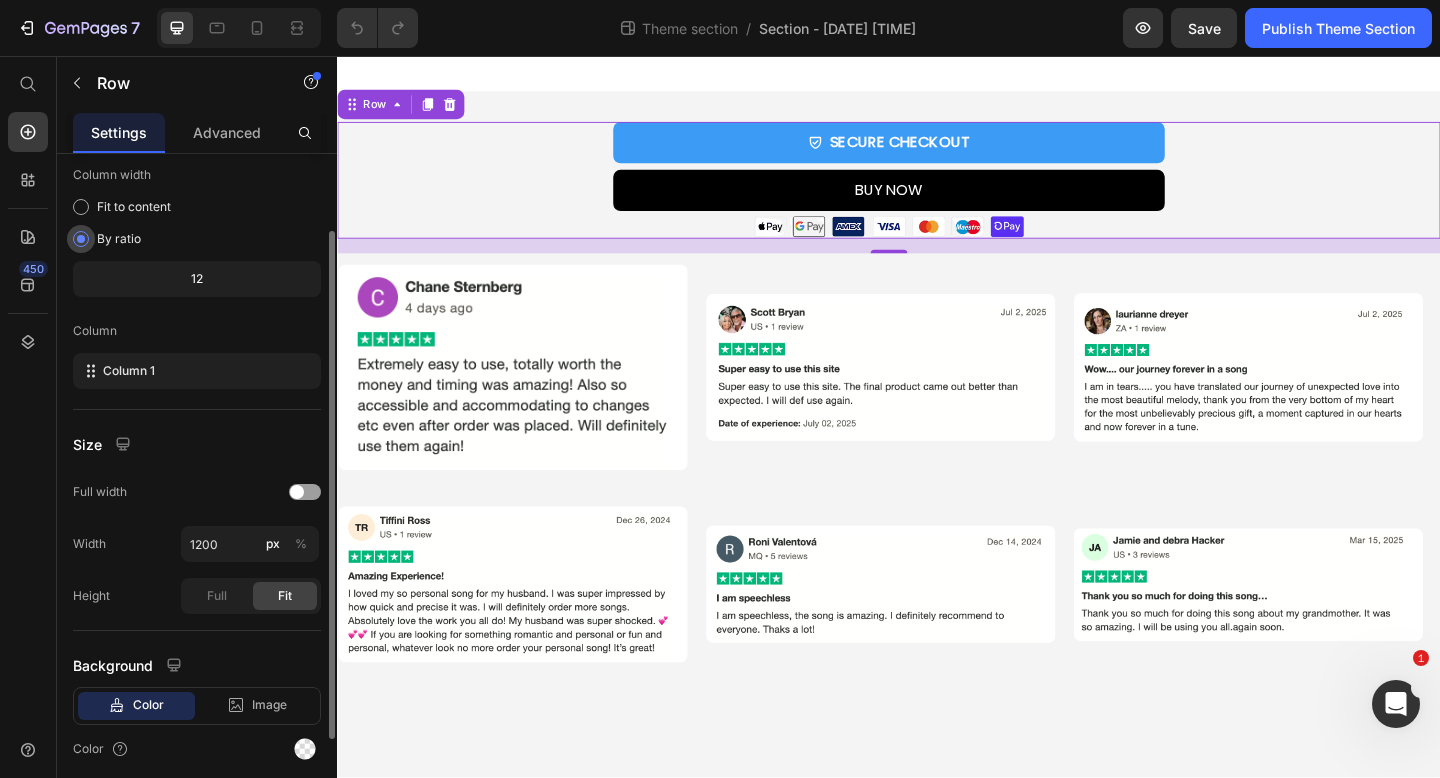 scroll, scrollTop: 0, scrollLeft: 0, axis: both 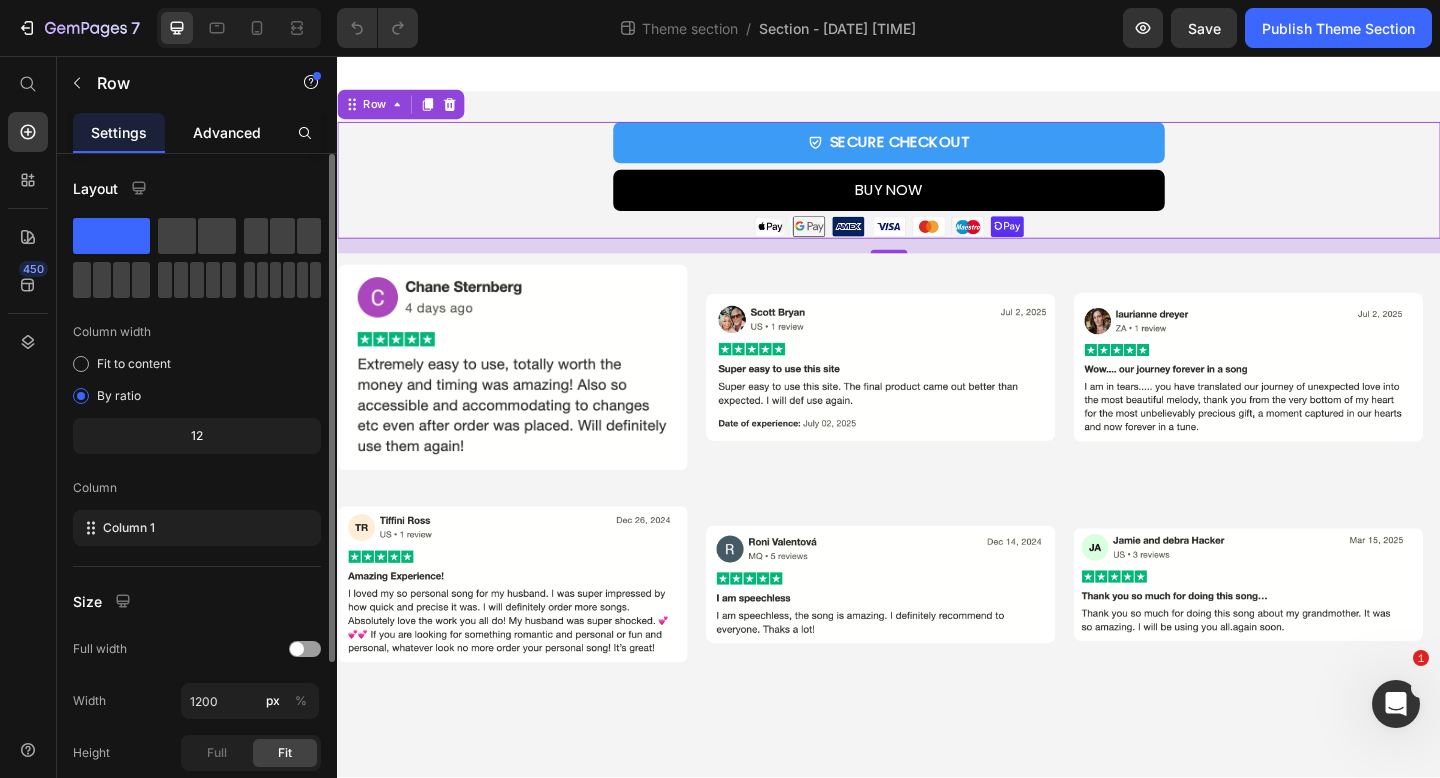 click on "Advanced" at bounding box center [227, 132] 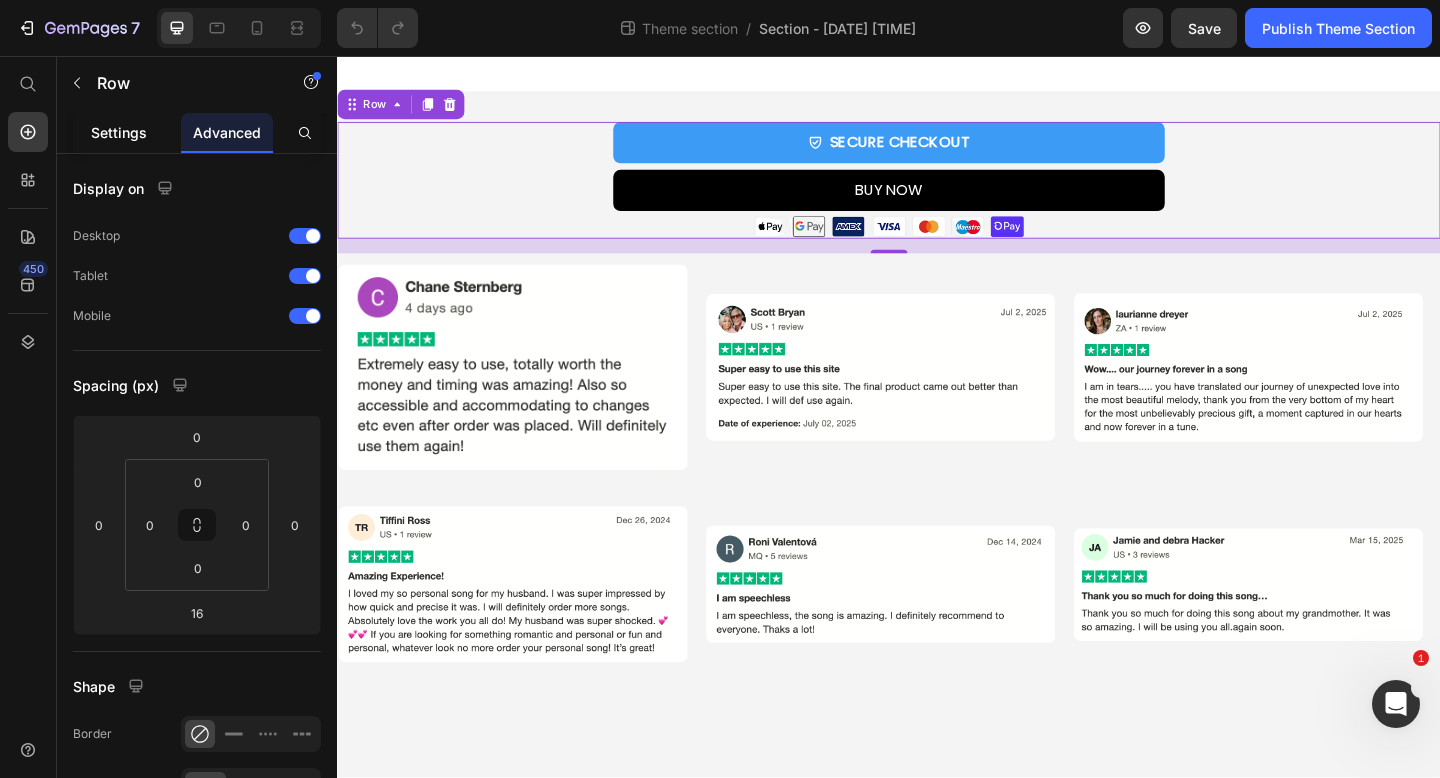 click on "Settings" at bounding box center [119, 132] 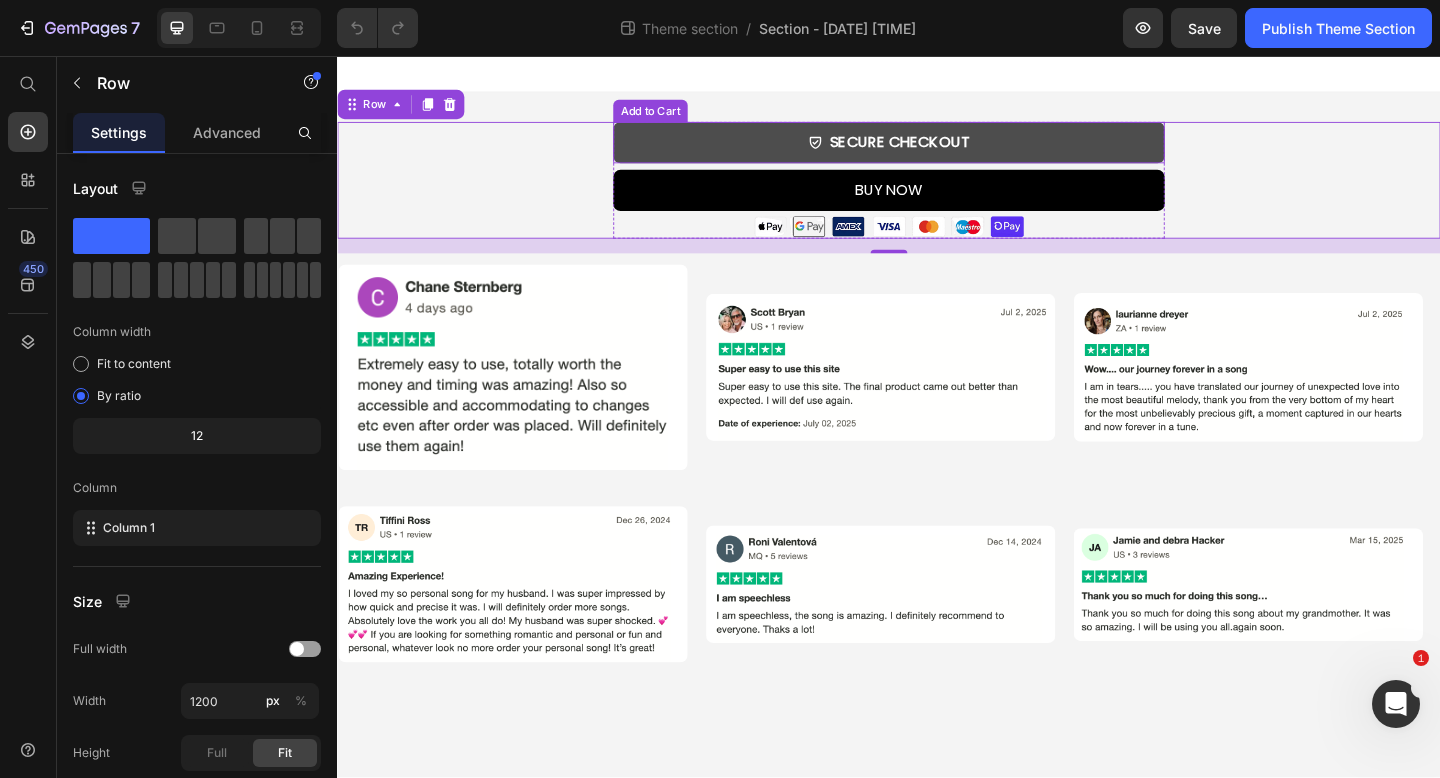 click on "SECURE CHECKOUT" at bounding box center [937, 150] 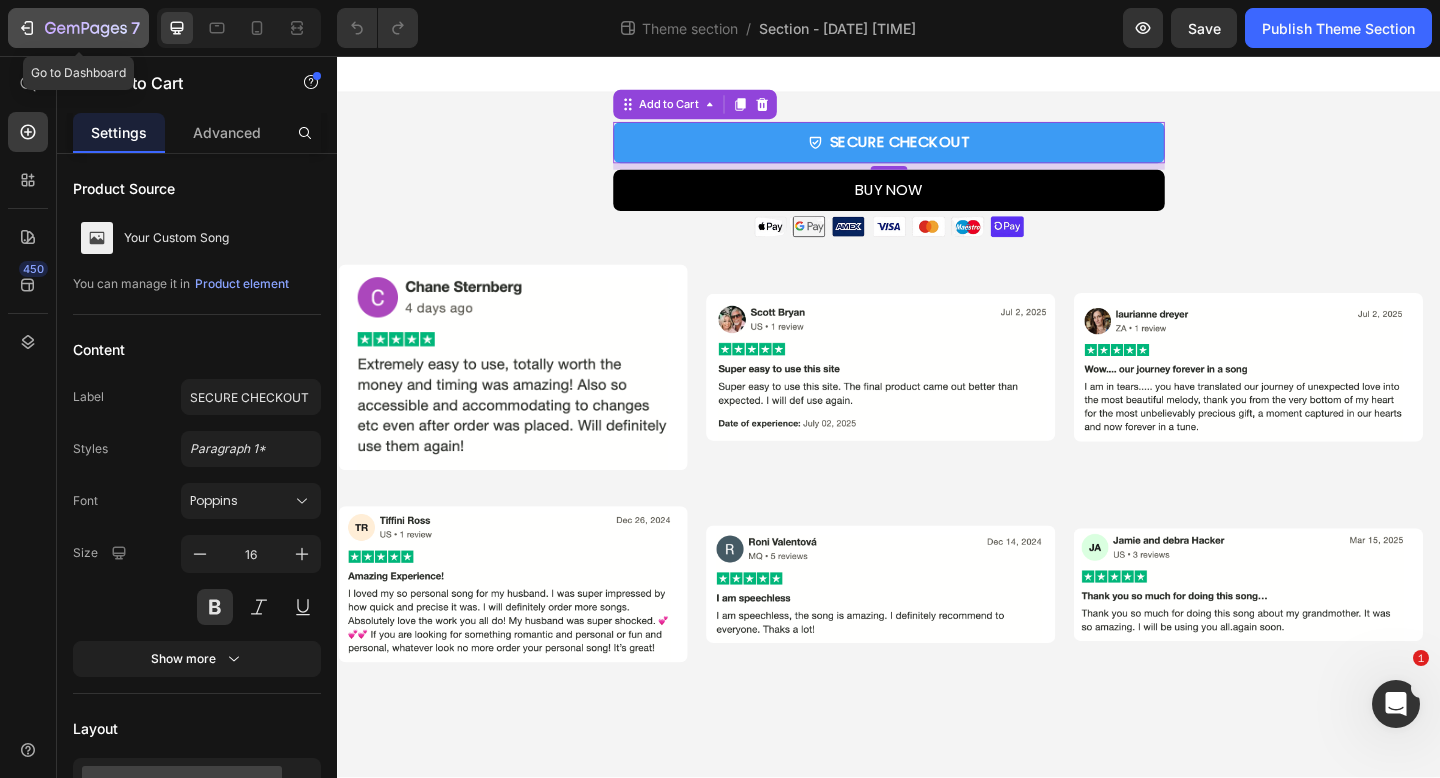 click 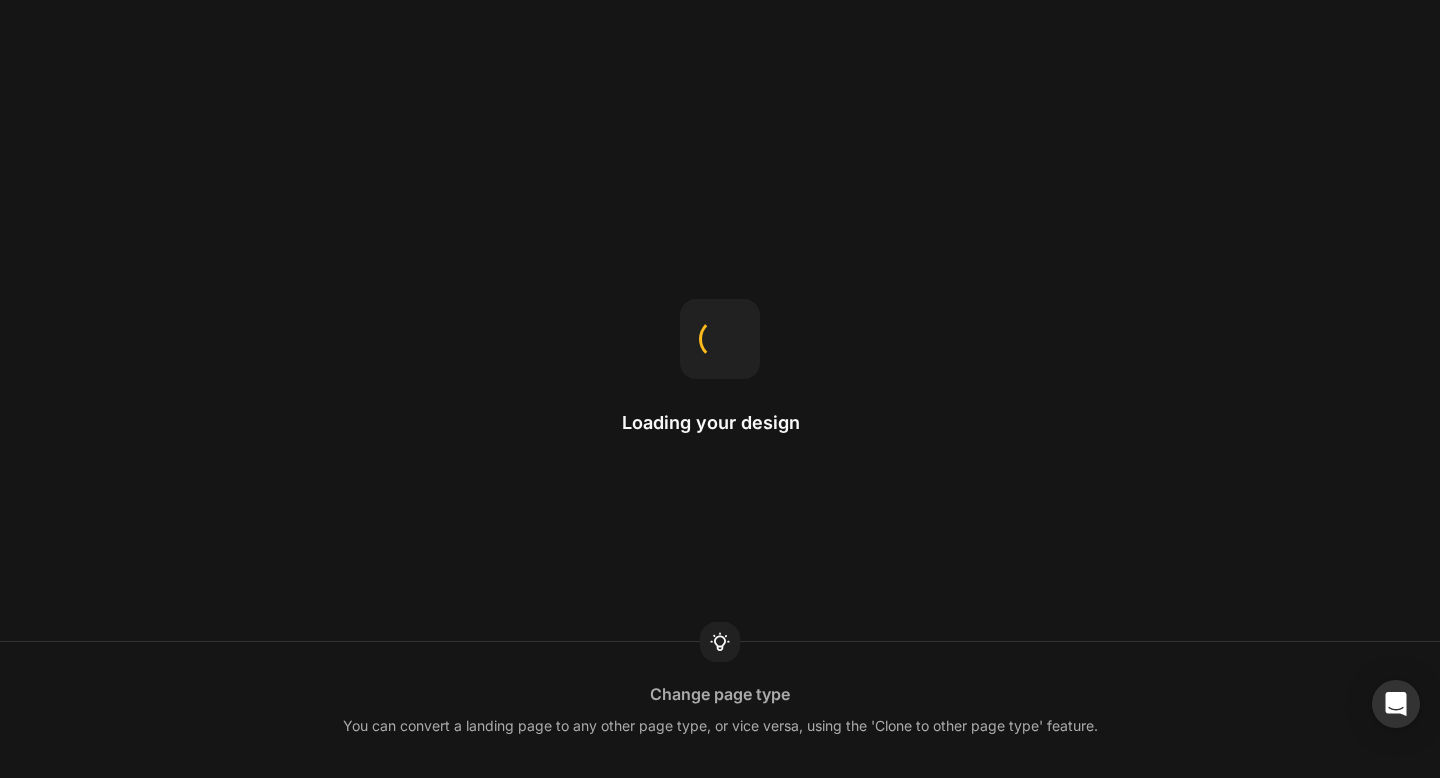 scroll, scrollTop: 0, scrollLeft: 0, axis: both 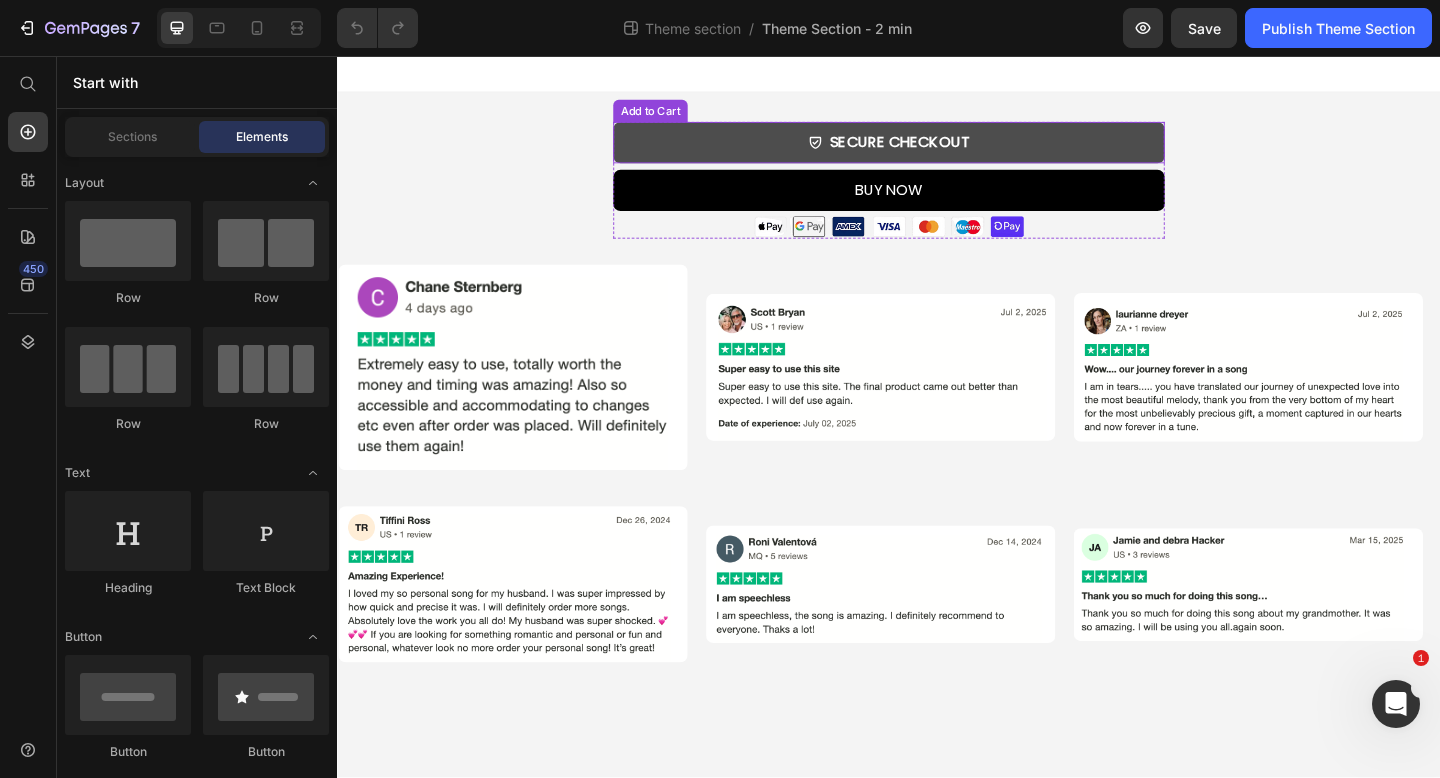 click on "SECURE CHECKOUT" at bounding box center [937, 150] 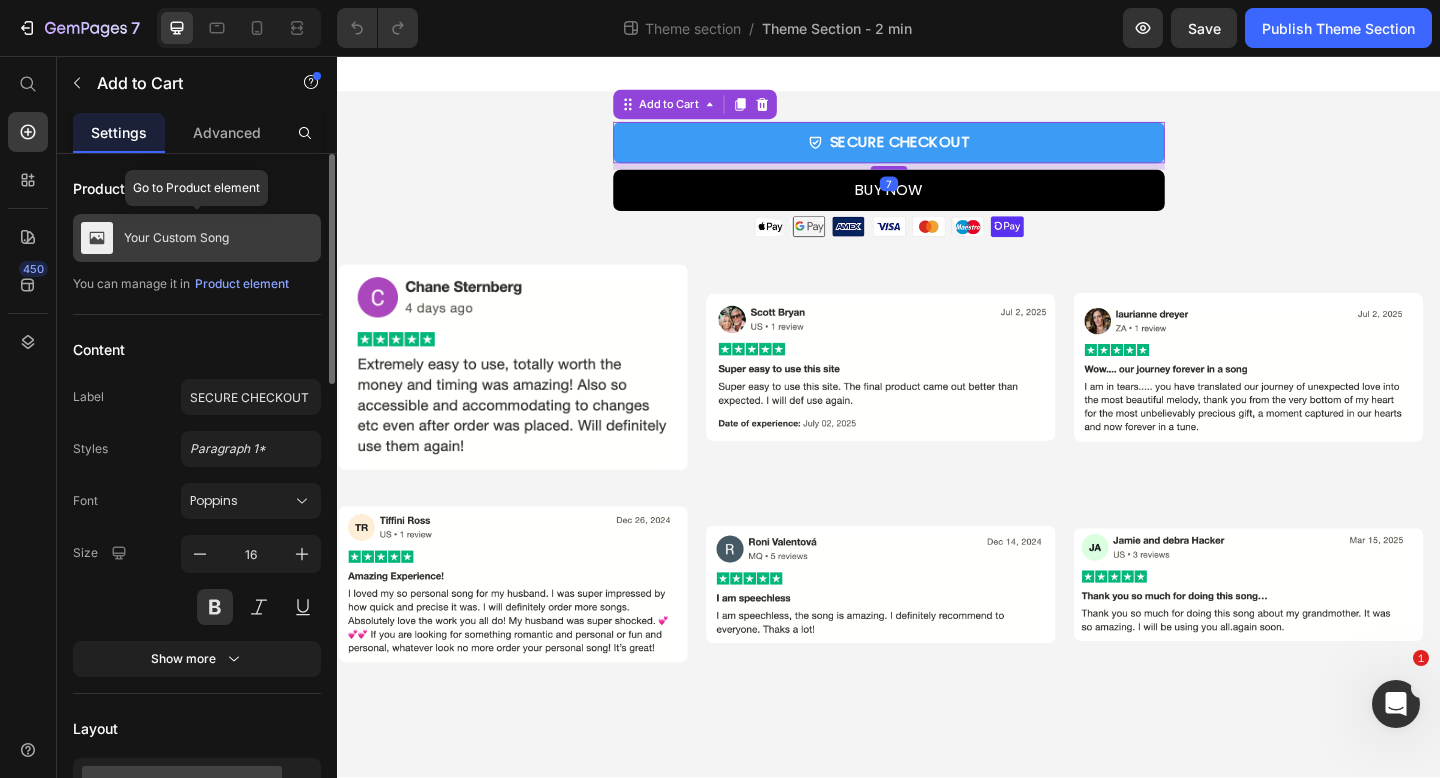 click on "Your Custom Song" at bounding box center (197, 238) 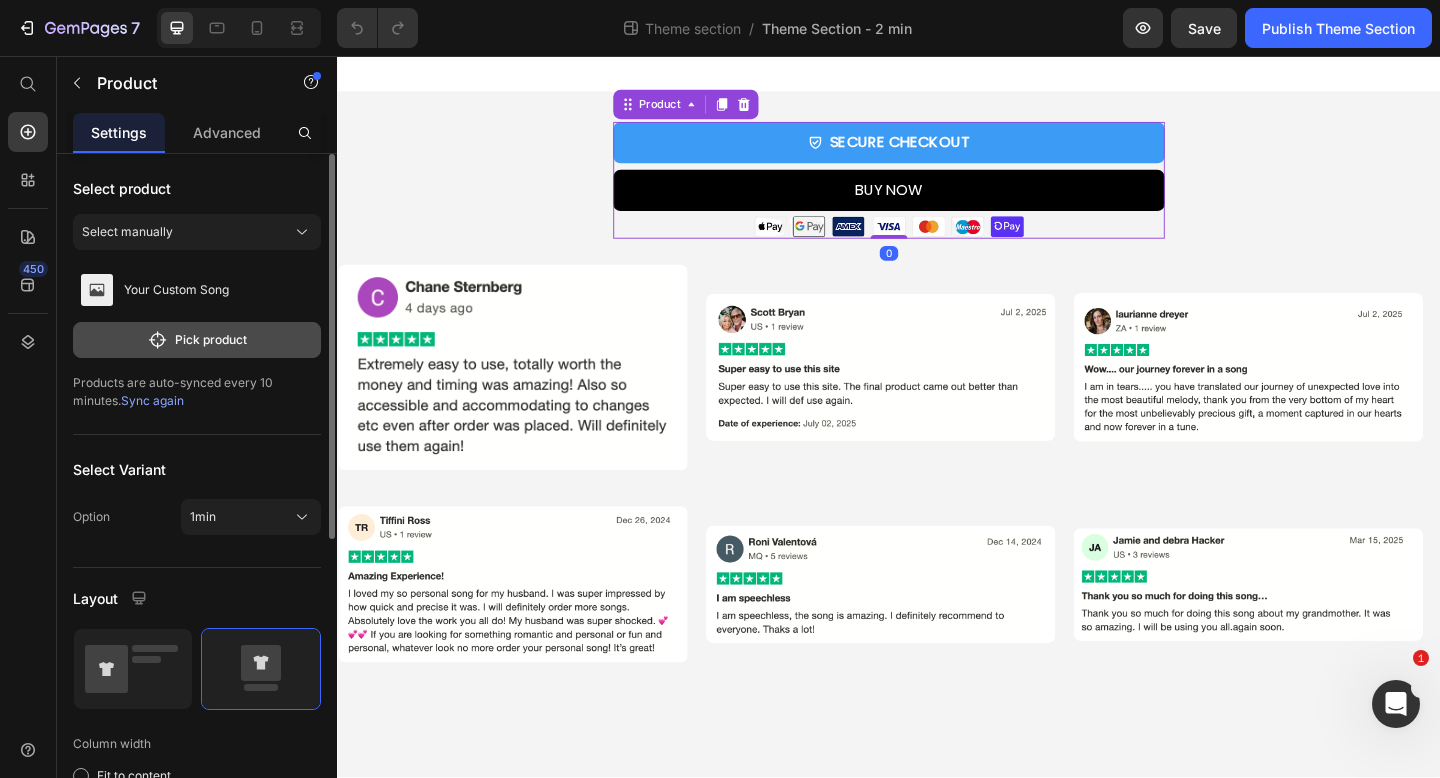 click on "Pick product" at bounding box center [197, 340] 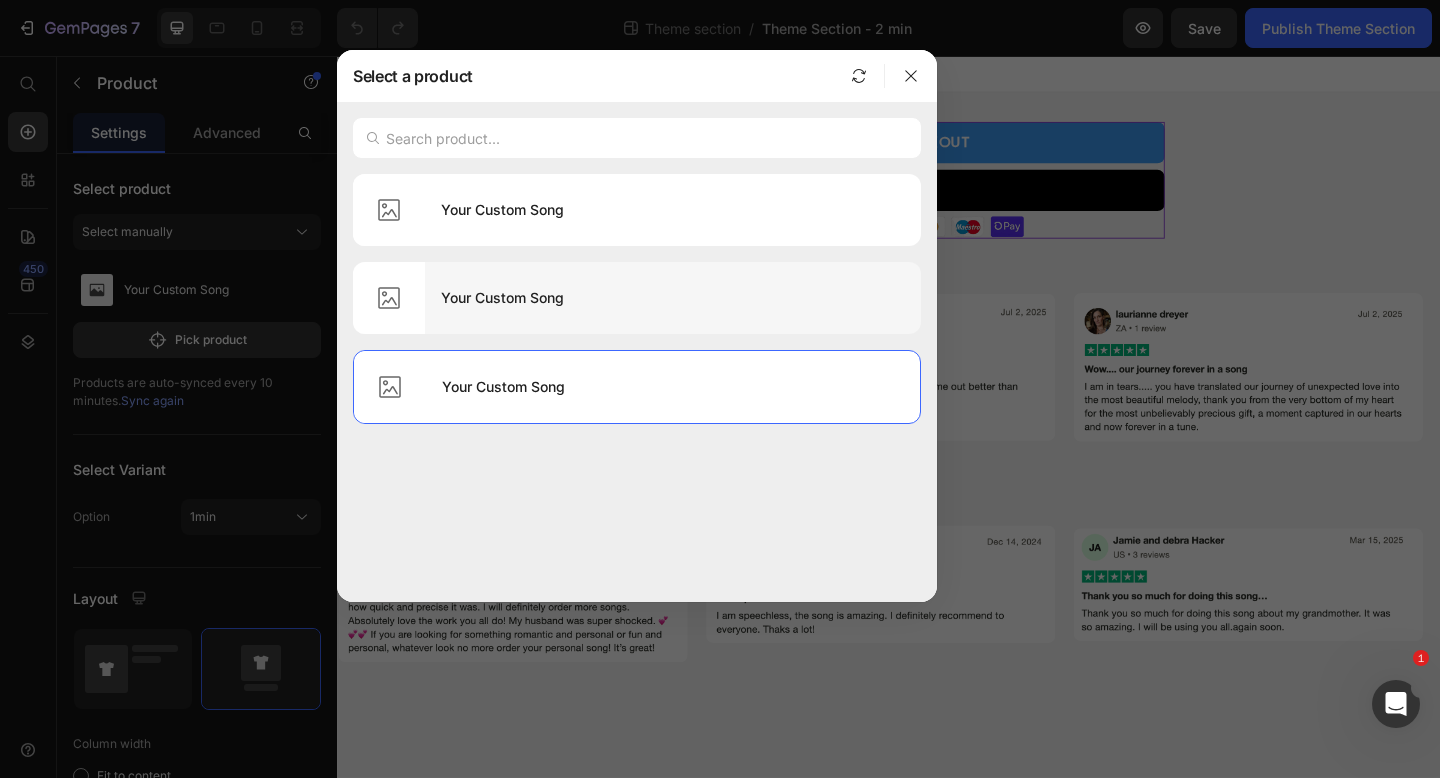 click on "Your Custom Song" at bounding box center (673, 298) 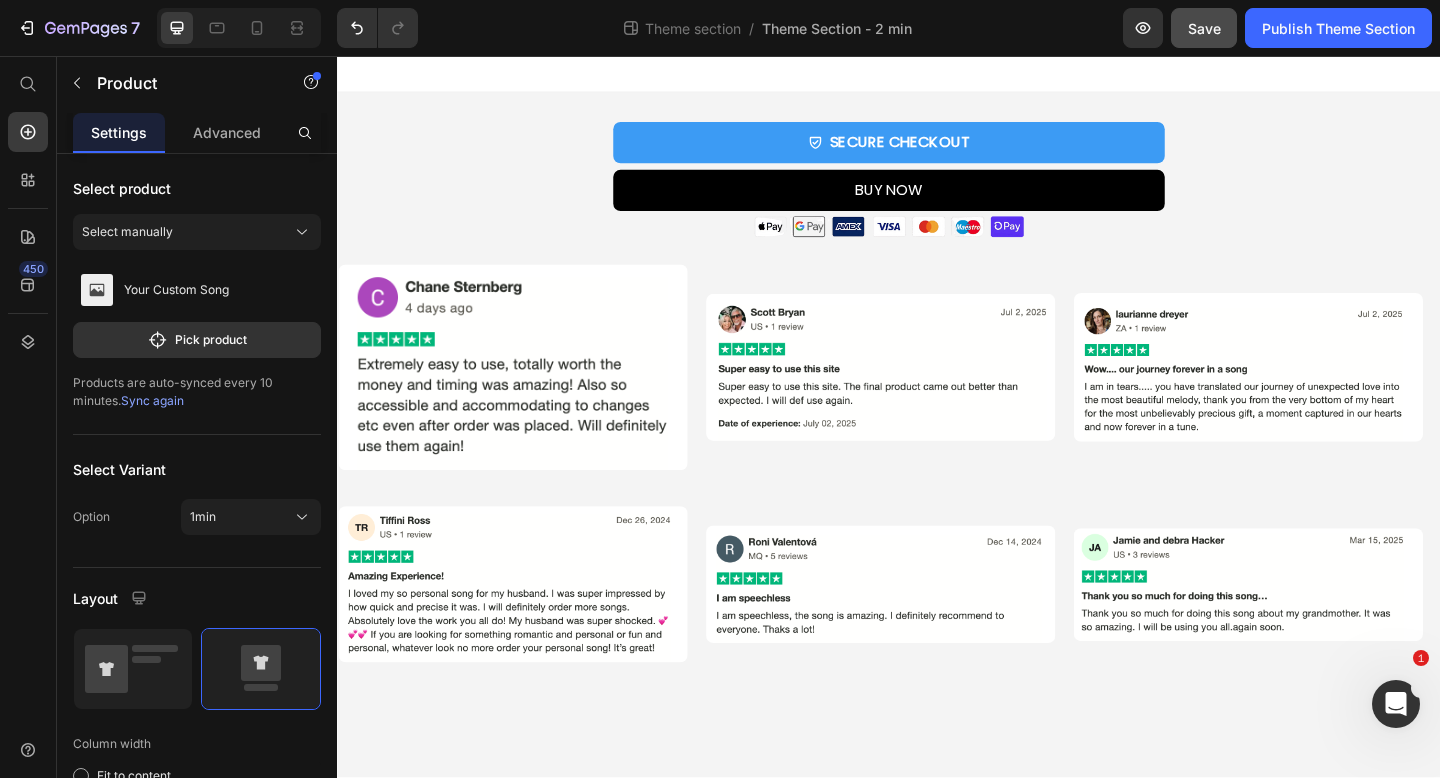 click on "Save" 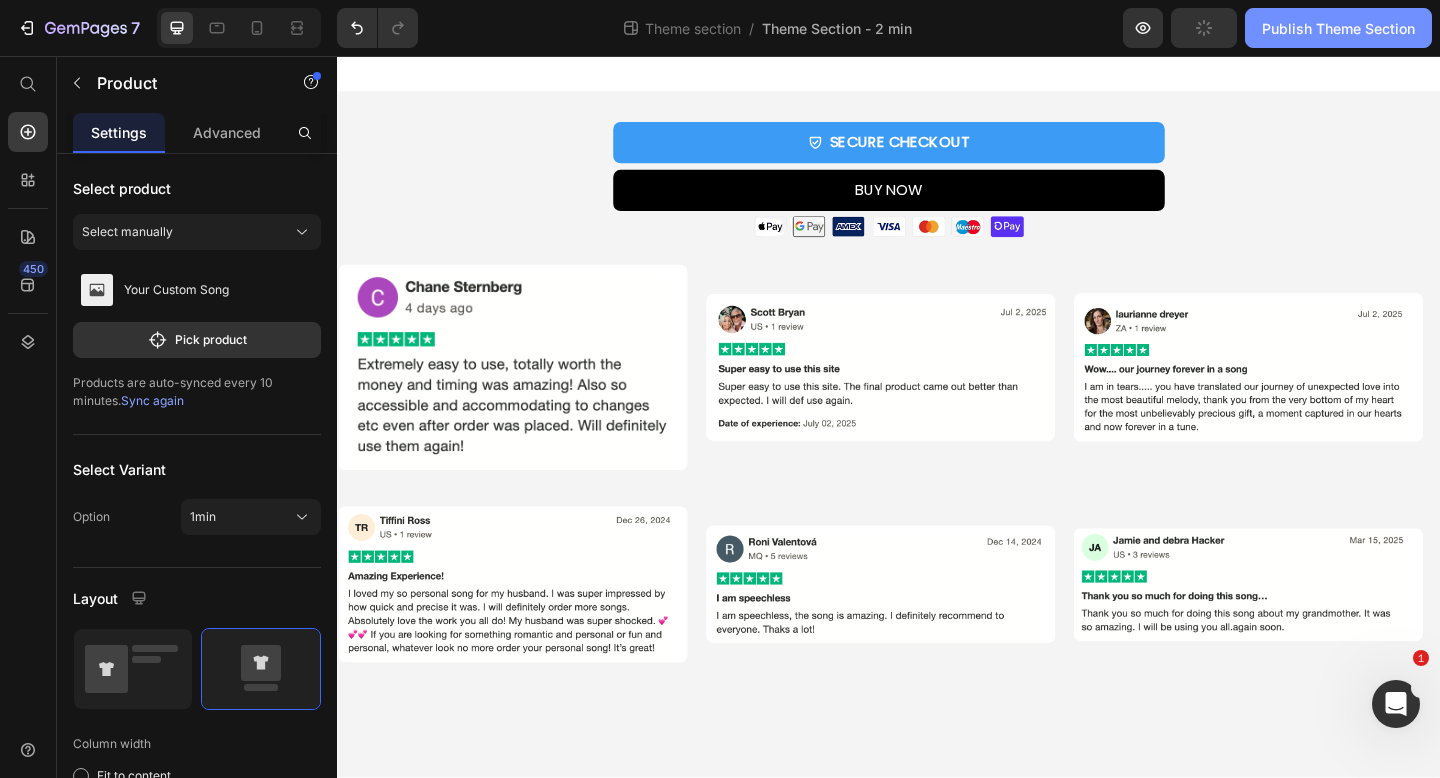 click on "Publish Theme Section" at bounding box center (1338, 28) 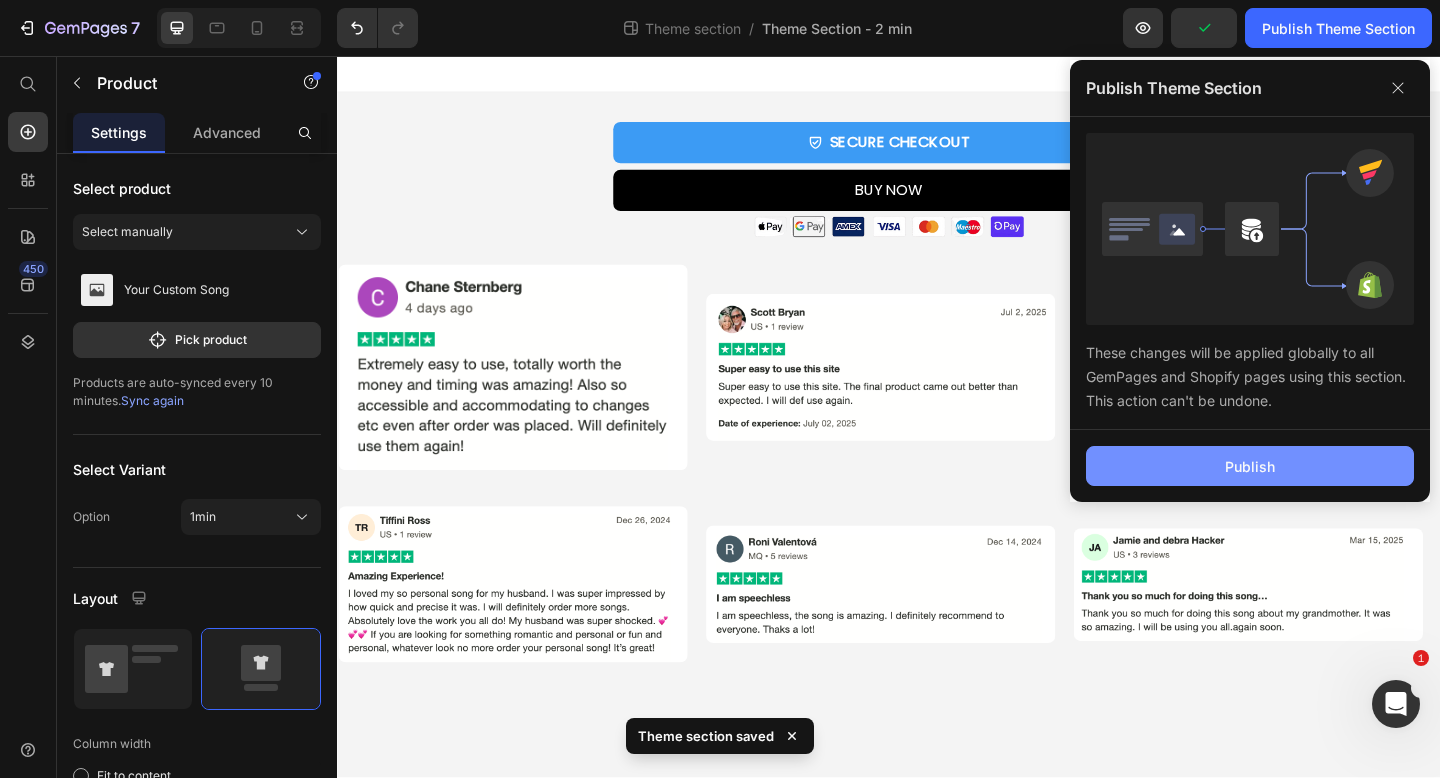 click on "Publish" 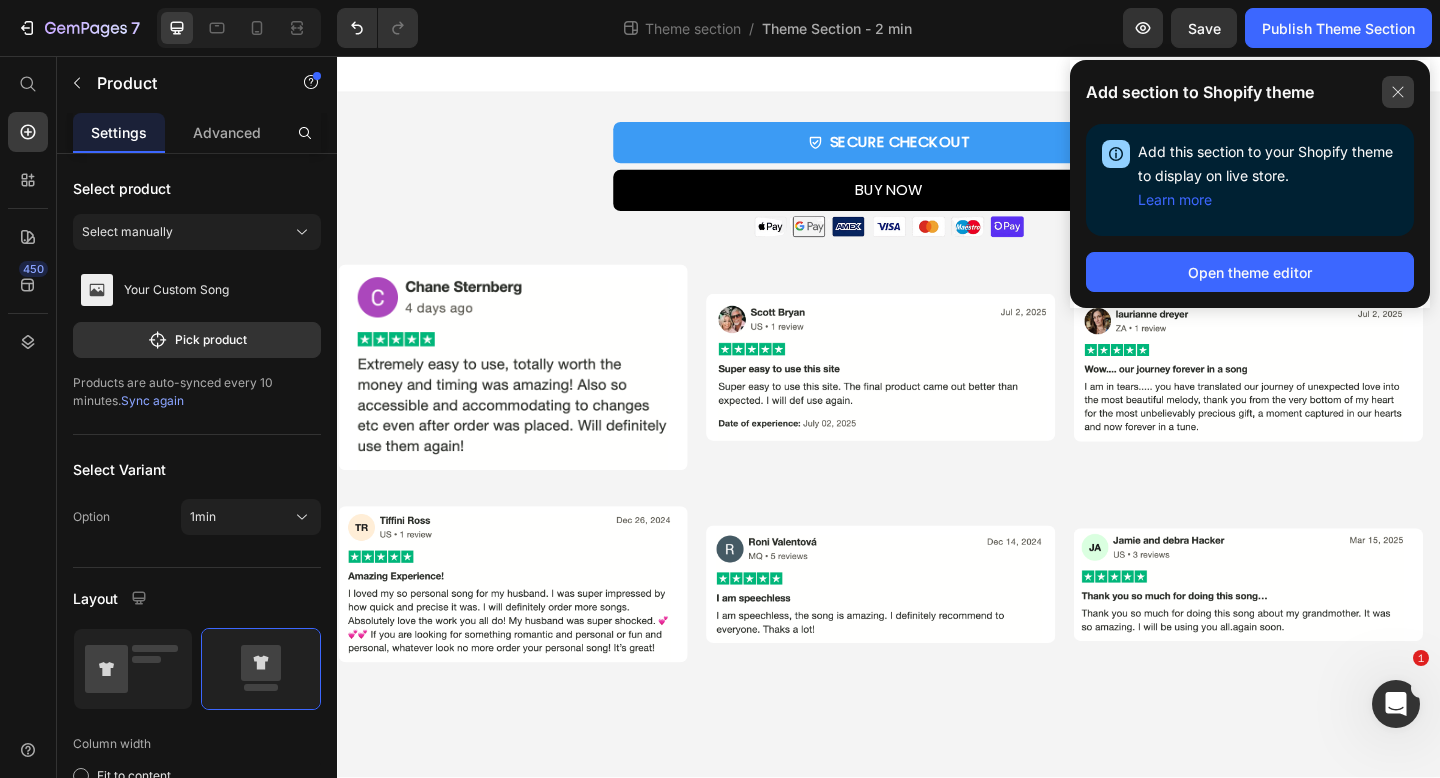click 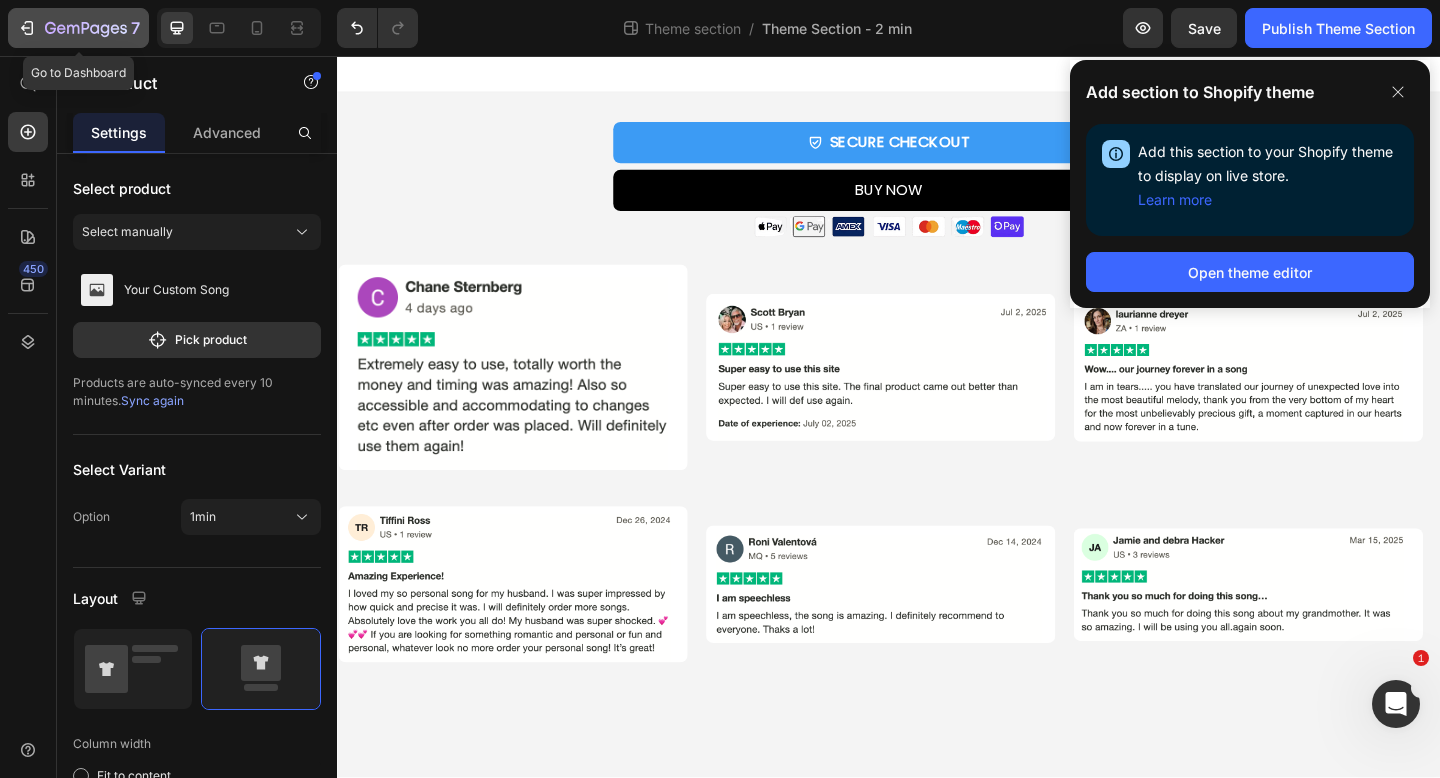 click 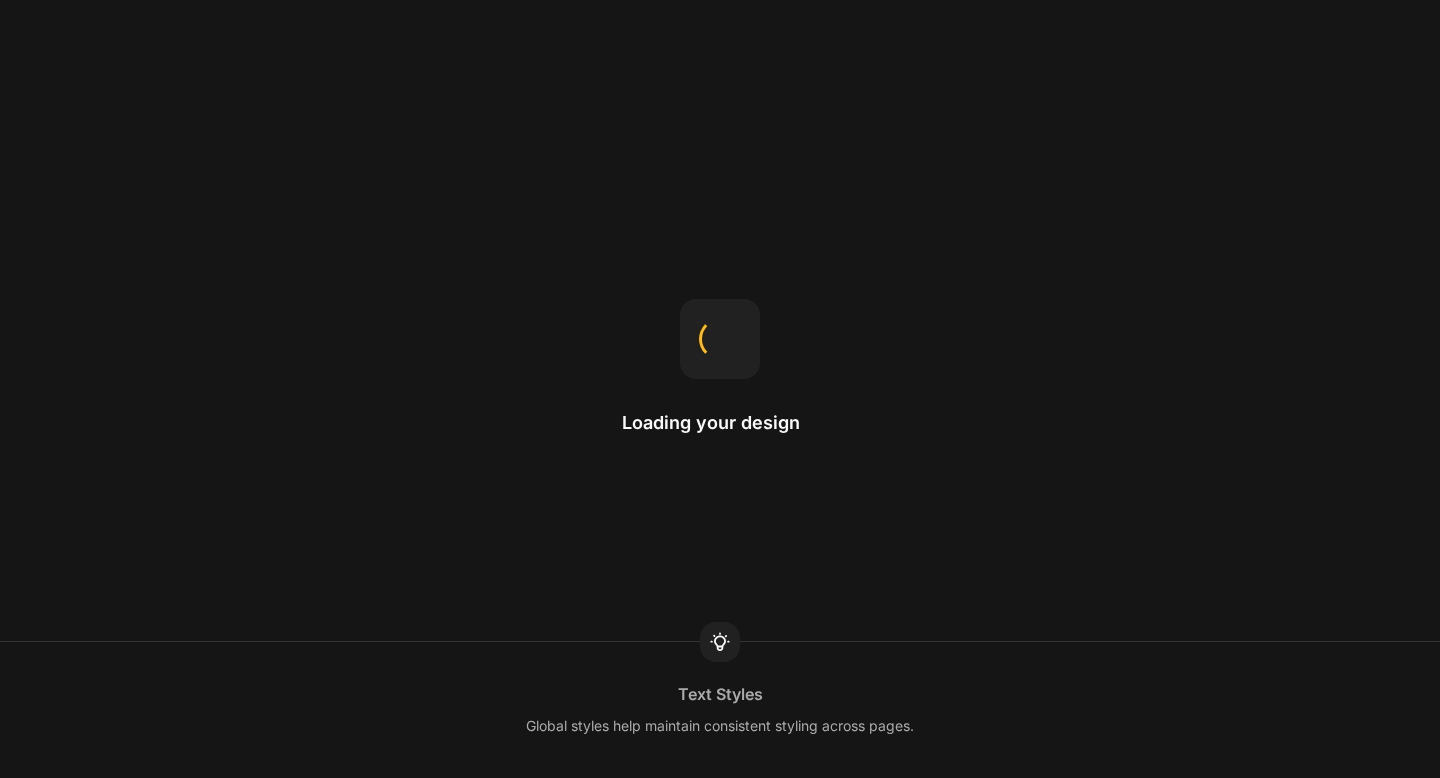 scroll, scrollTop: 0, scrollLeft: 0, axis: both 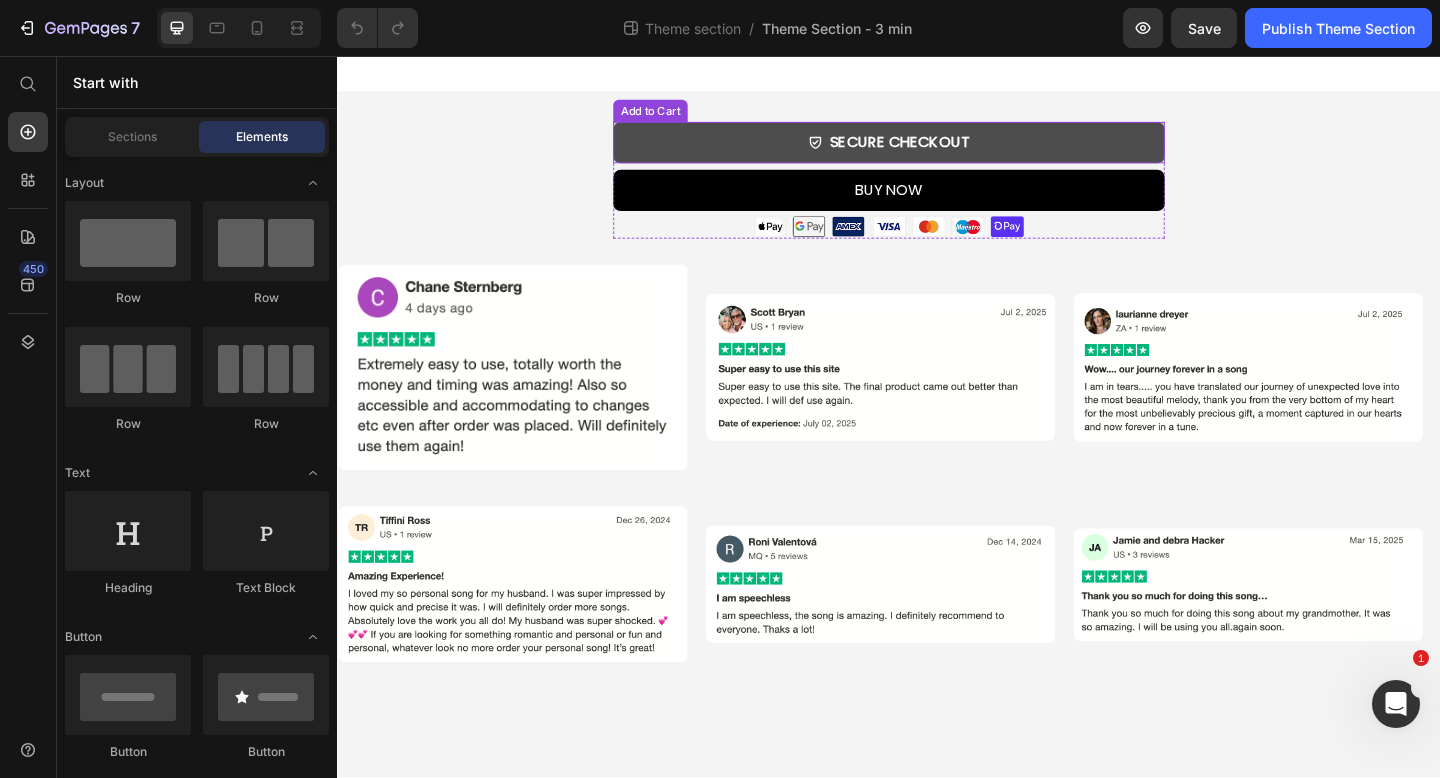 click on "SECURE CHECKOUT" at bounding box center [937, 150] 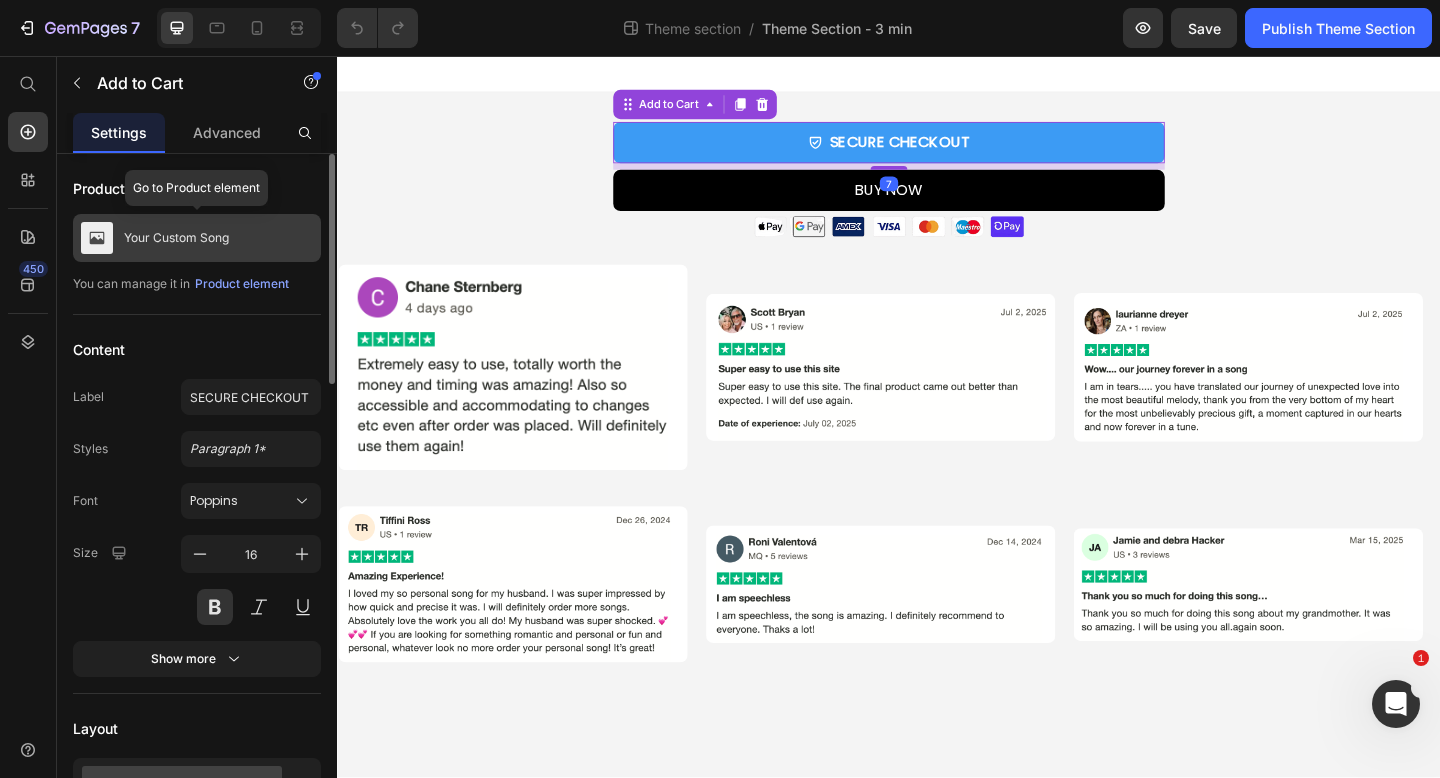 click on "Your Custom Song" at bounding box center (197, 238) 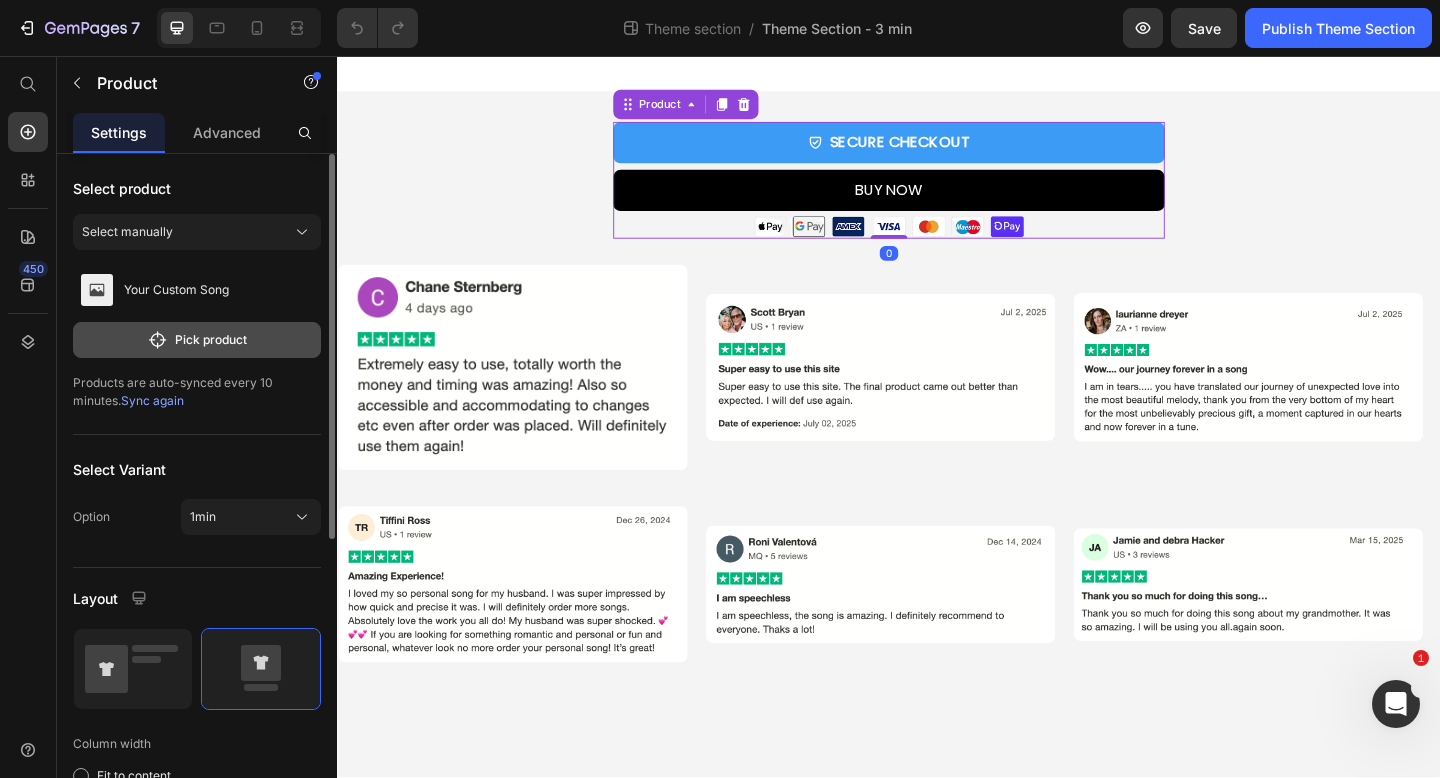 click on "Pick product" at bounding box center (197, 340) 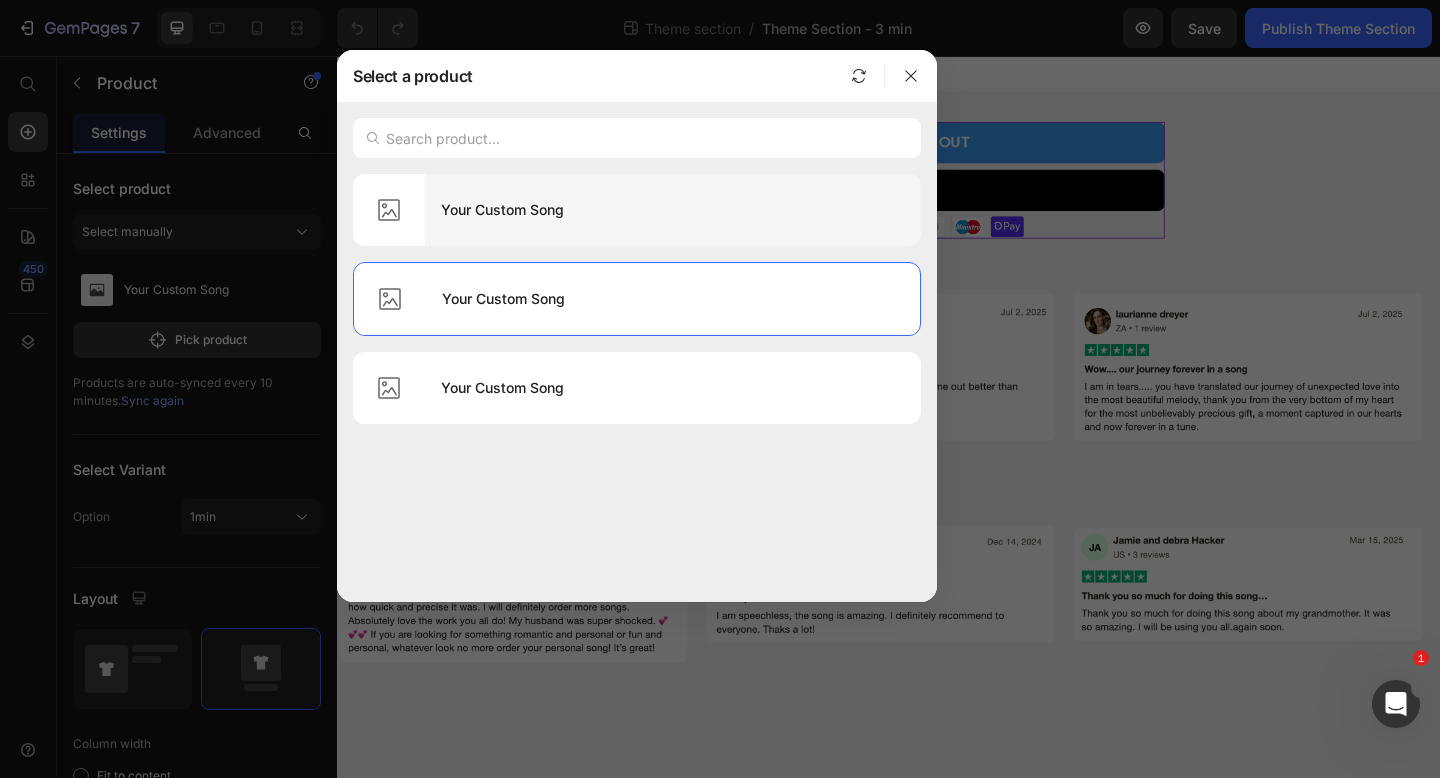click on "Your Custom Song" at bounding box center [673, 210] 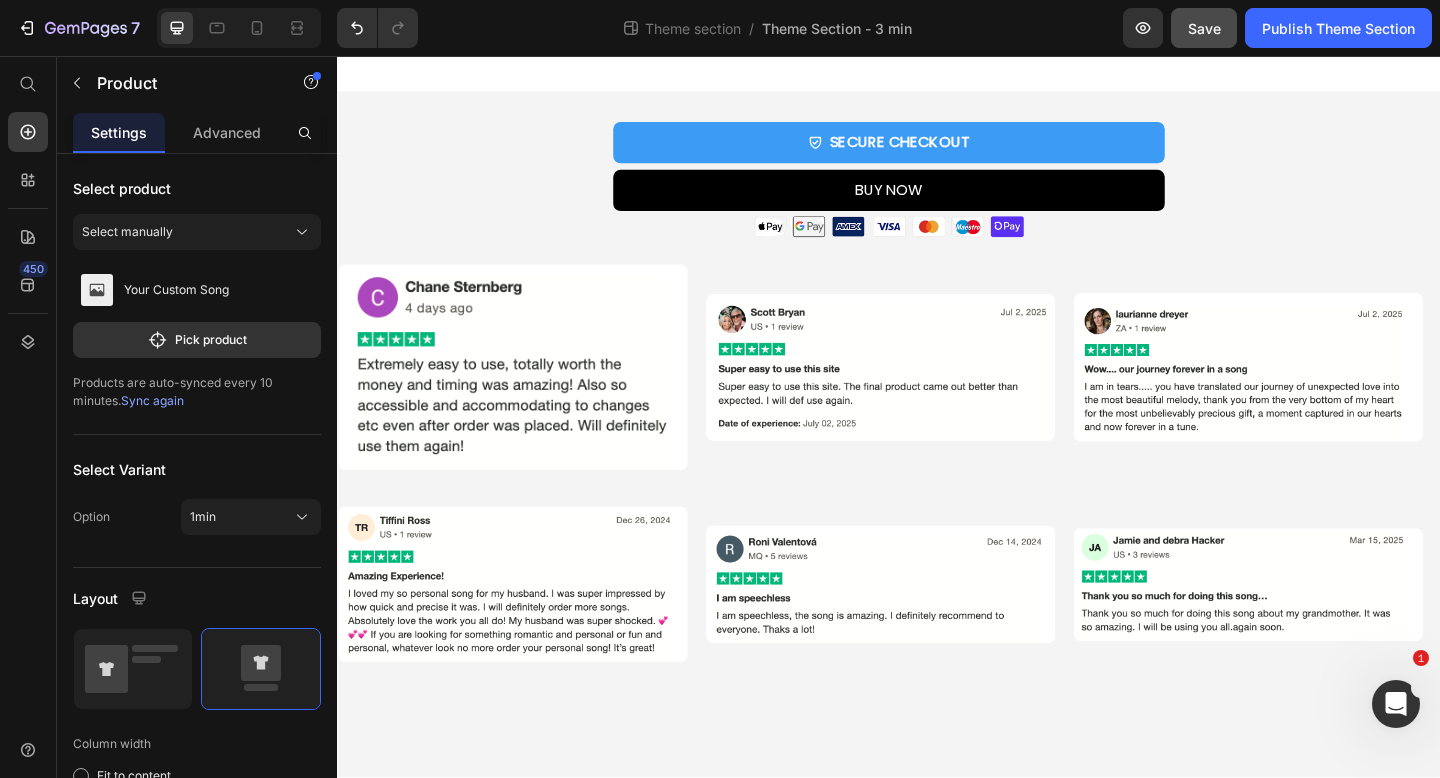click on "Save" at bounding box center [1204, 28] 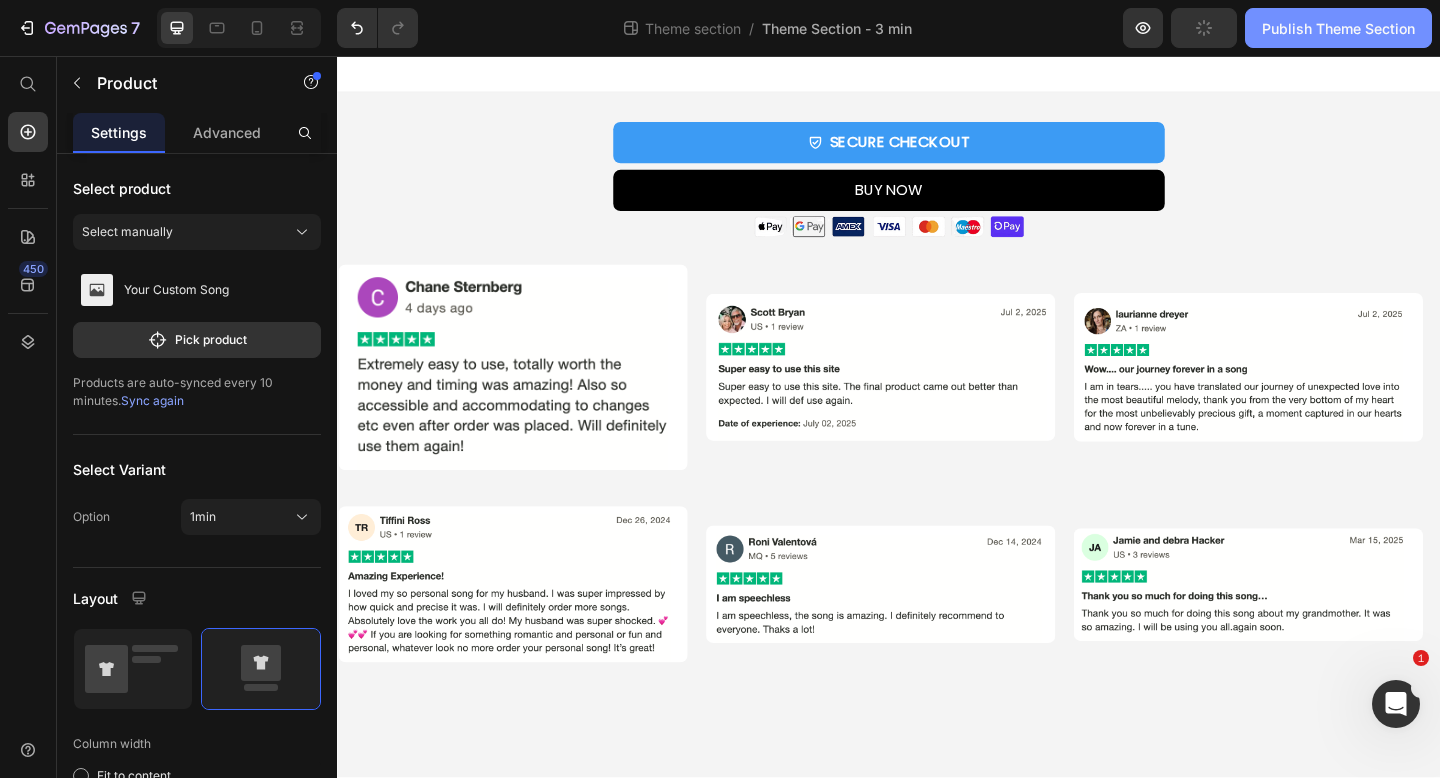 click on "Publish Theme Section" at bounding box center (1338, 28) 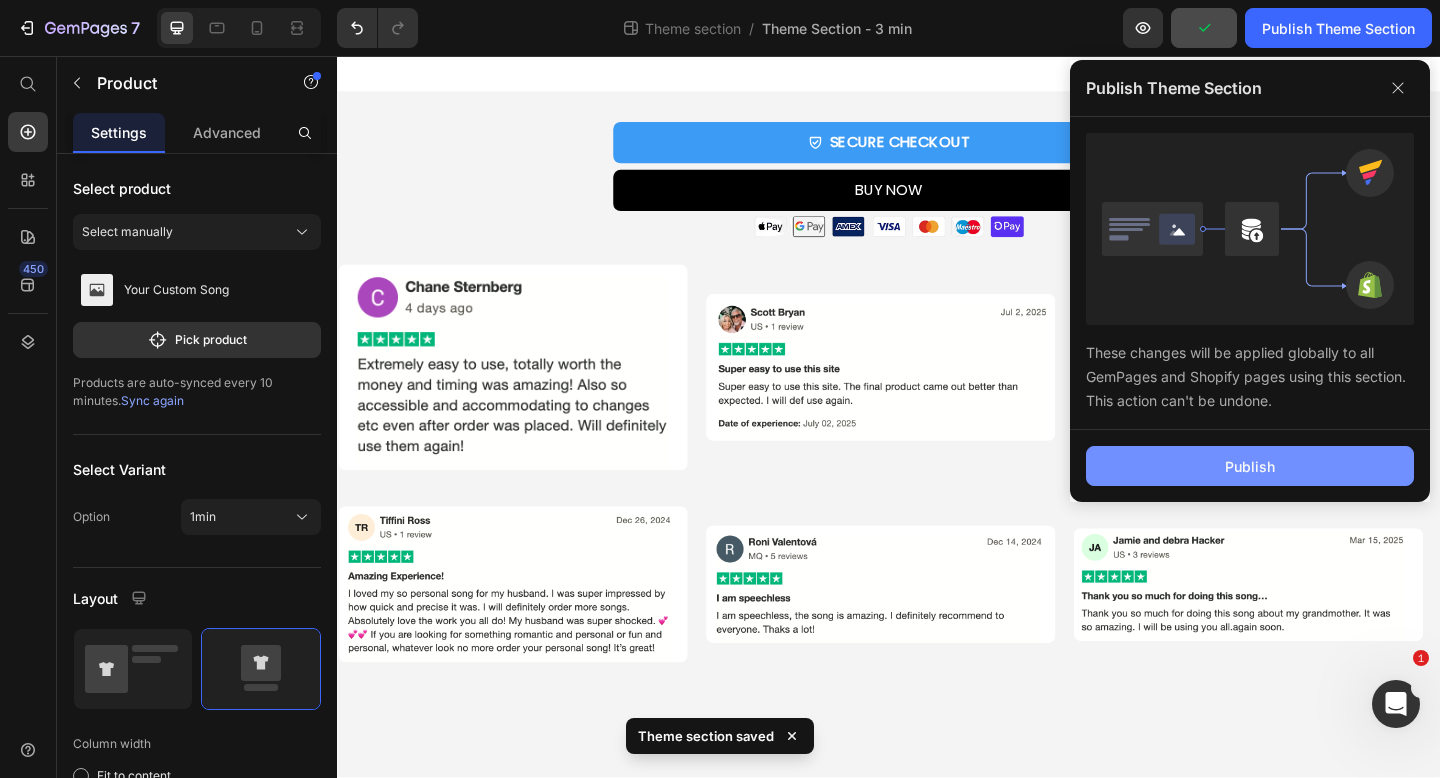 click on "Publish" 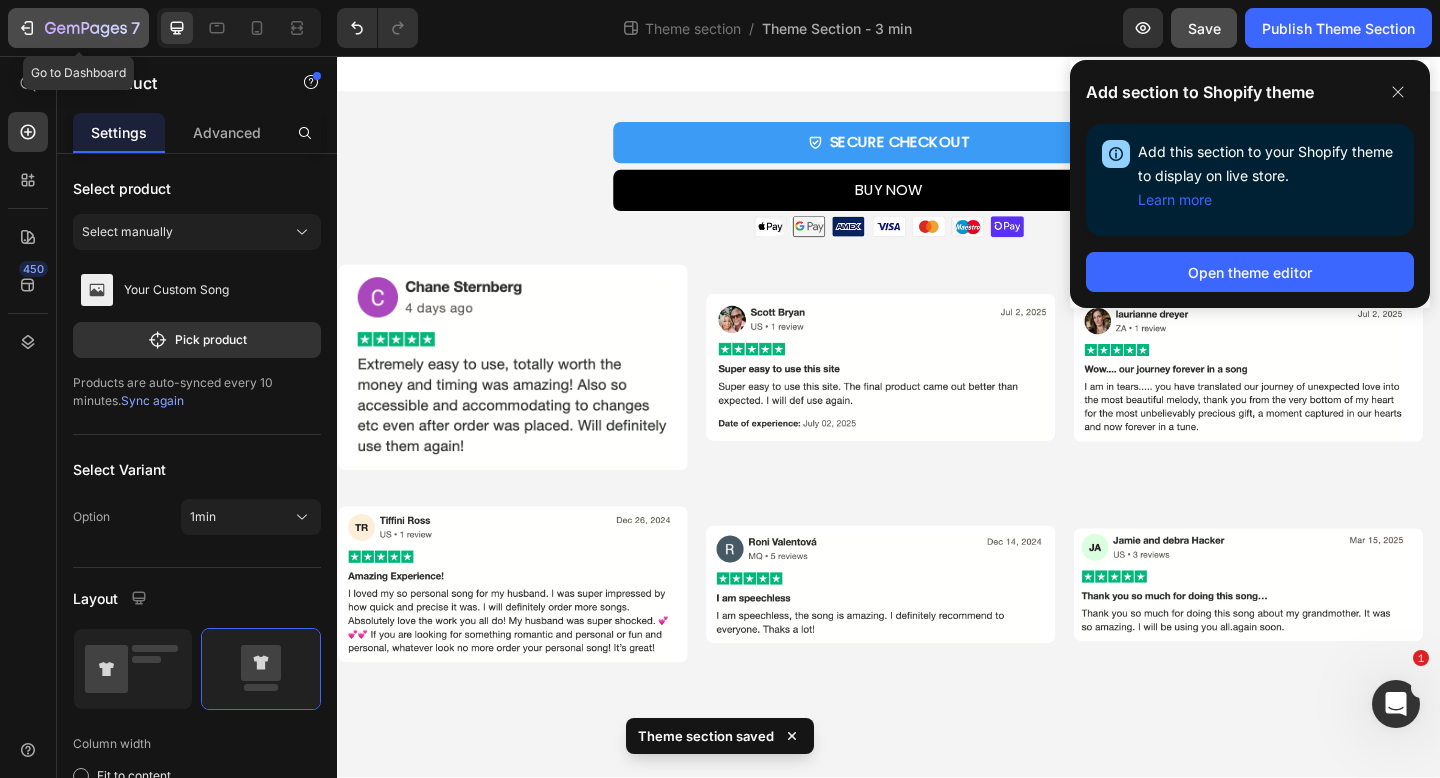 click 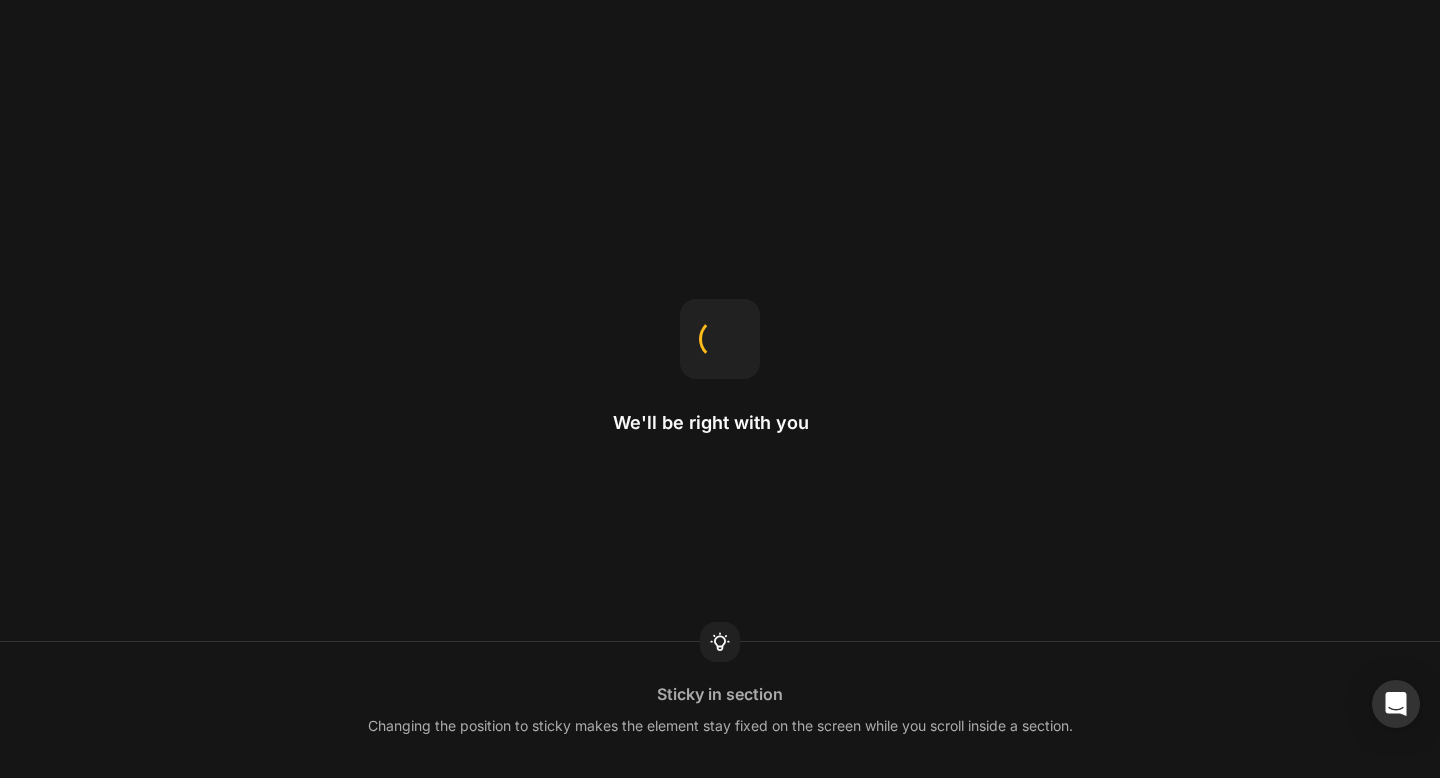 scroll, scrollTop: 0, scrollLeft: 0, axis: both 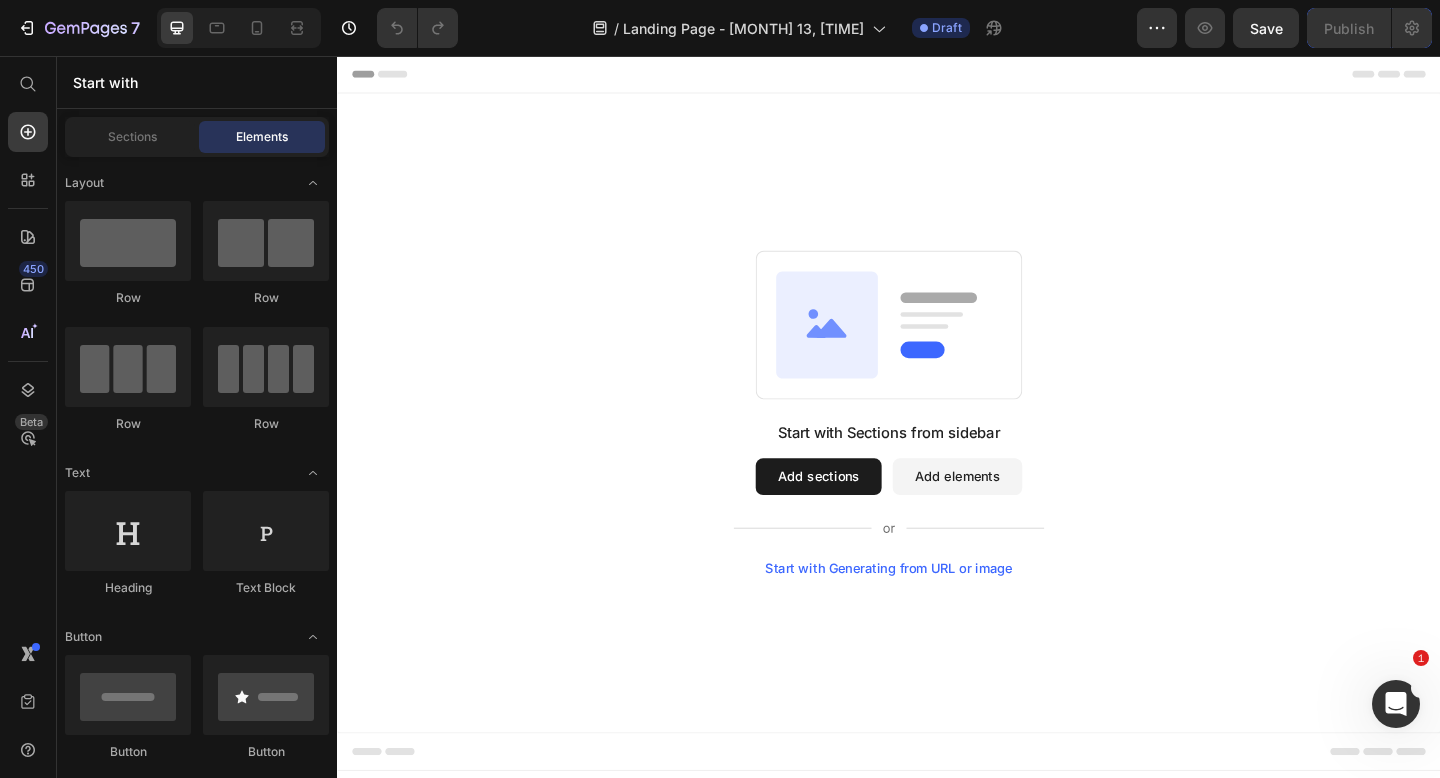 click on "Add sections" at bounding box center [860, 514] 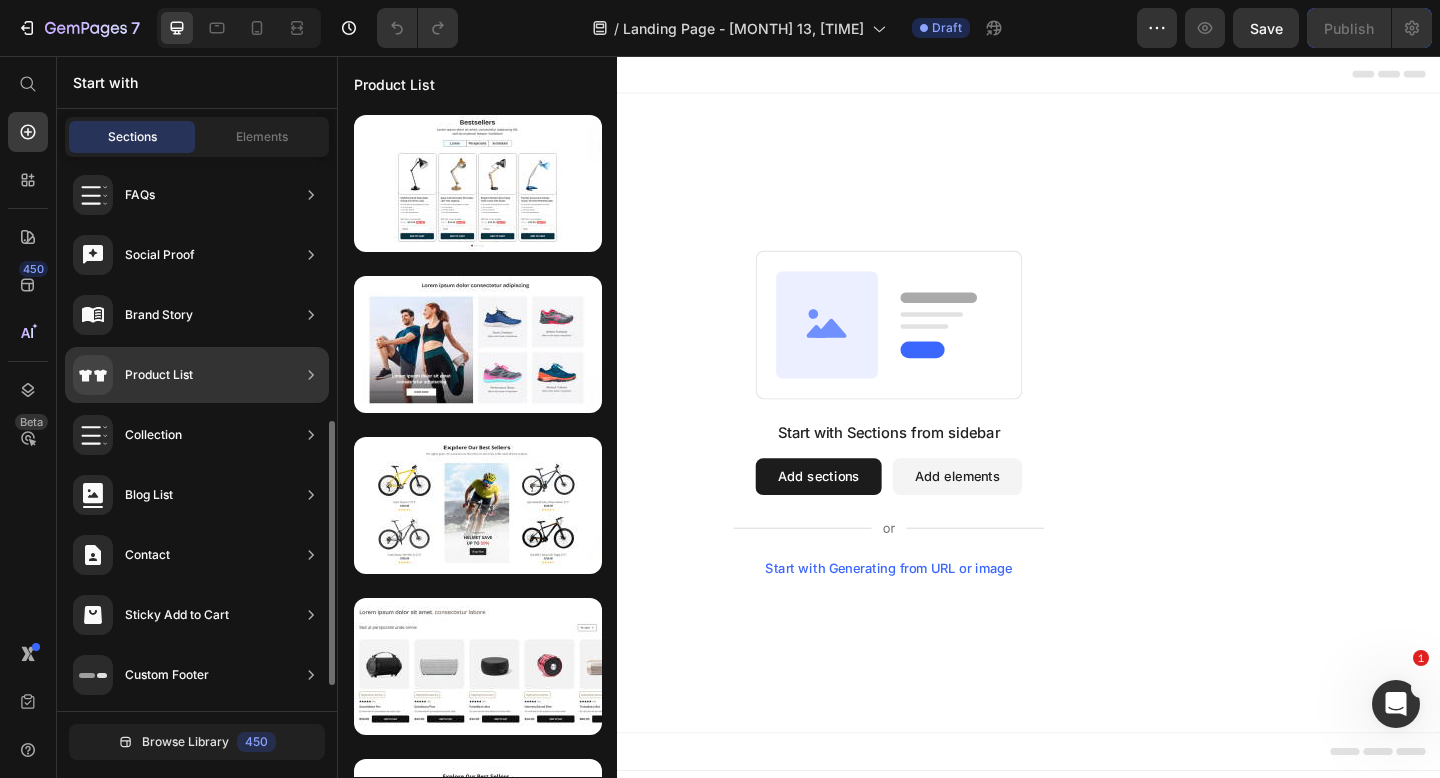 scroll, scrollTop: 0, scrollLeft: 0, axis: both 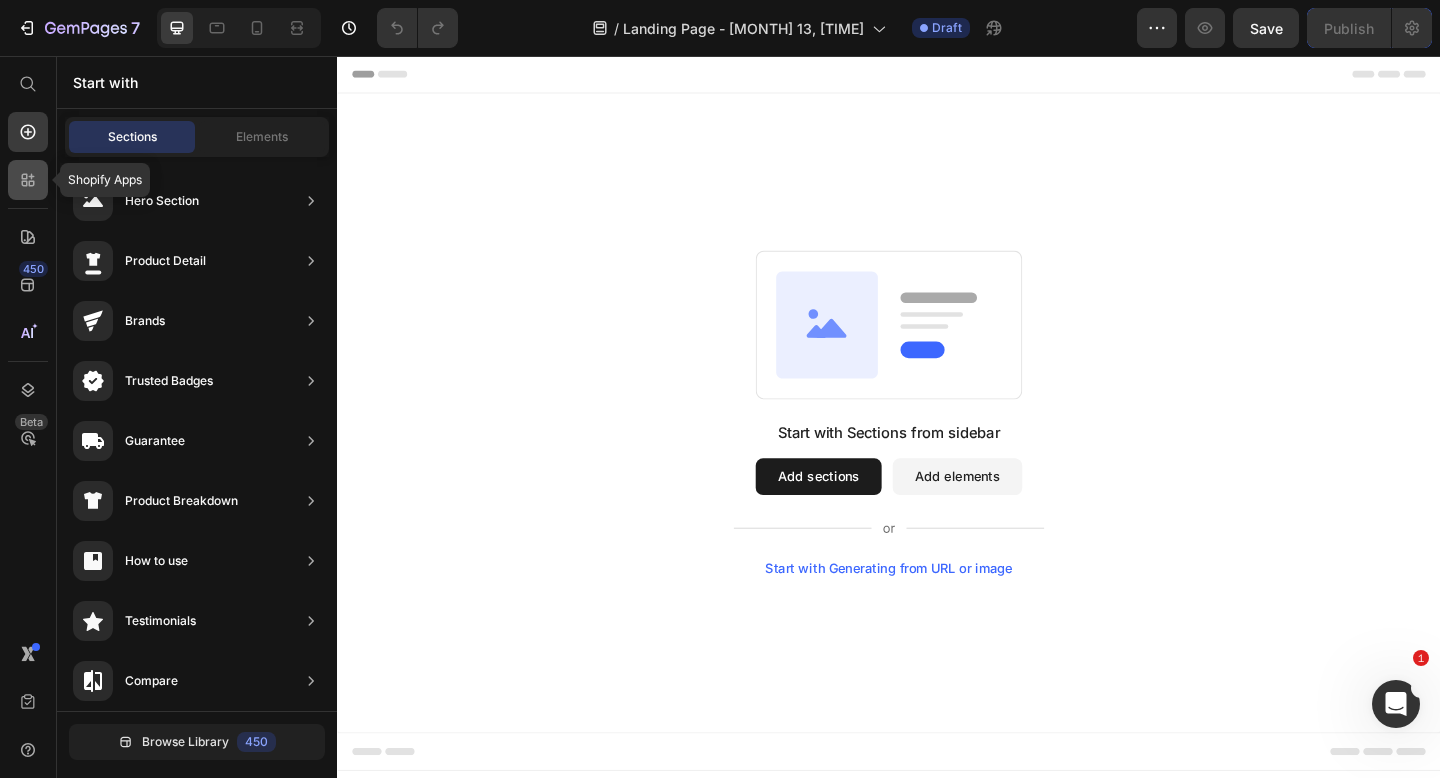 click 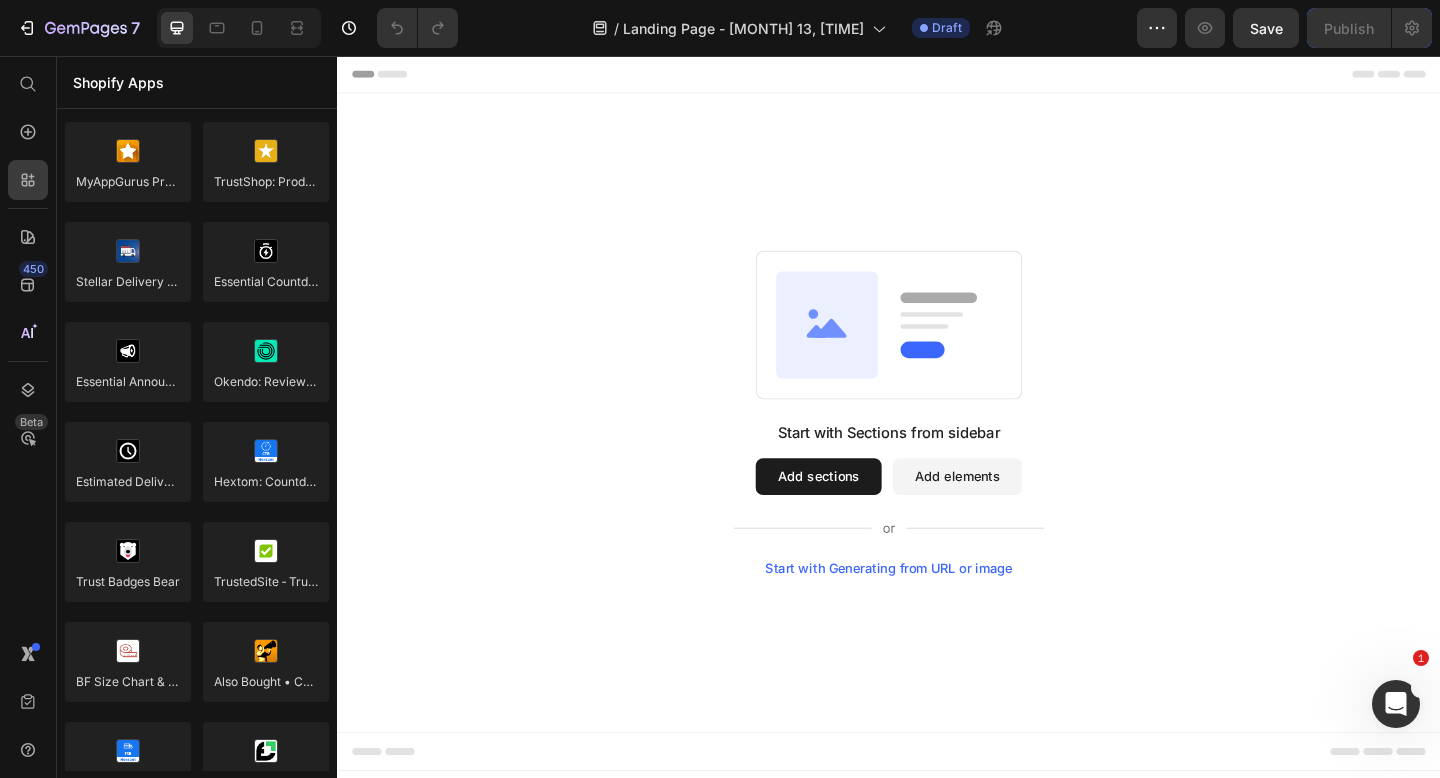 scroll, scrollTop: 5664, scrollLeft: 0, axis: vertical 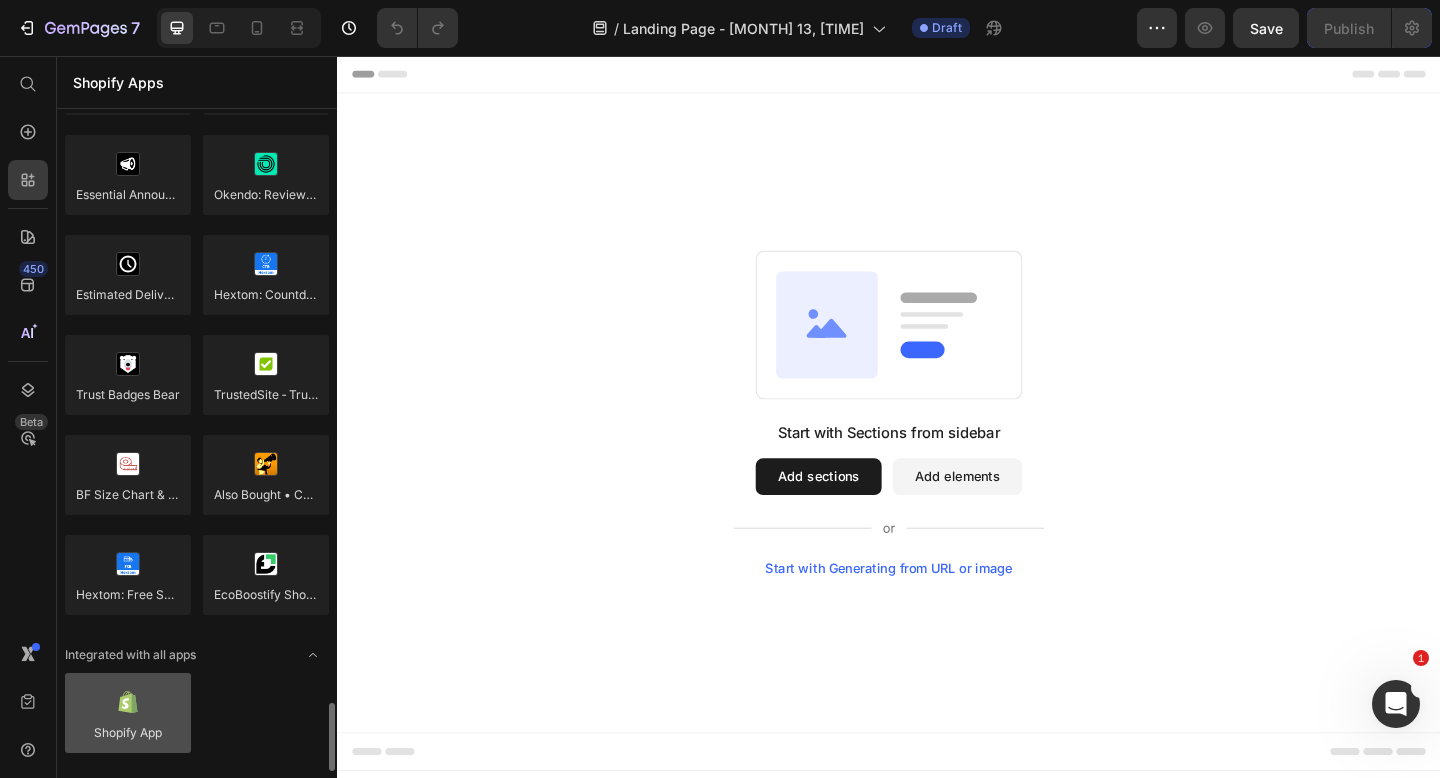 click at bounding box center (128, 713) 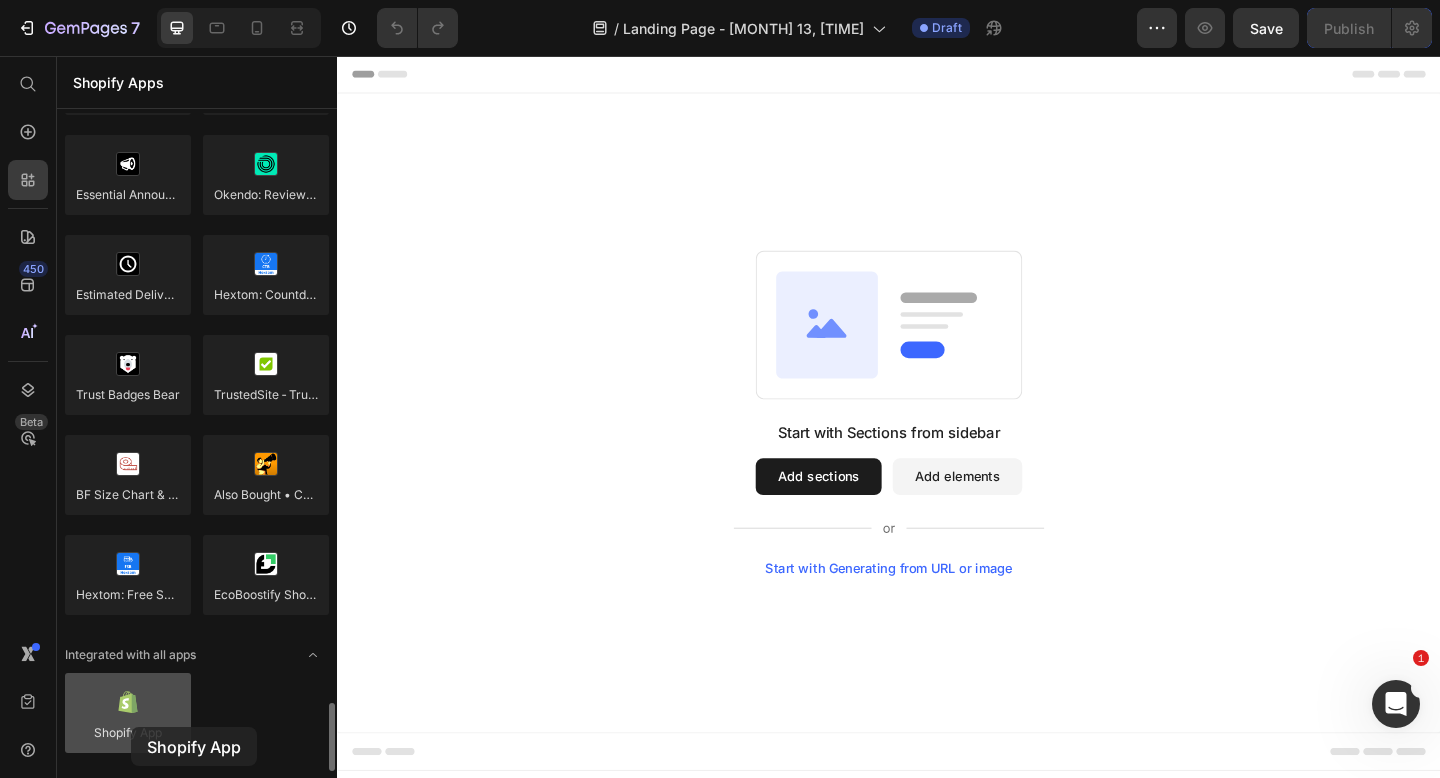 click at bounding box center [128, 713] 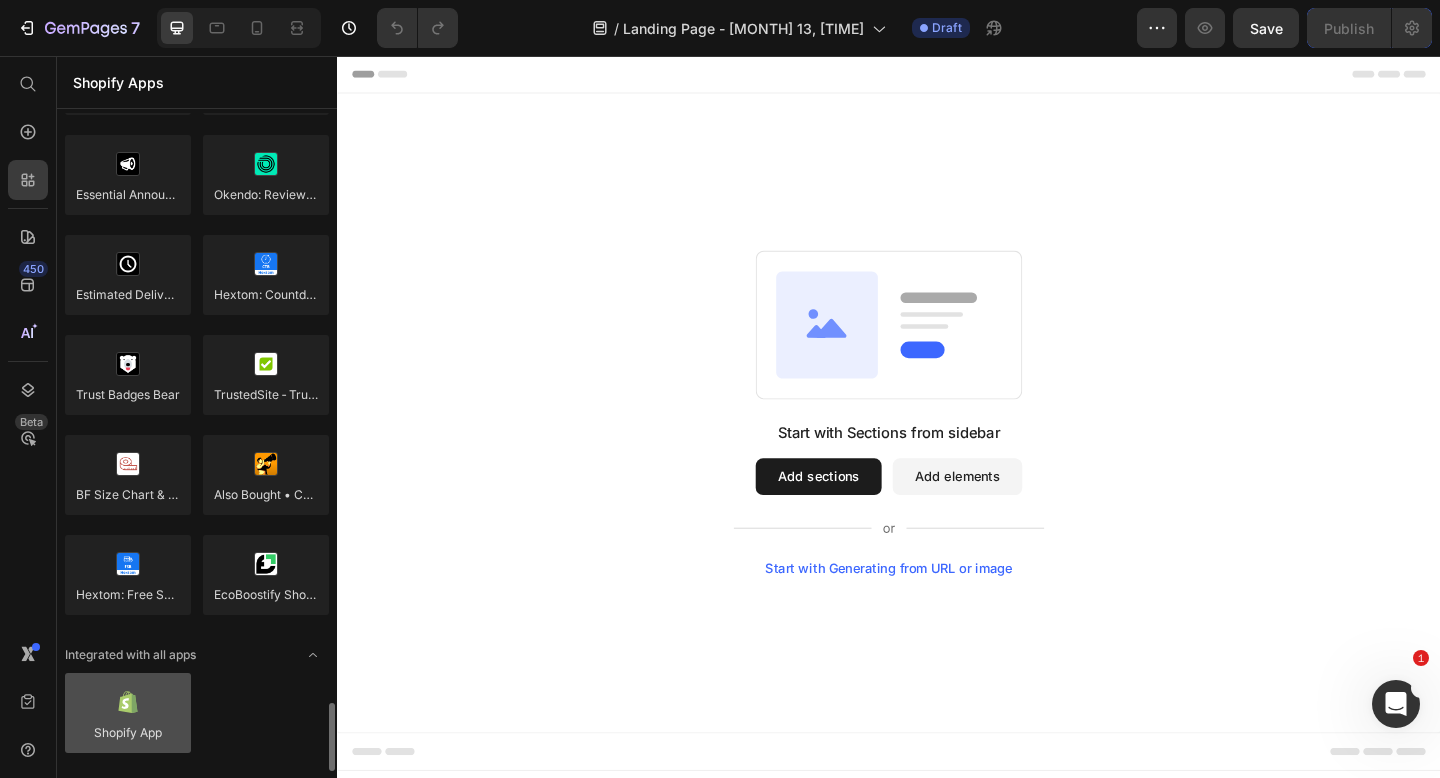 click at bounding box center (128, 713) 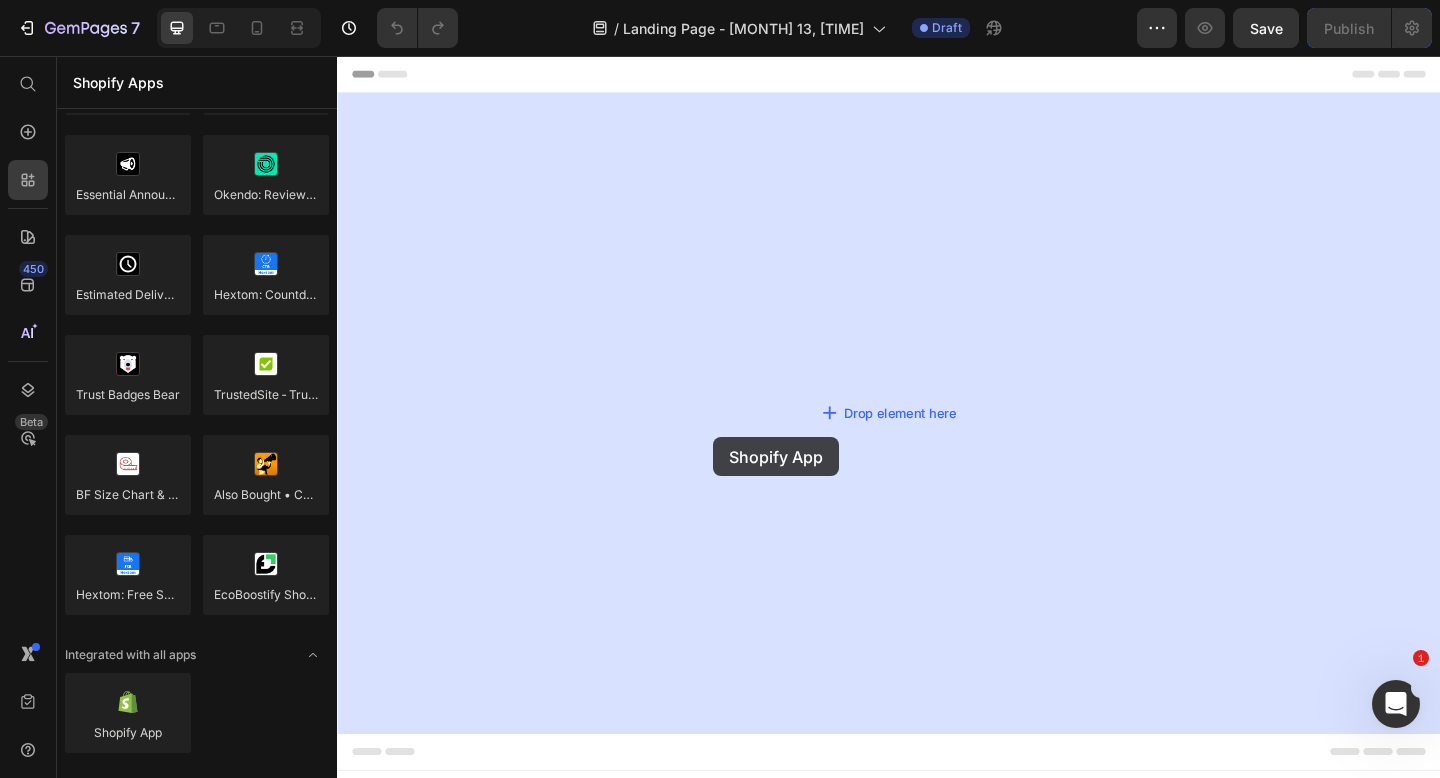 drag, startPoint x: 468, startPoint y: 783, endPoint x: 757, endPoint y: 453, distance: 438.65817 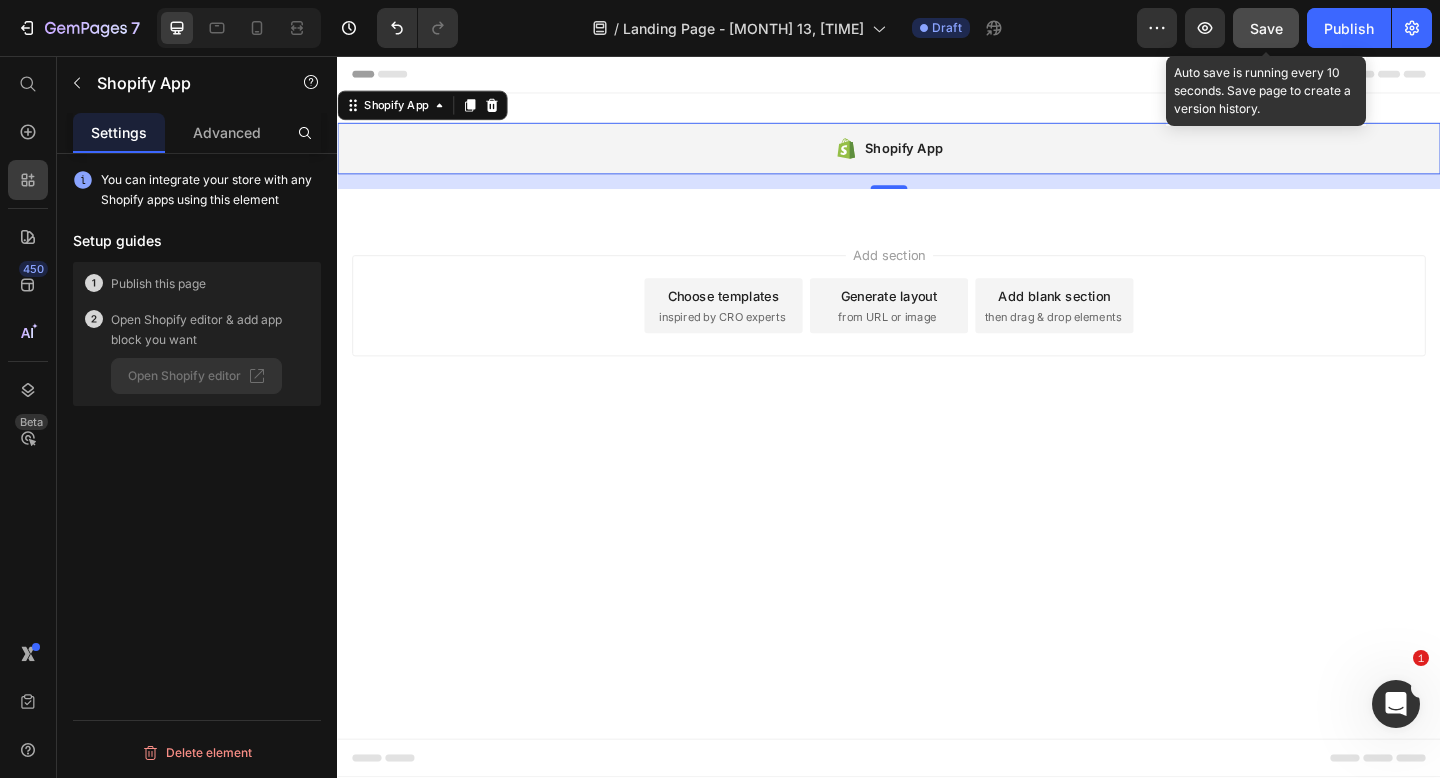 click on "Save" at bounding box center [1266, 28] 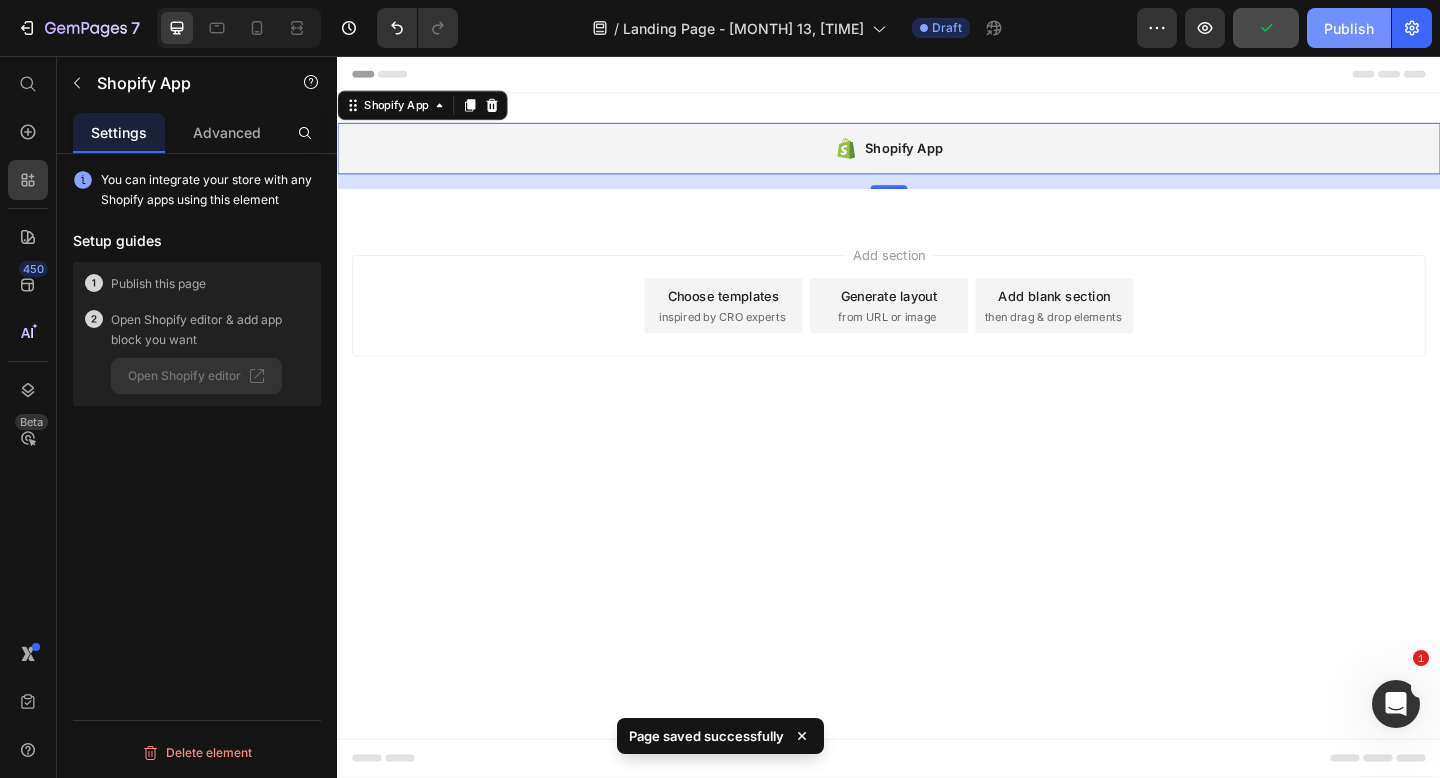click on "Publish" at bounding box center [1349, 28] 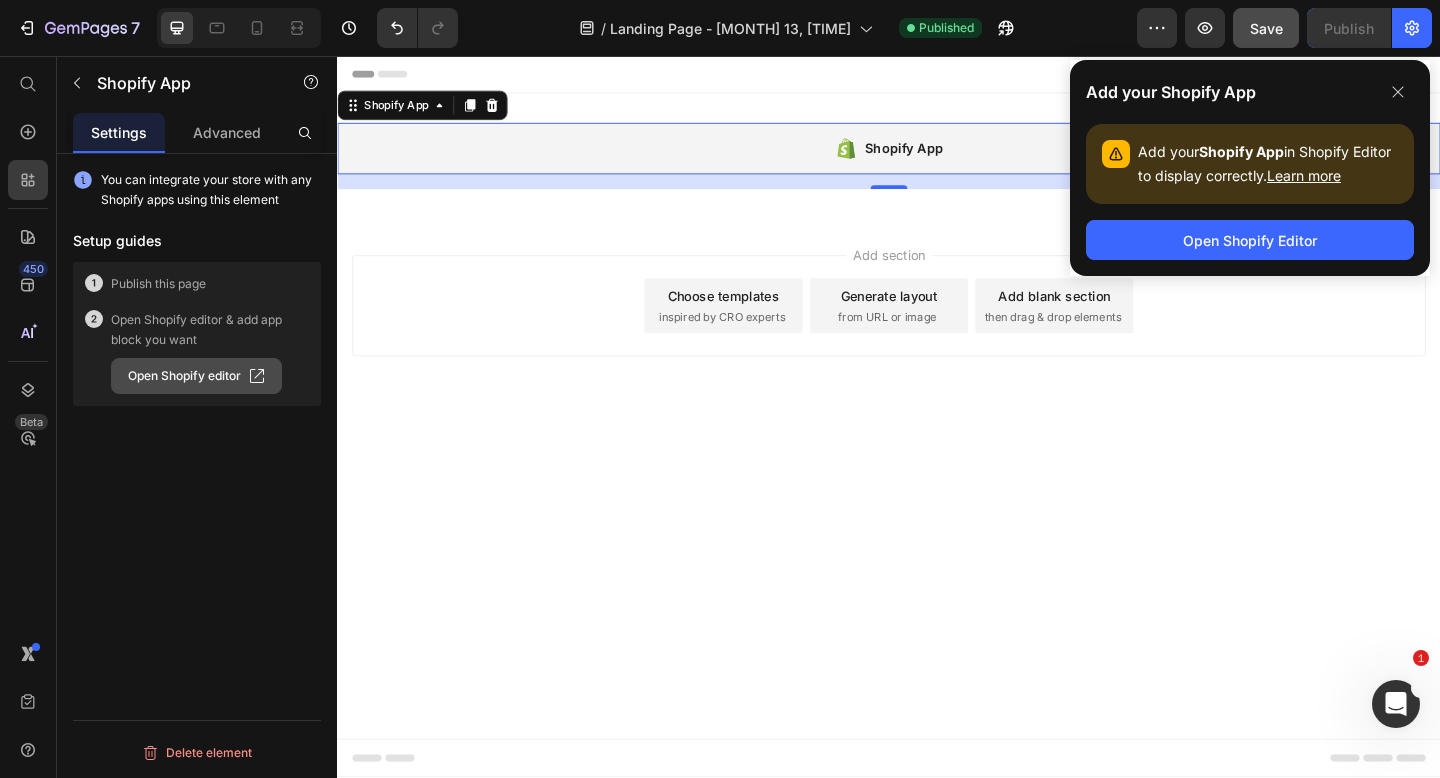 click on "Open Shopify editor" at bounding box center [196, 376] 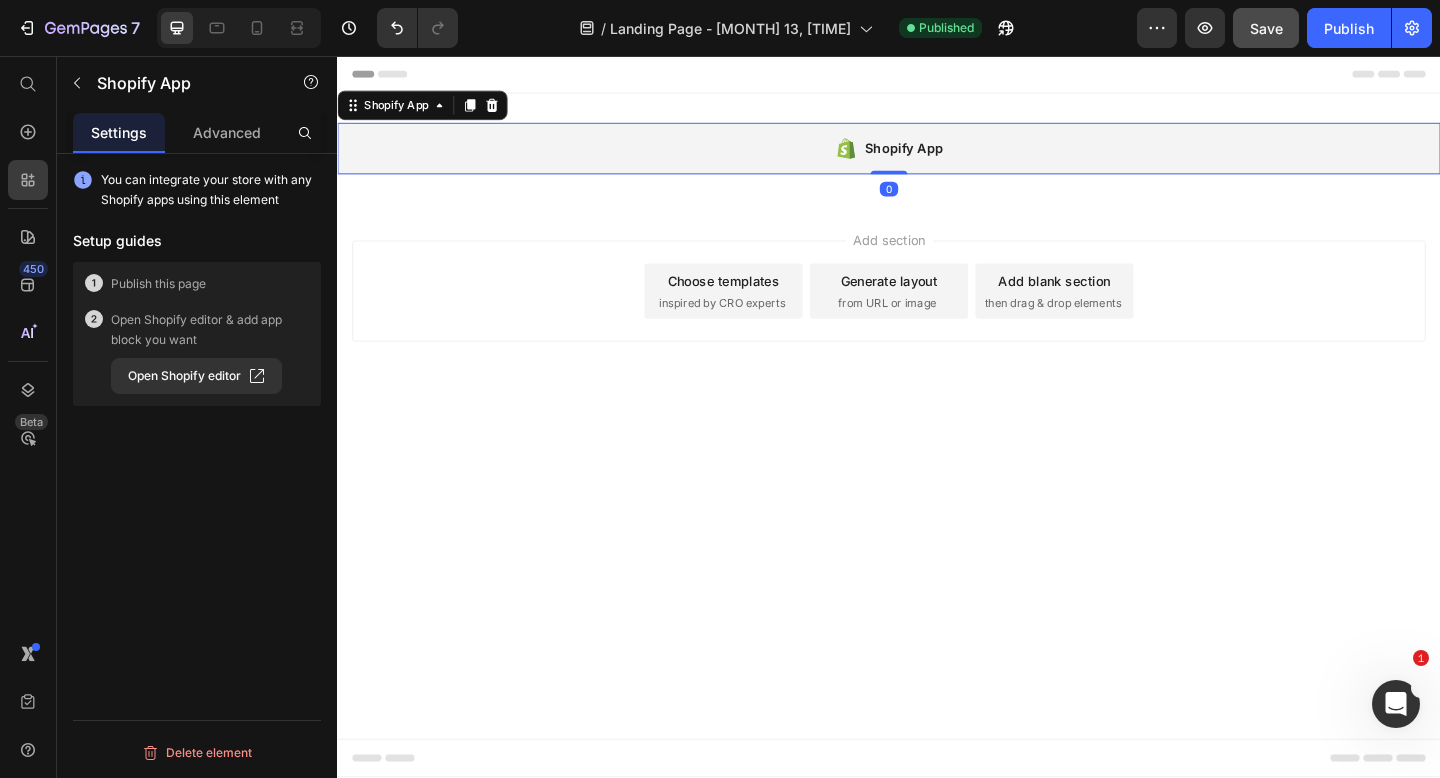 drag, startPoint x: 933, startPoint y: 197, endPoint x: 934, endPoint y: 161, distance: 36.013885 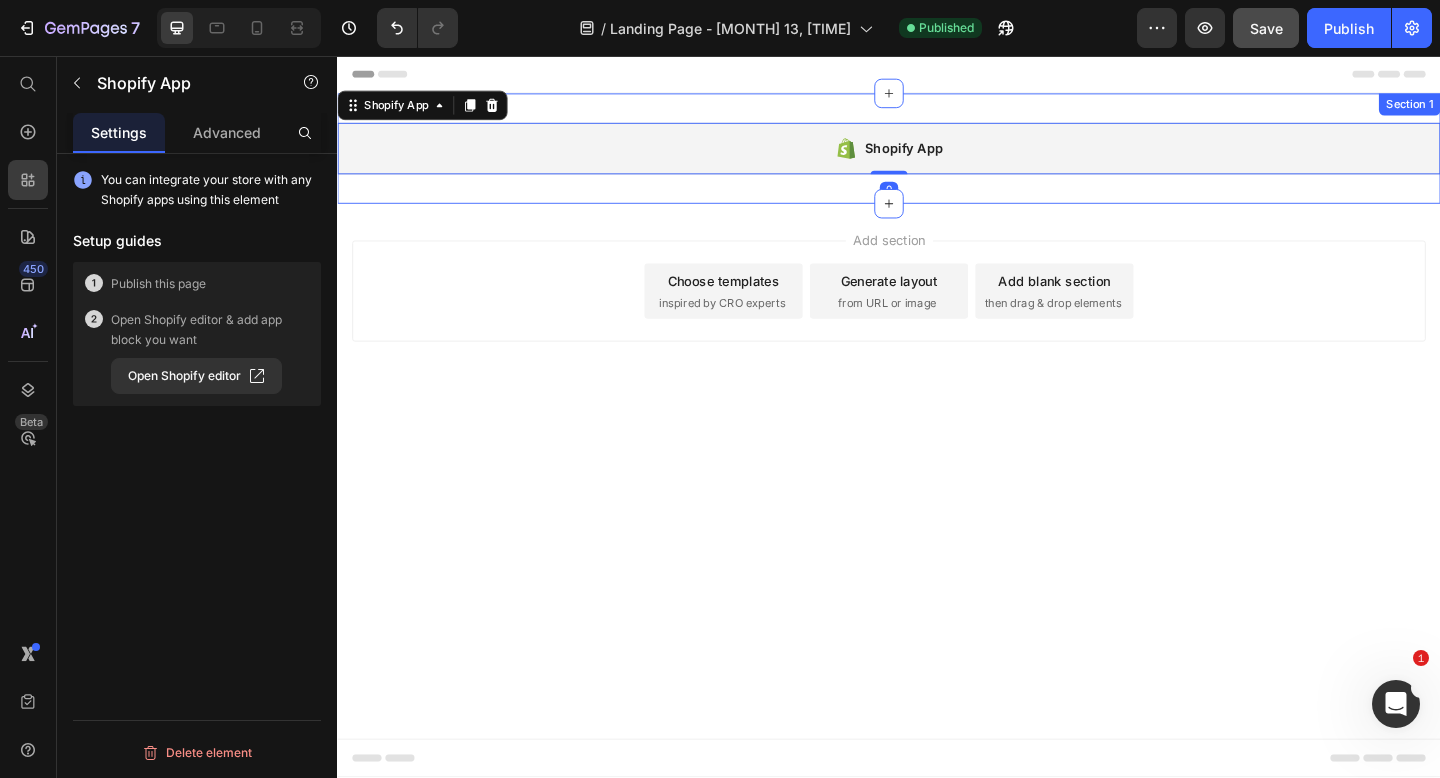 click on "Shopify App Shopify App   0 Section 1" at bounding box center [937, 157] 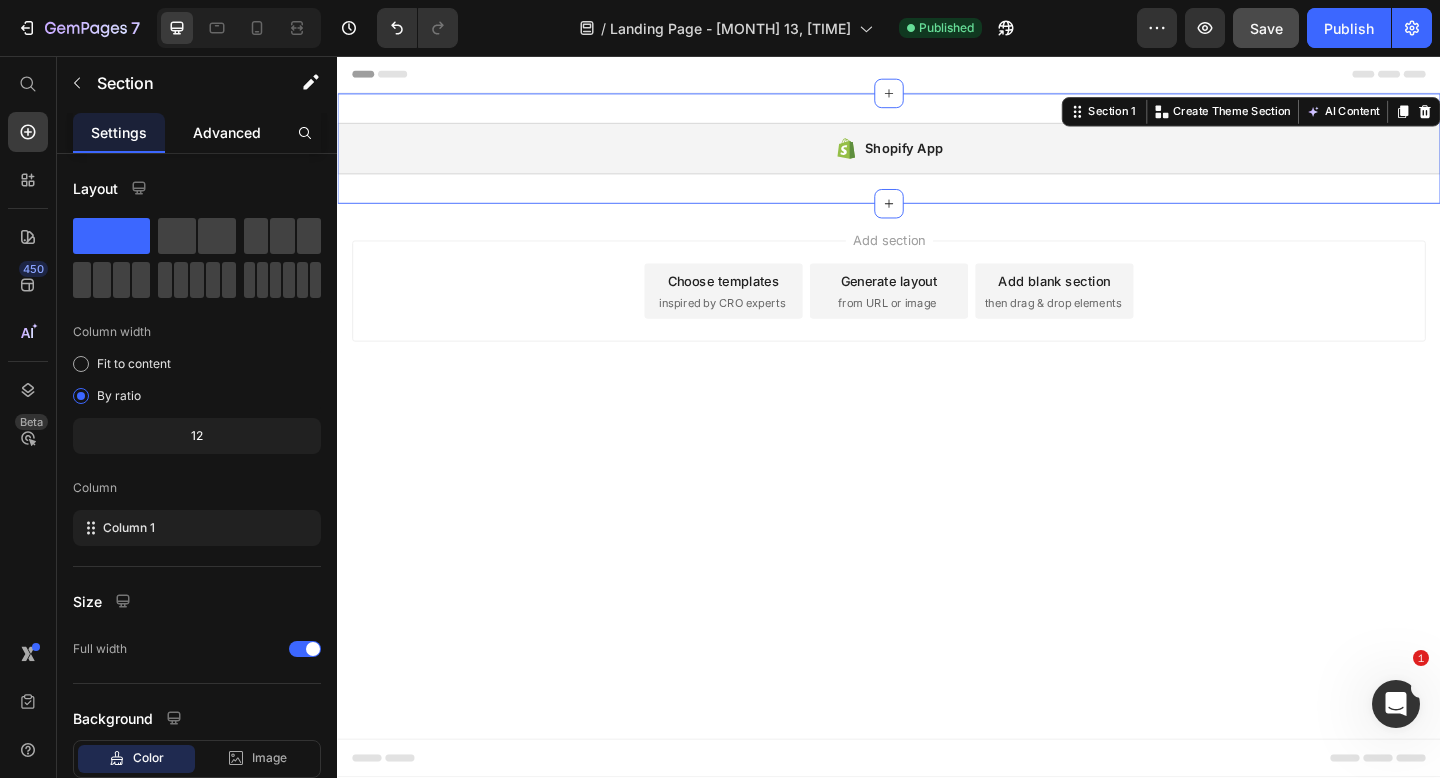 click on "Advanced" at bounding box center (227, 132) 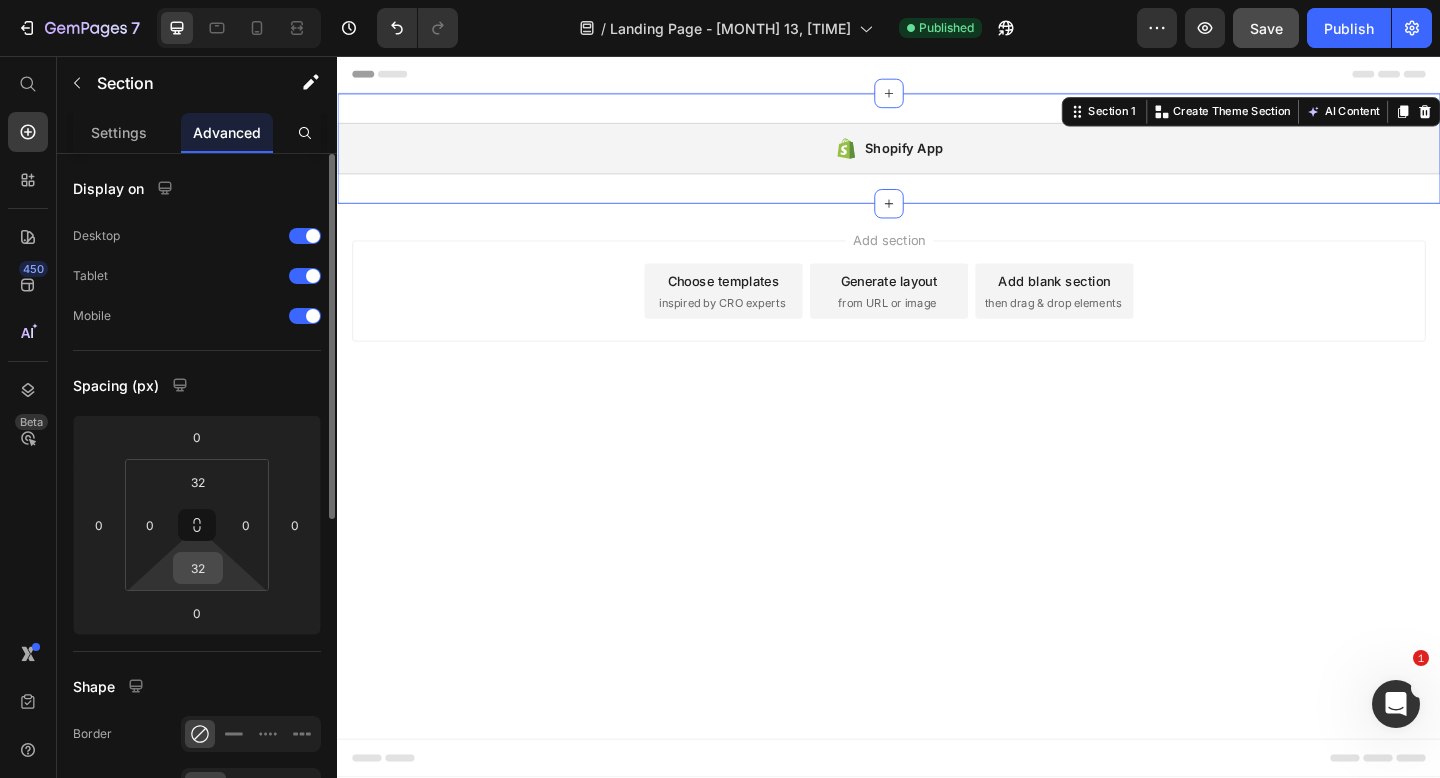 click on "32" at bounding box center [198, 568] 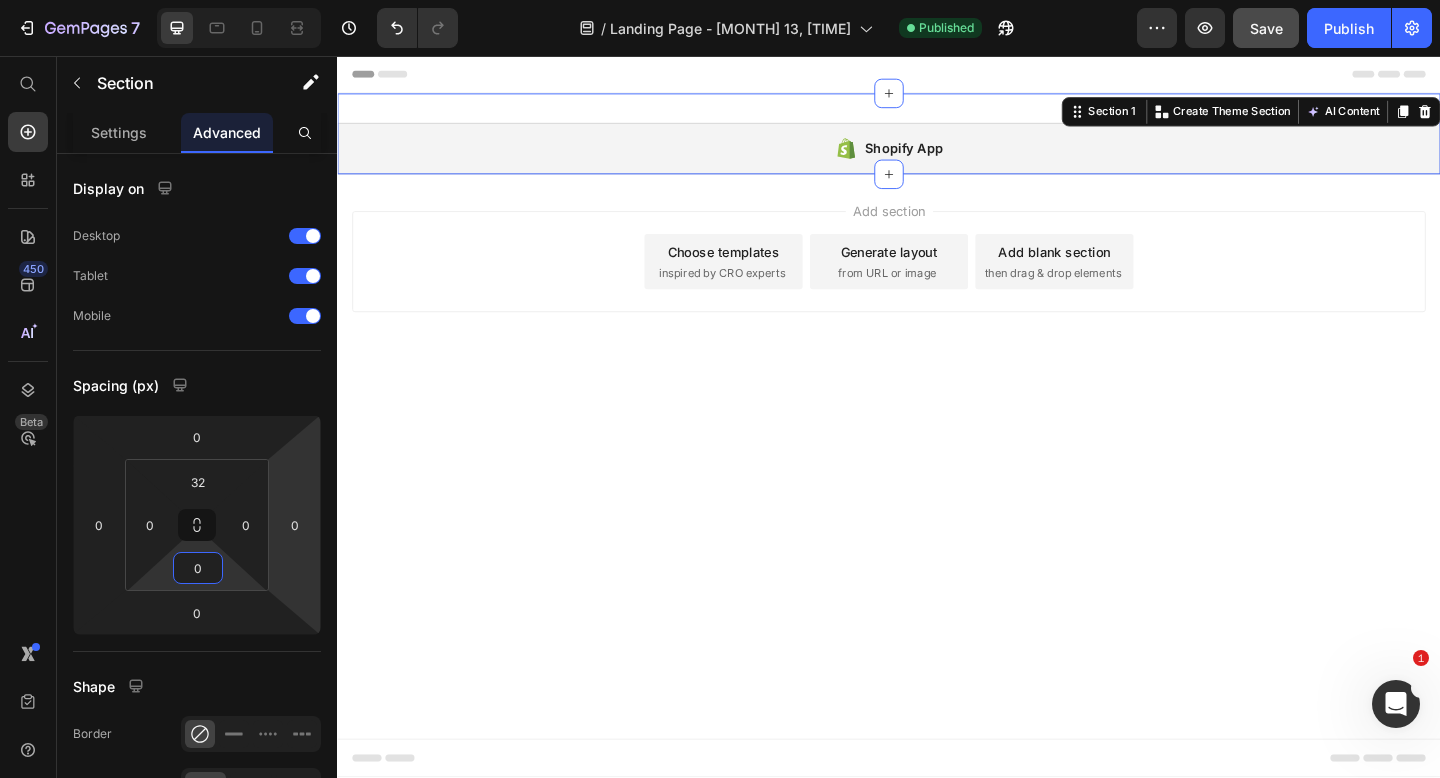 type on "0" 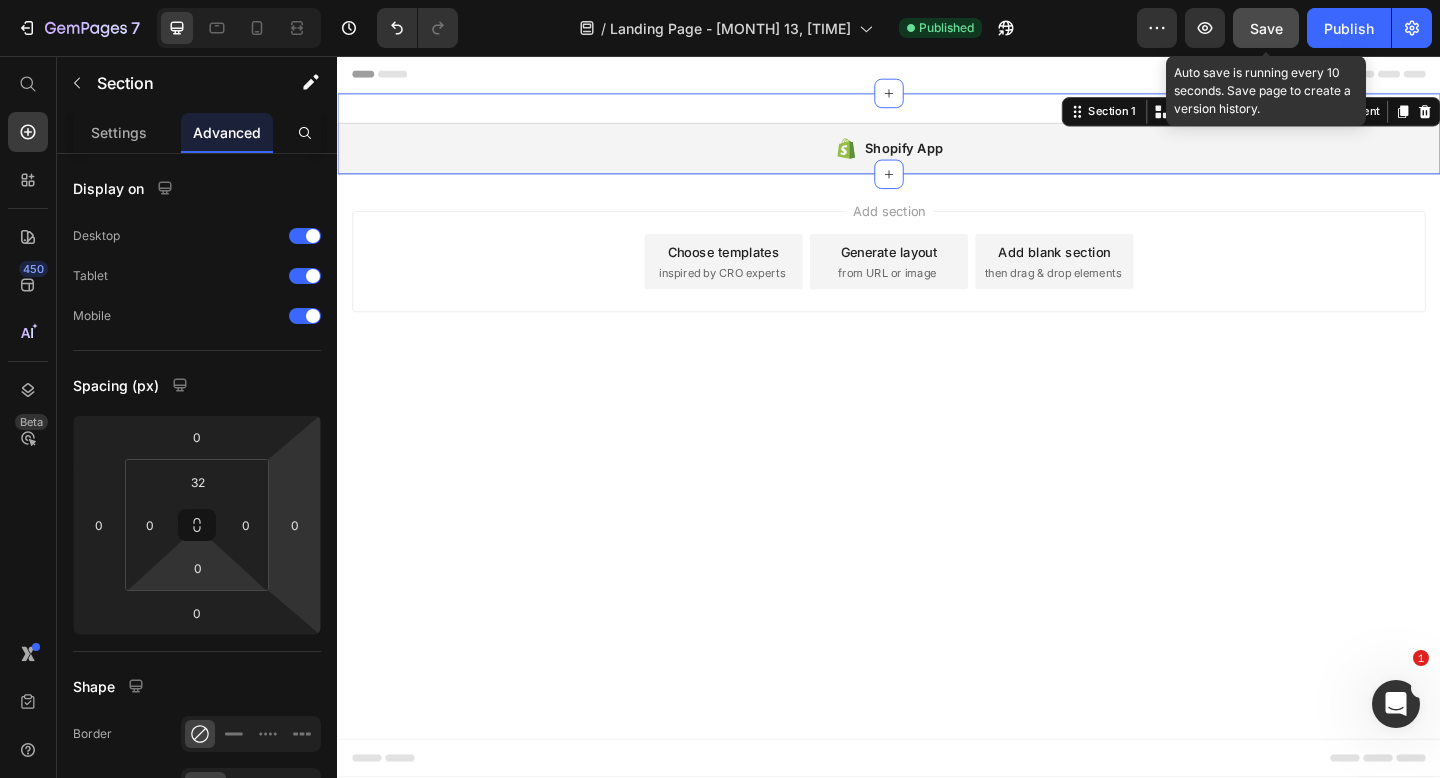 click on "Save" at bounding box center (1266, 28) 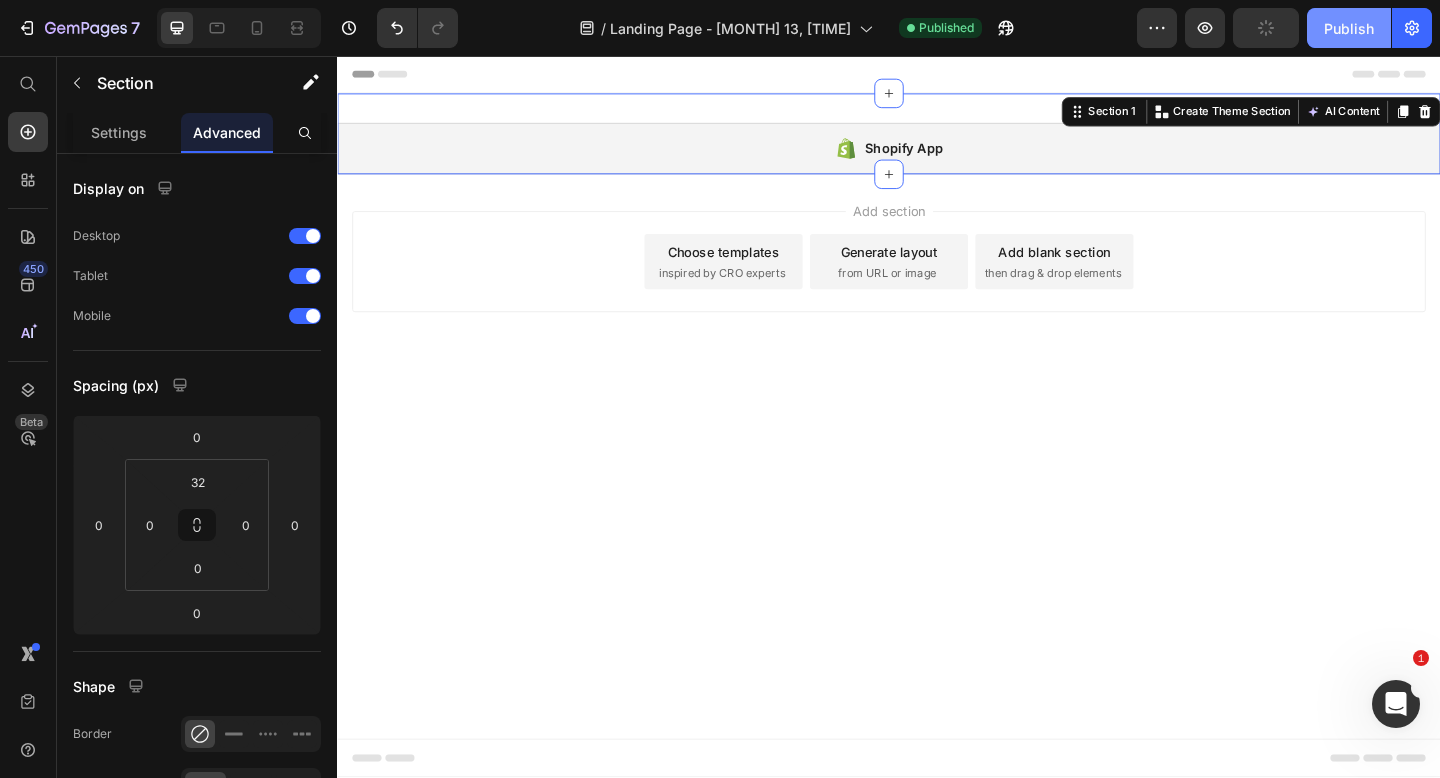 click on "Publish" at bounding box center [1349, 28] 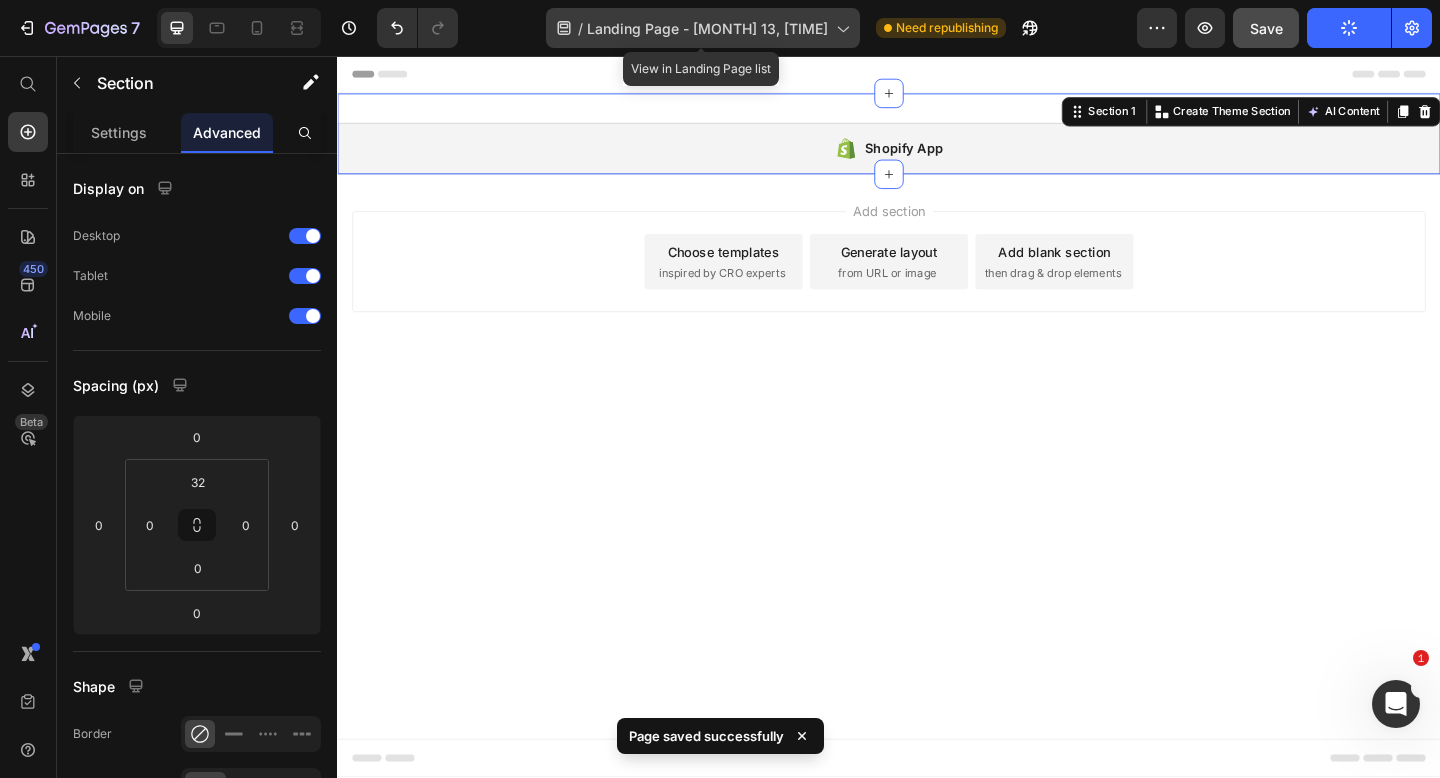click on "Landing Page - Jul 13, 10:45:39" at bounding box center (707, 28) 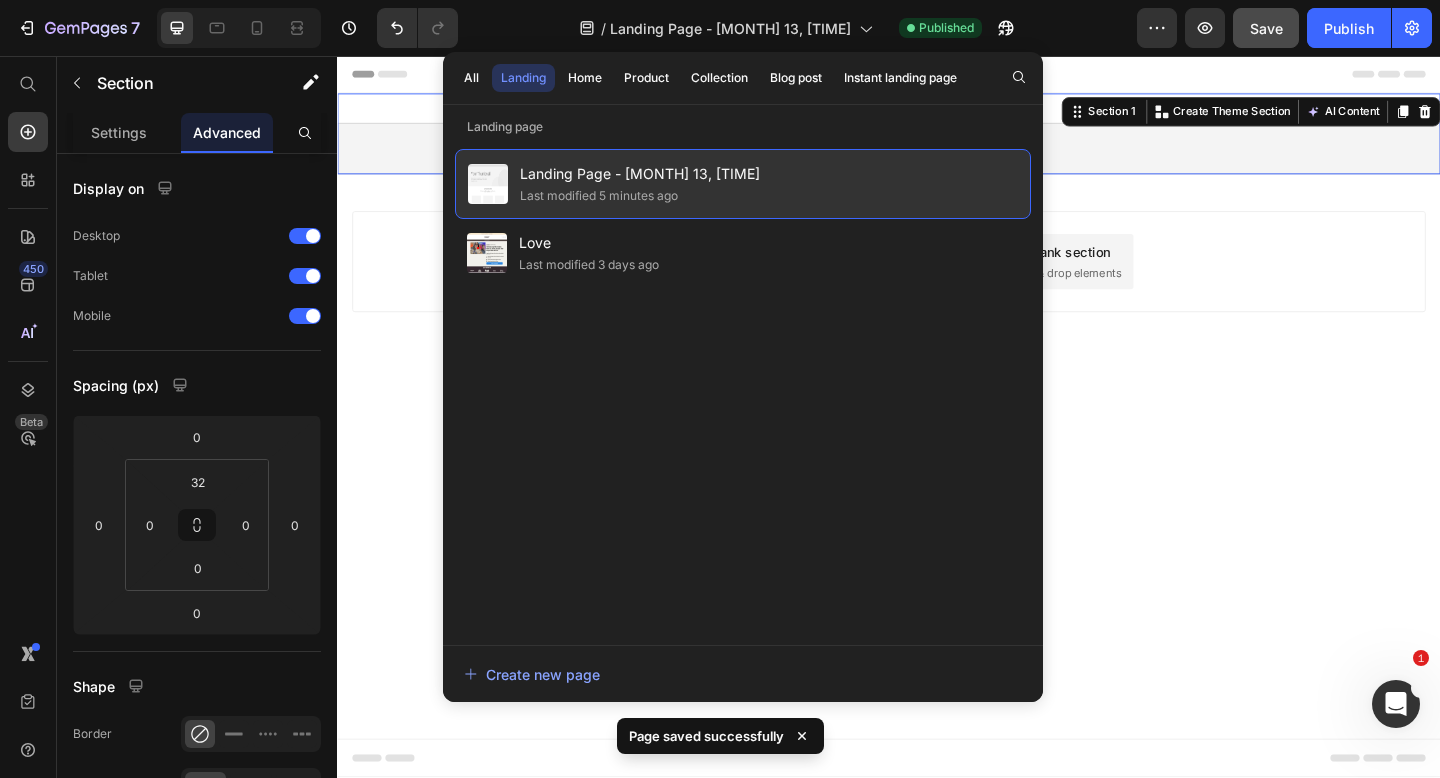 click on "Landing Page - Jul 13, 10:45:39" at bounding box center [640, 174] 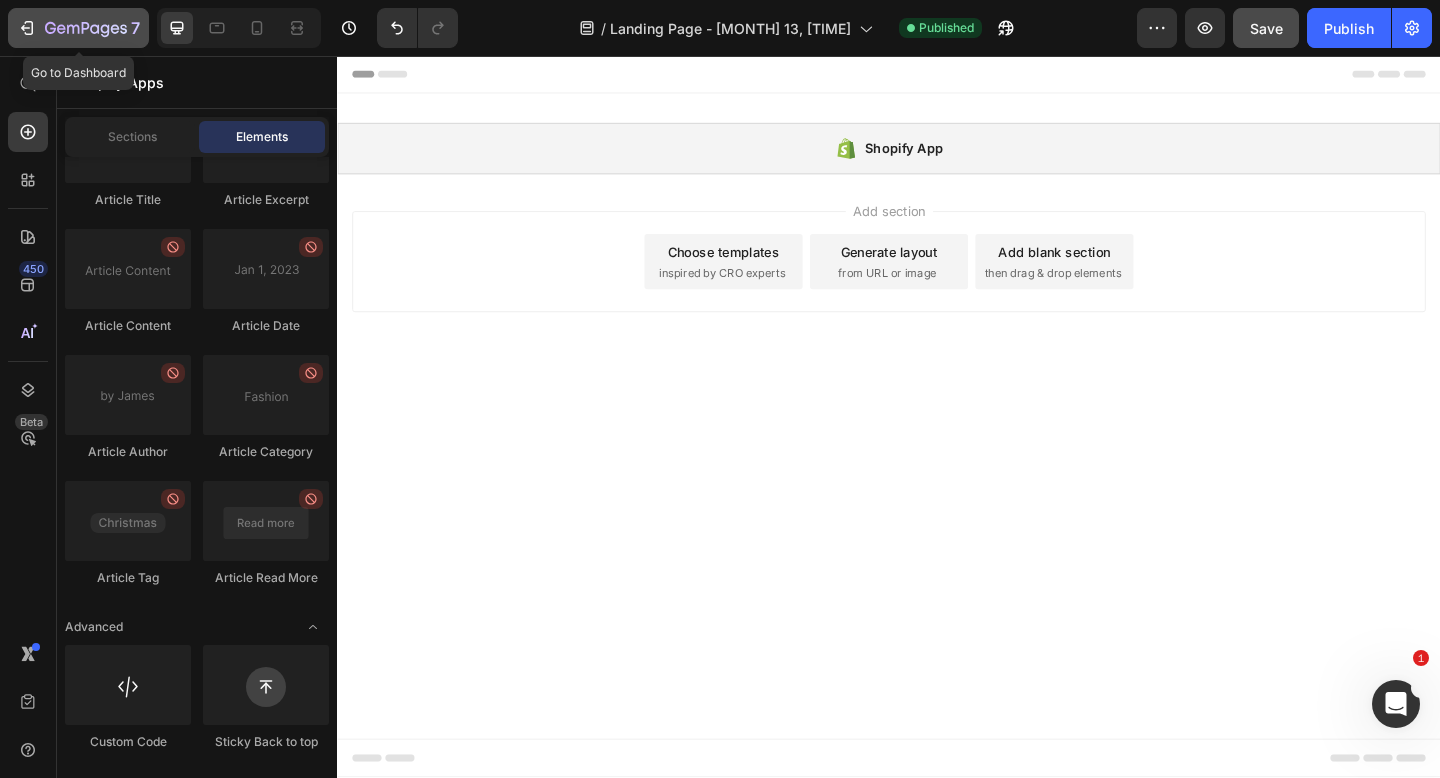 click on "7" 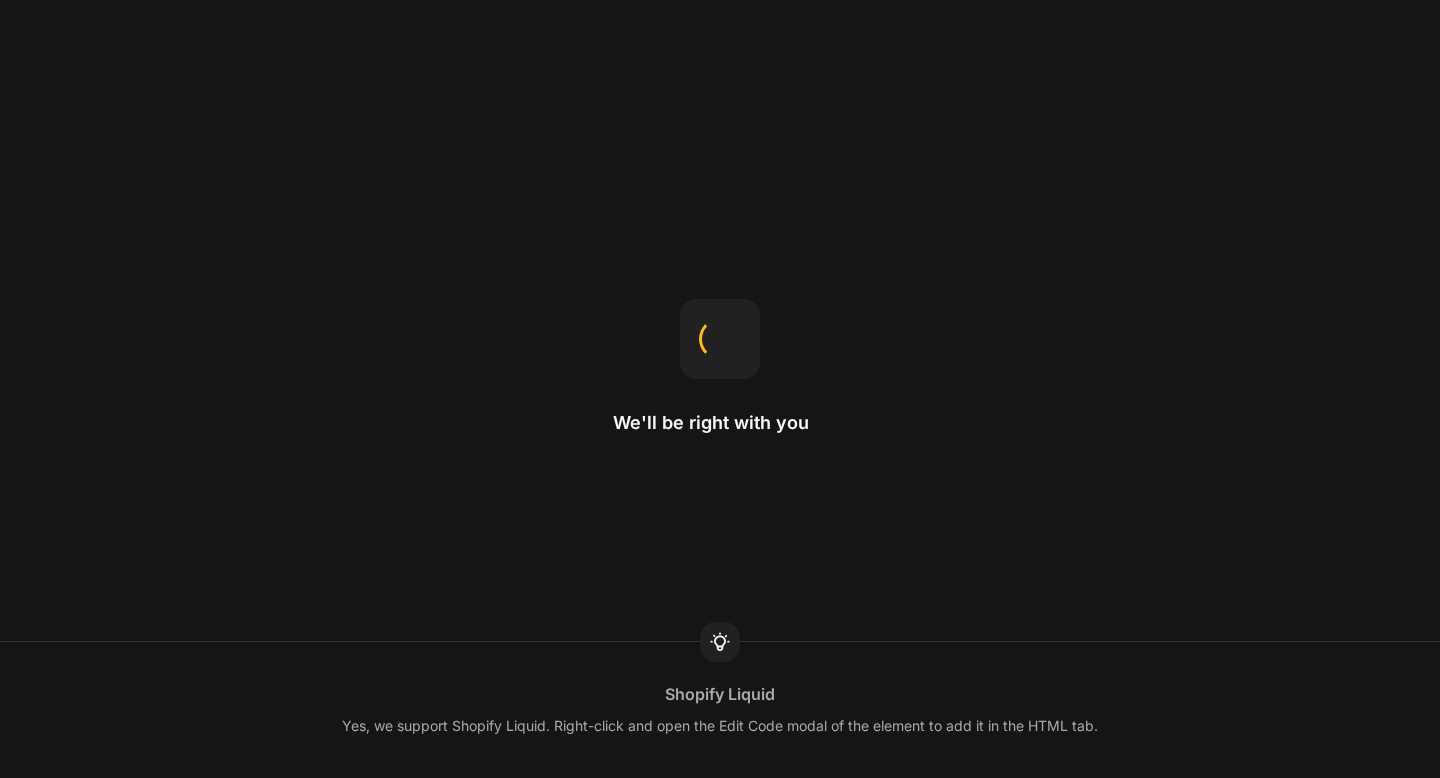 scroll, scrollTop: 0, scrollLeft: 0, axis: both 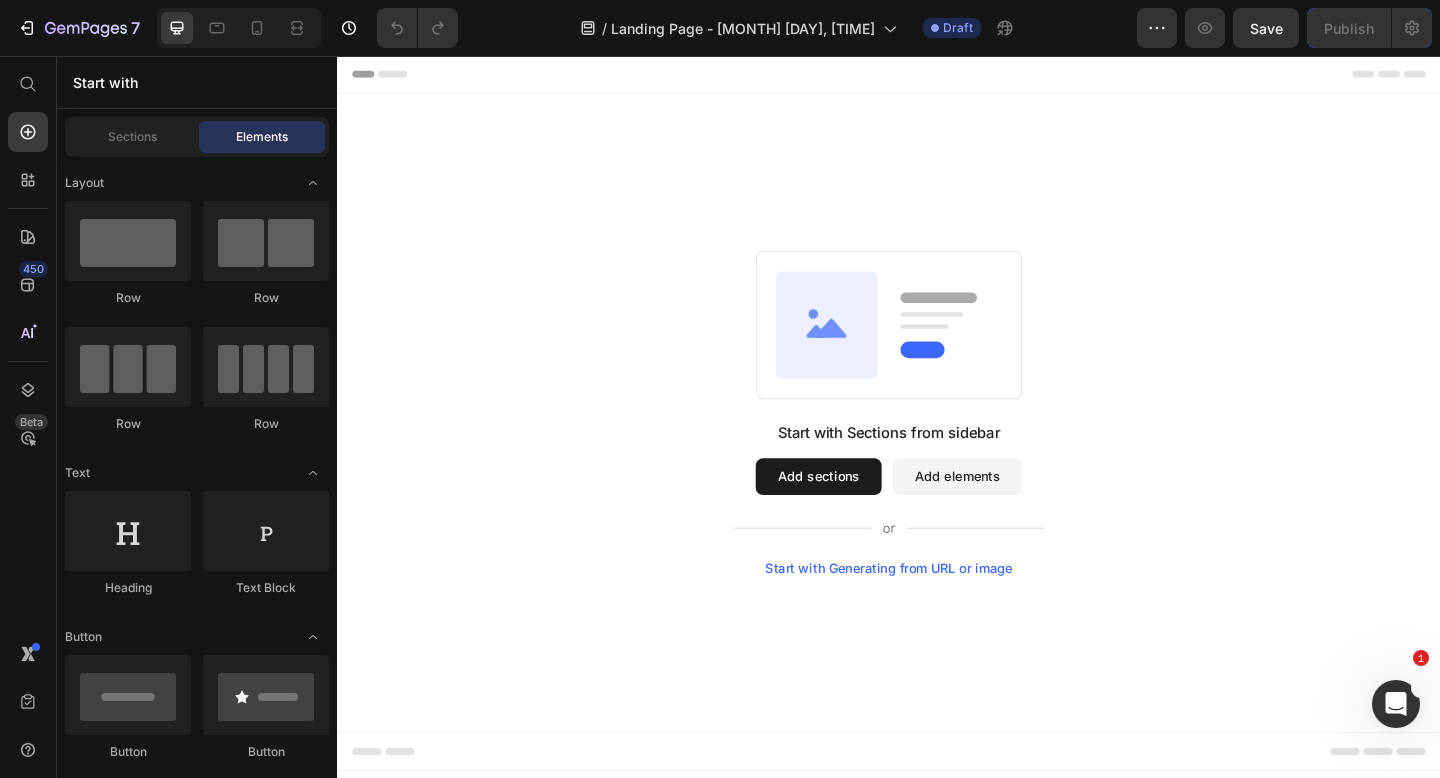 click on "Add sections" at bounding box center (860, 514) 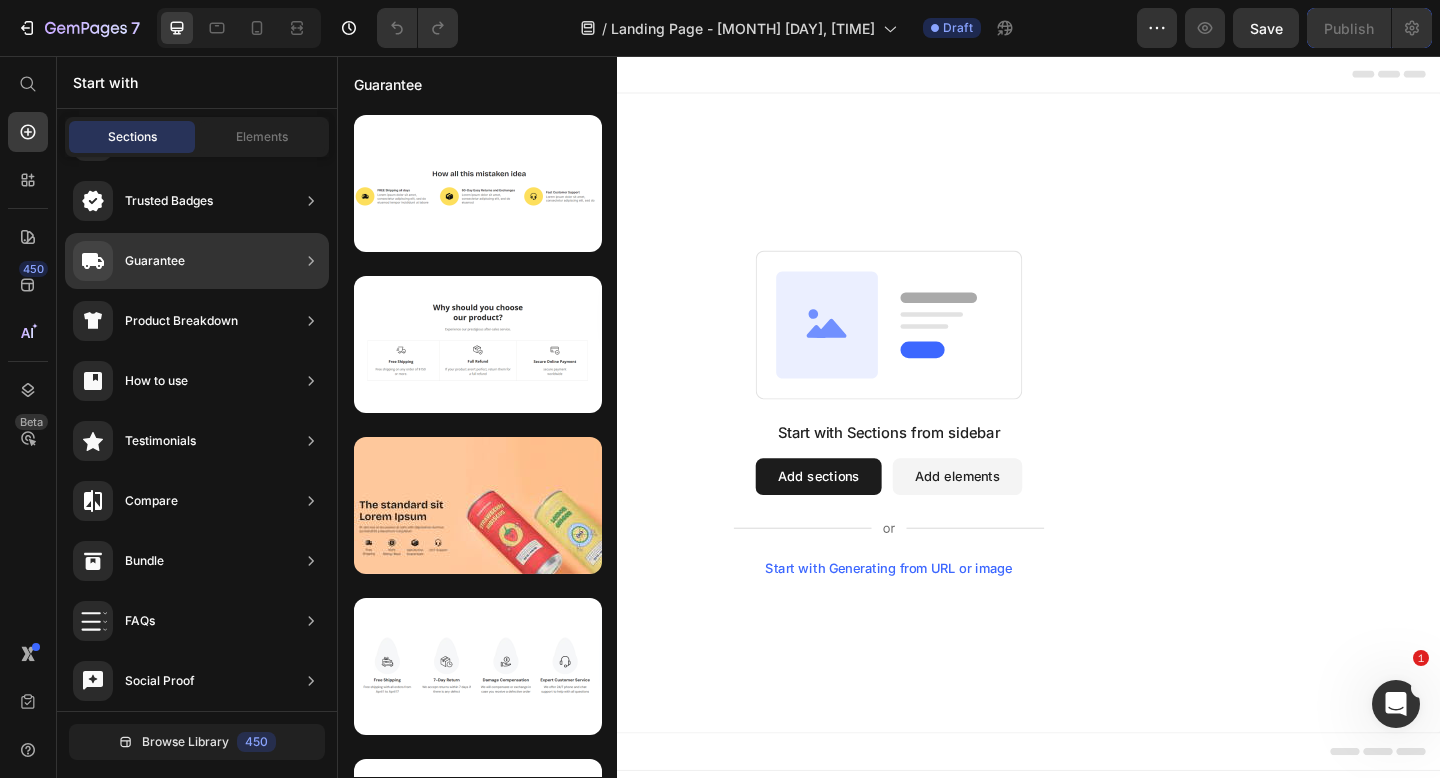 scroll, scrollTop: 606, scrollLeft: 0, axis: vertical 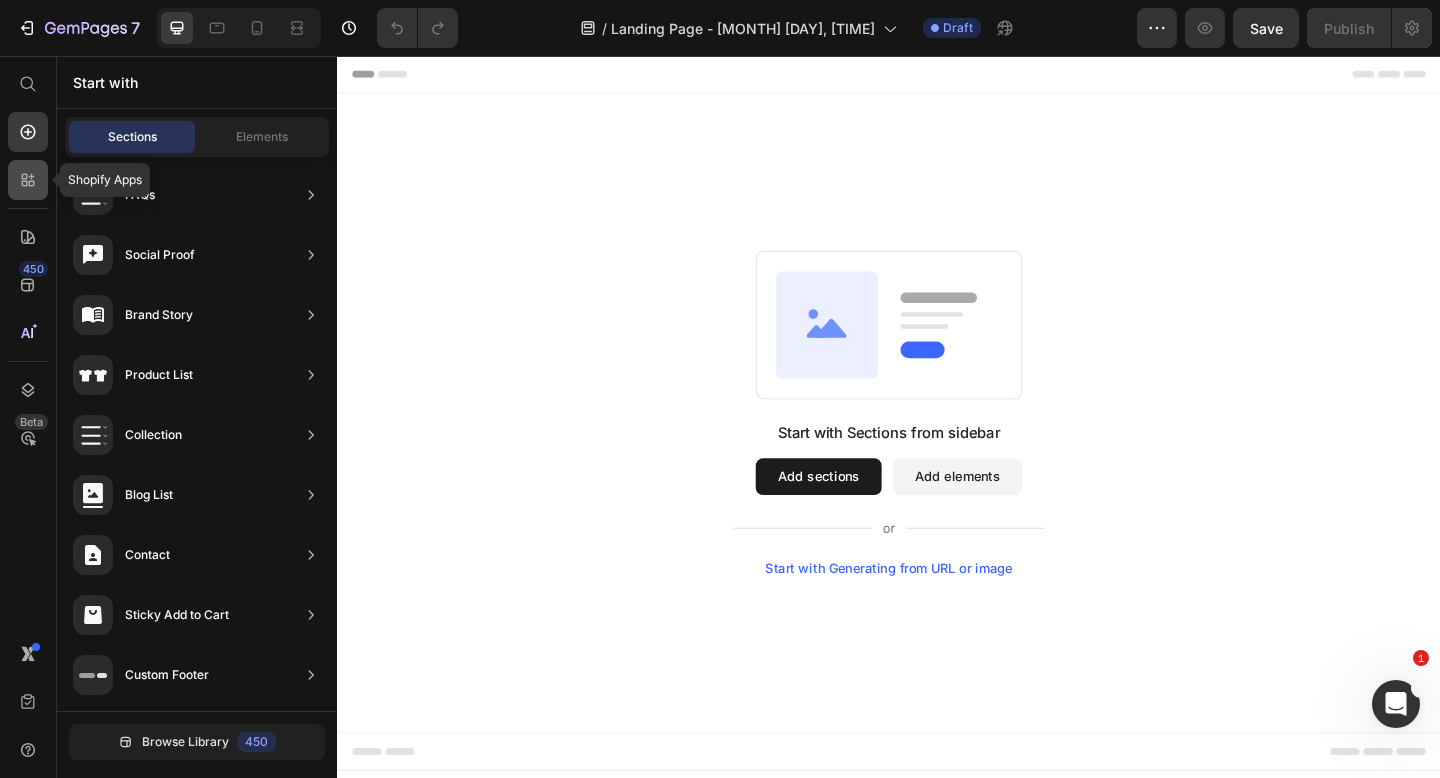 click 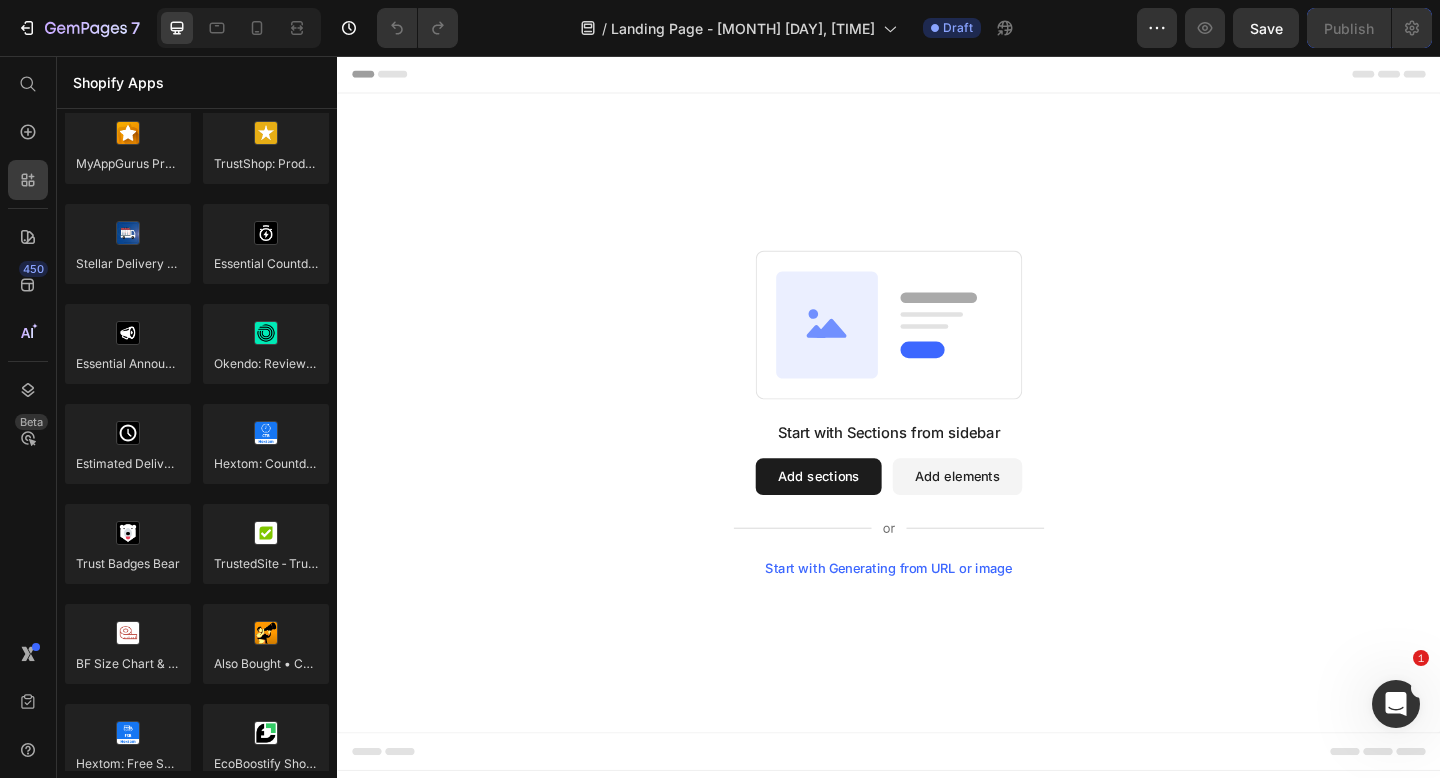 scroll, scrollTop: 5664, scrollLeft: 0, axis: vertical 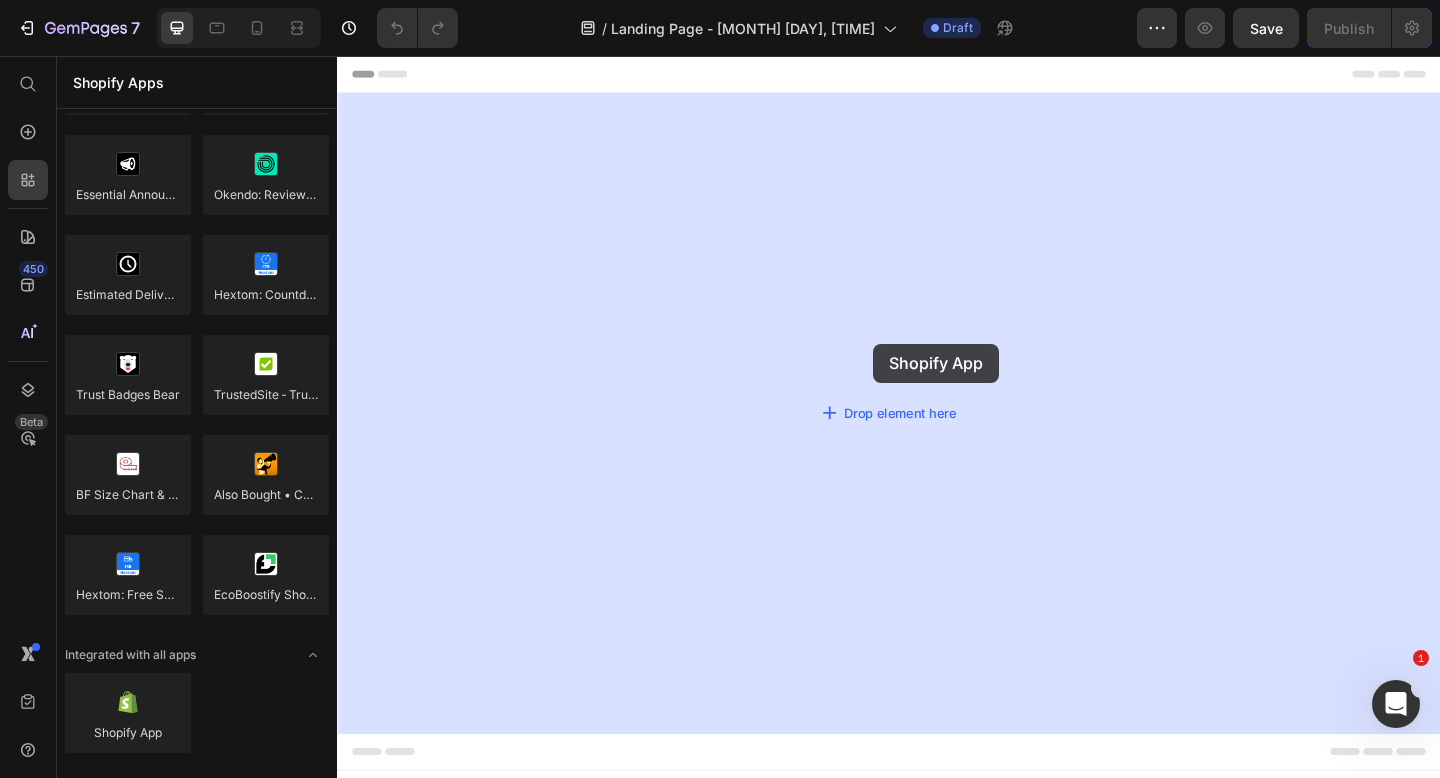 drag, startPoint x: 462, startPoint y: 757, endPoint x: 915, endPoint y: 372, distance: 594.5032 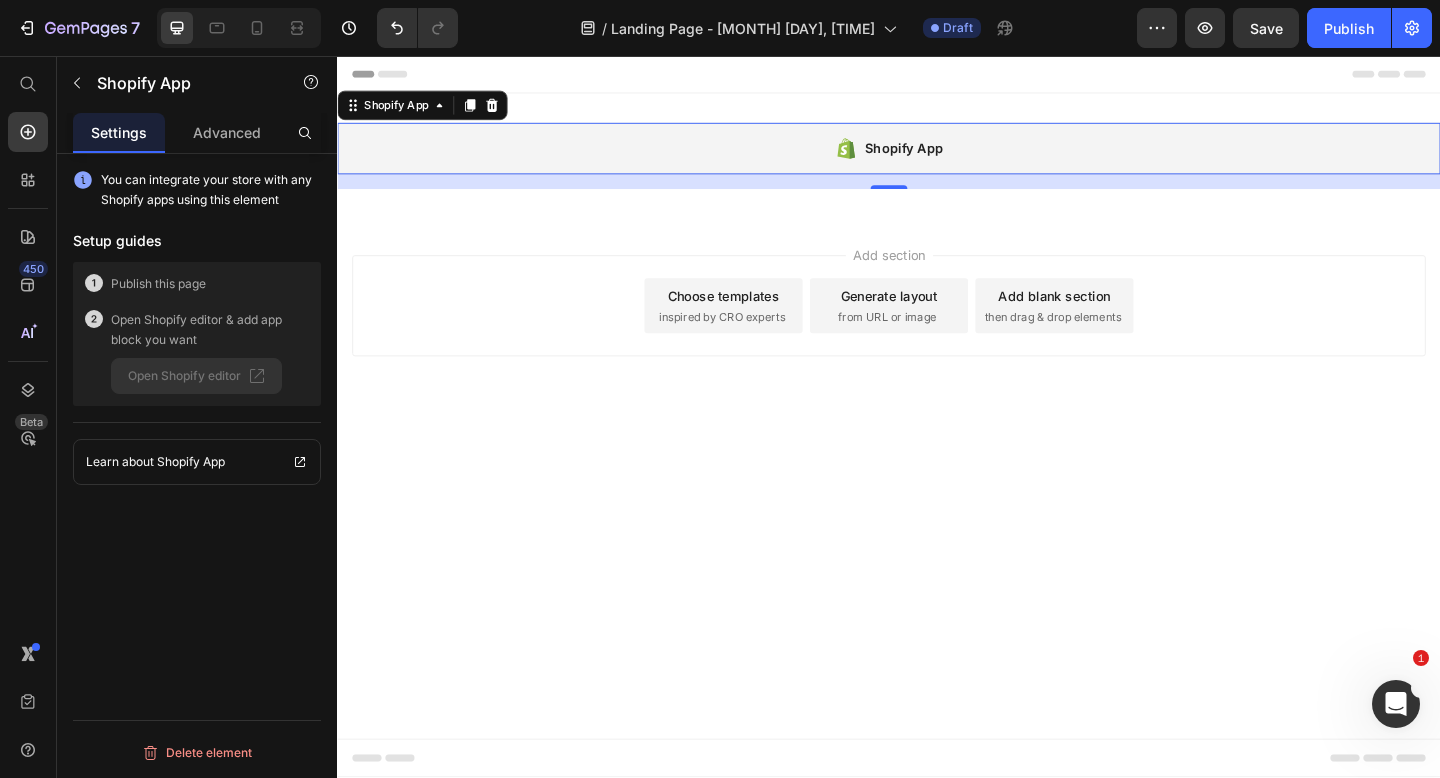 click on "Shopify App" at bounding box center [953, 157] 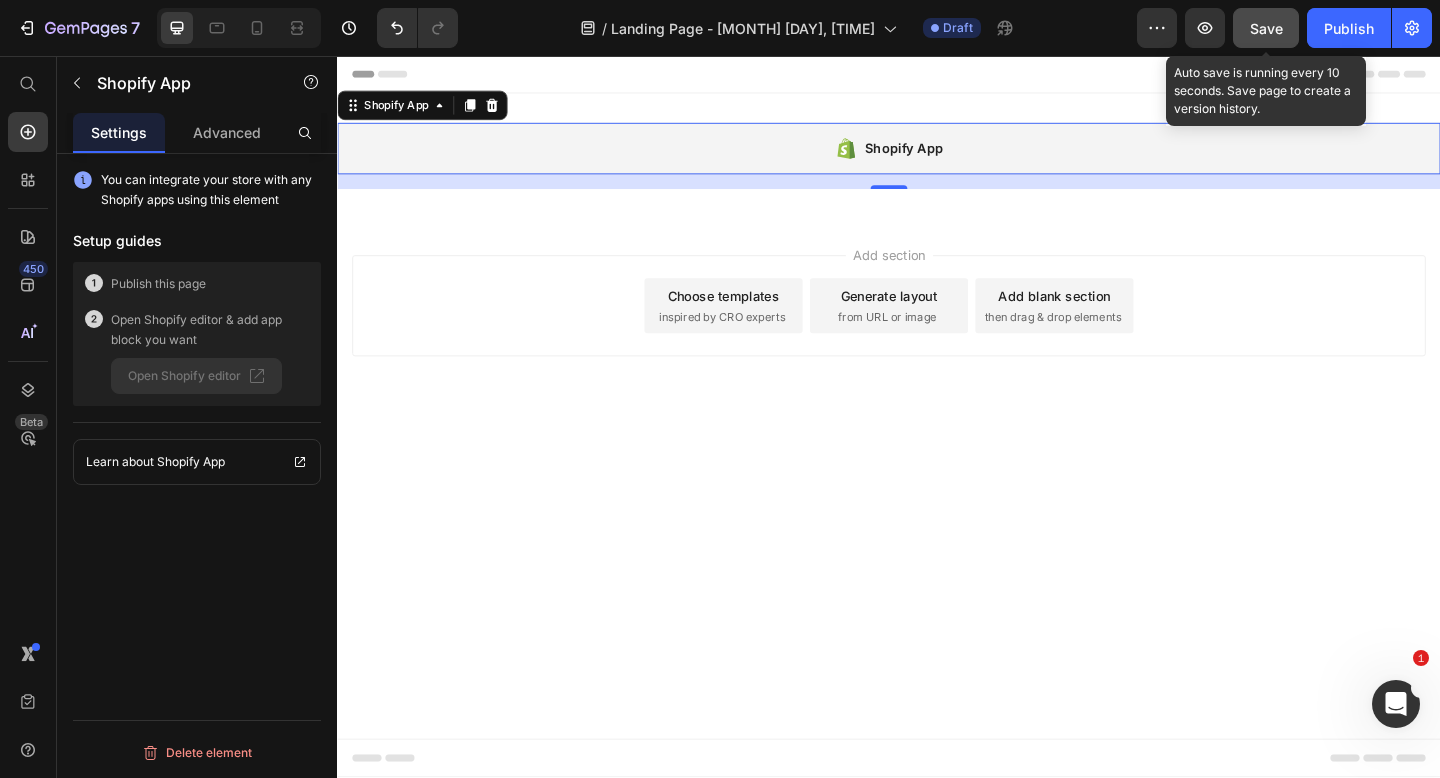 click on "Save" at bounding box center (1266, 28) 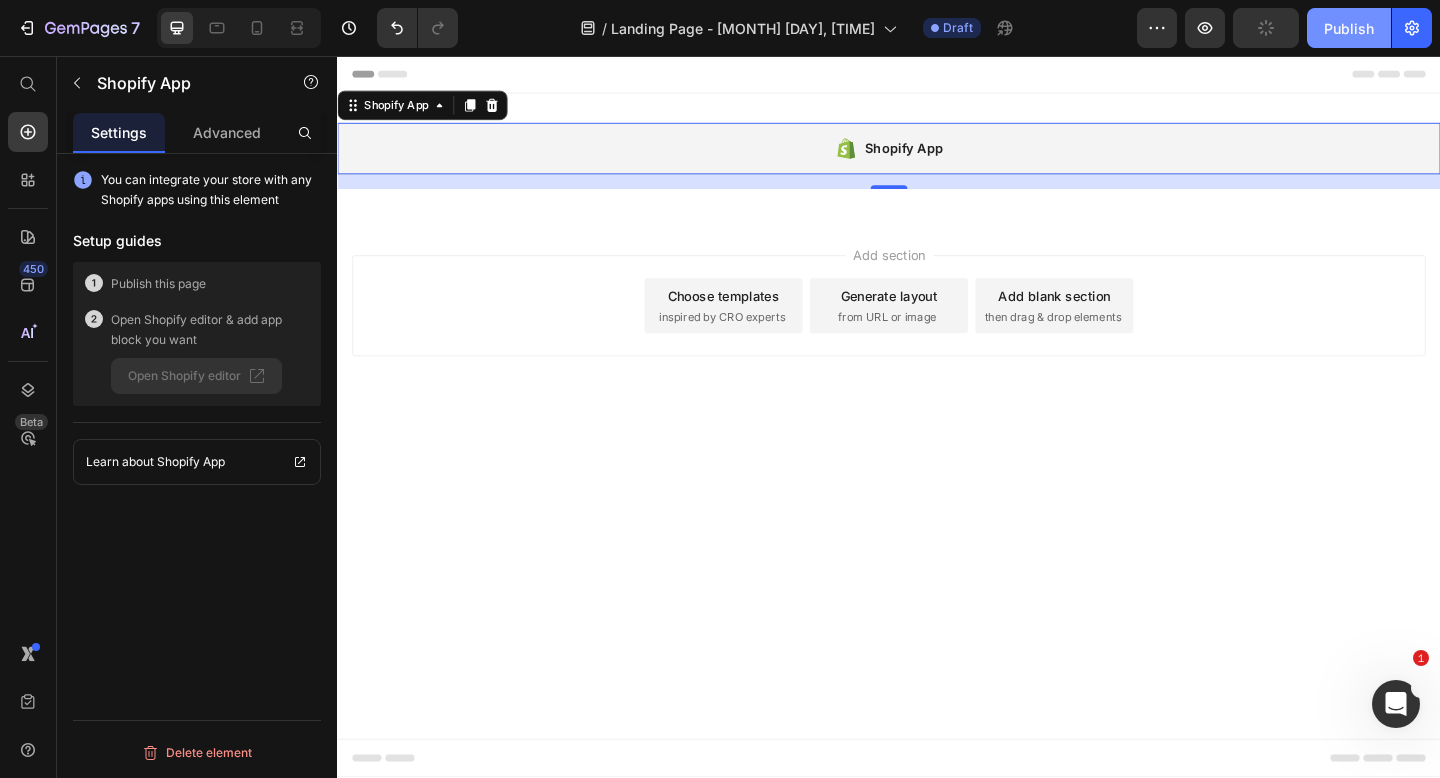 click on "Publish" at bounding box center (1349, 28) 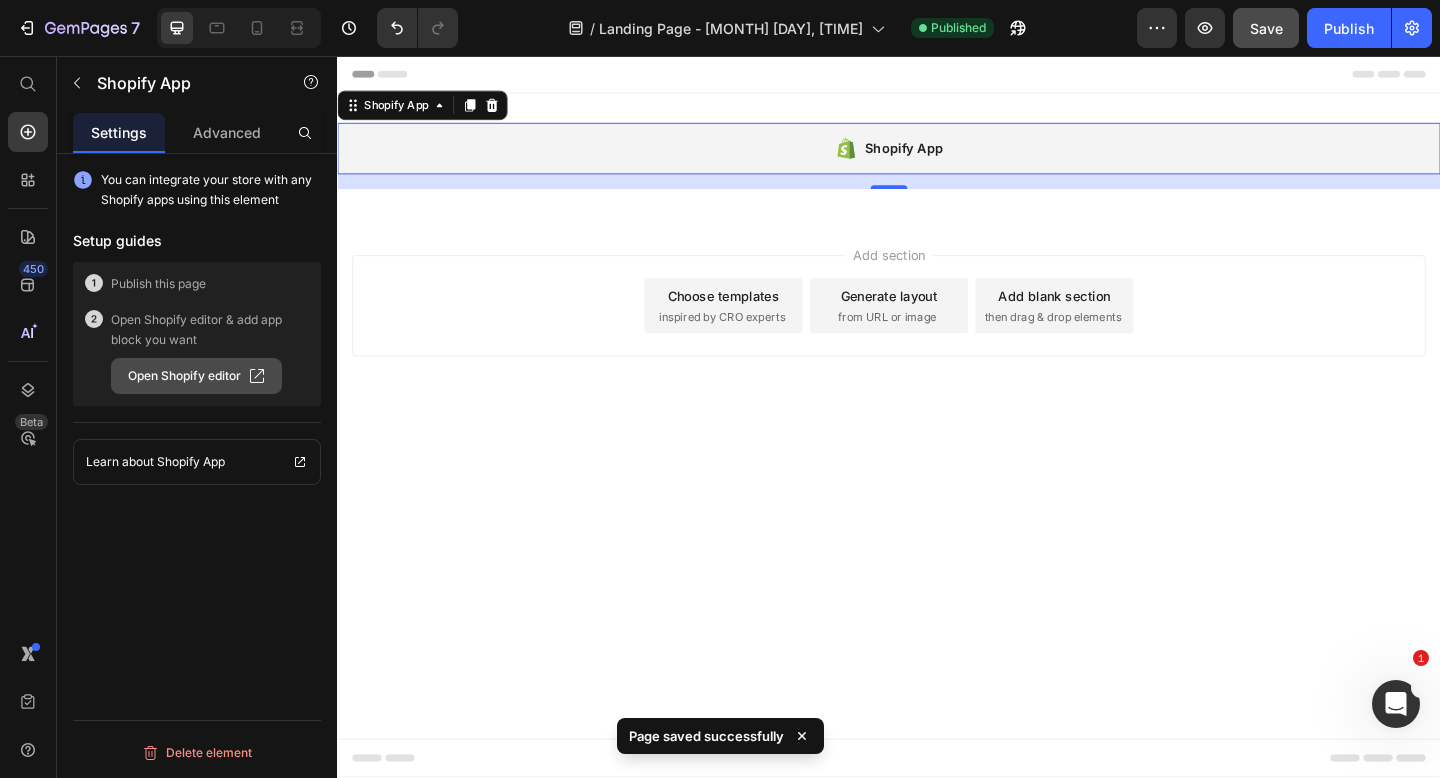 click on "Open Shopify editor" at bounding box center [196, 376] 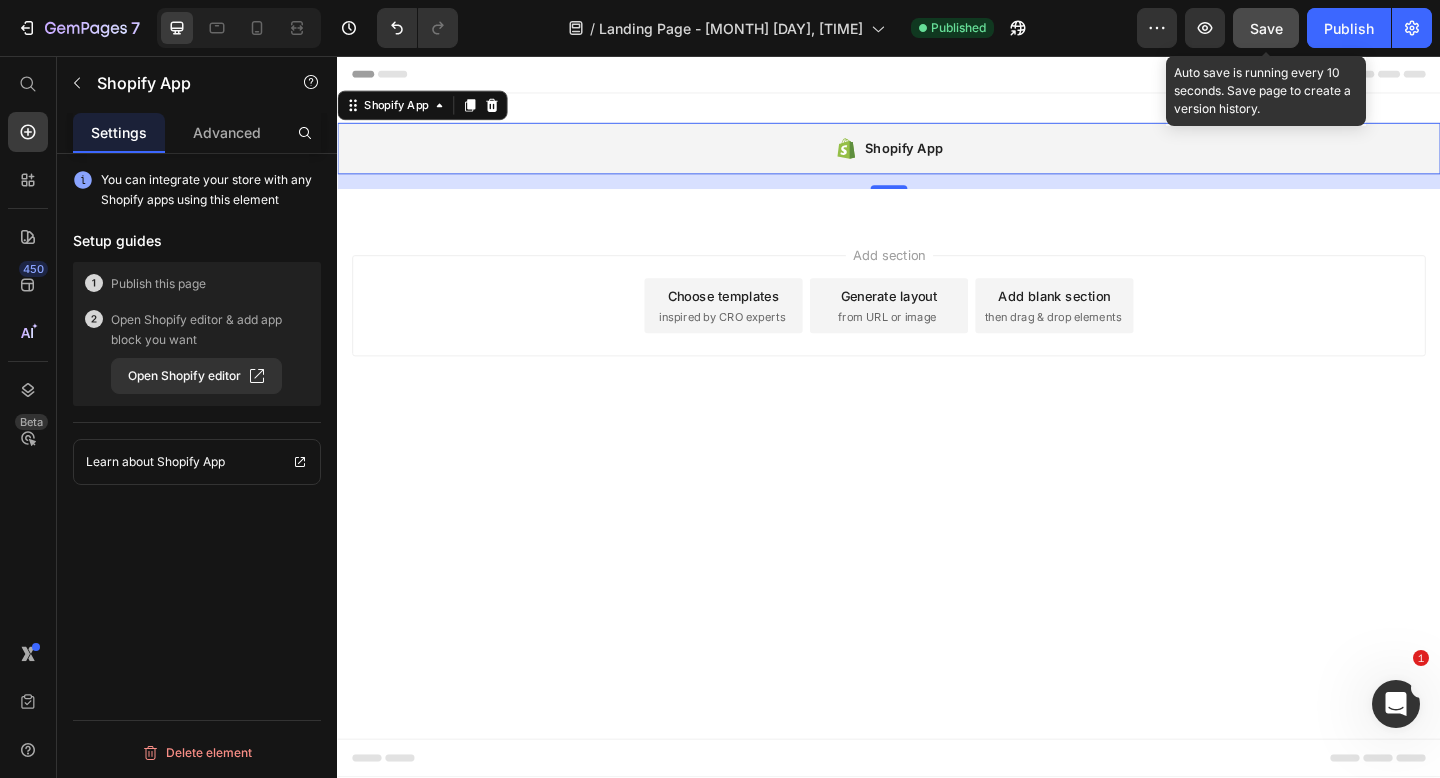 click on "Save" 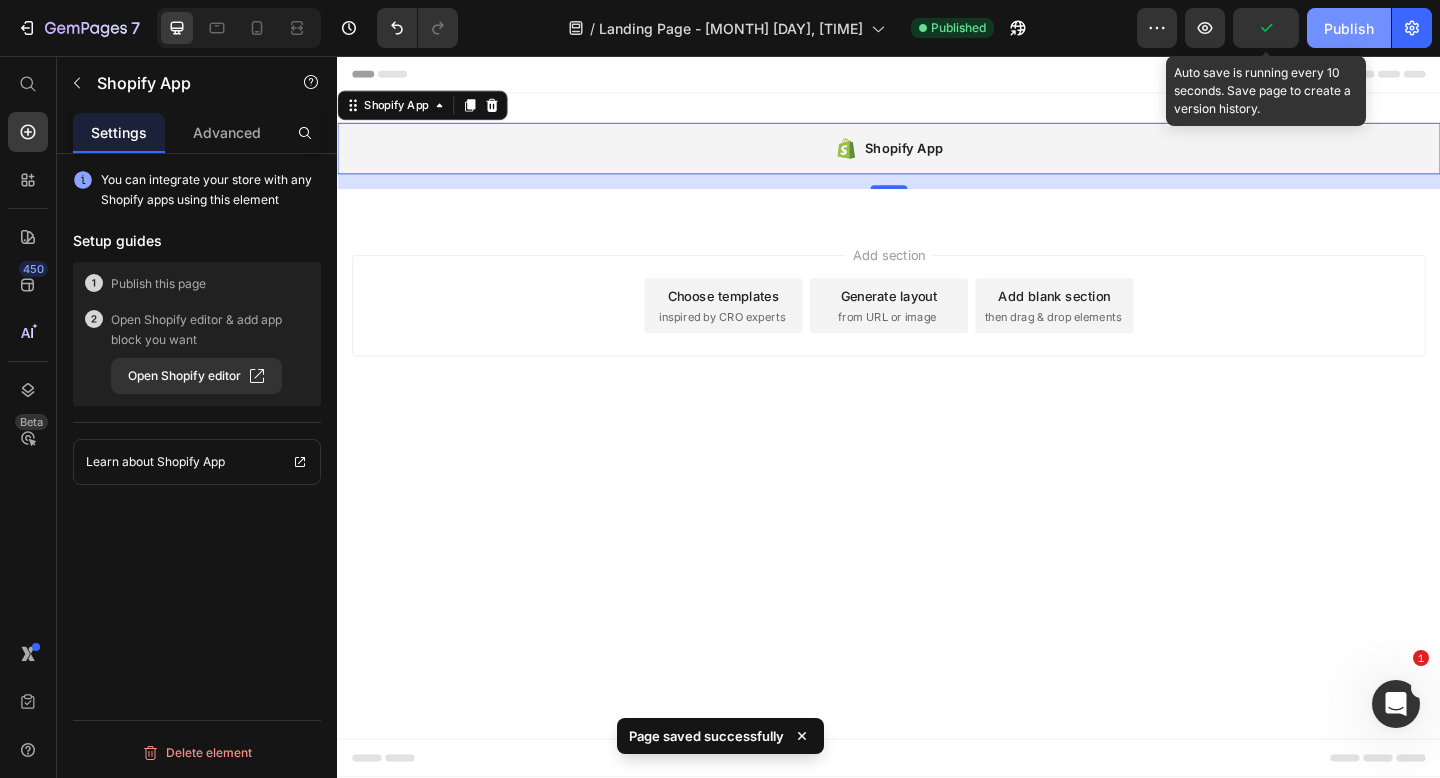 click on "Publish" at bounding box center (1349, 28) 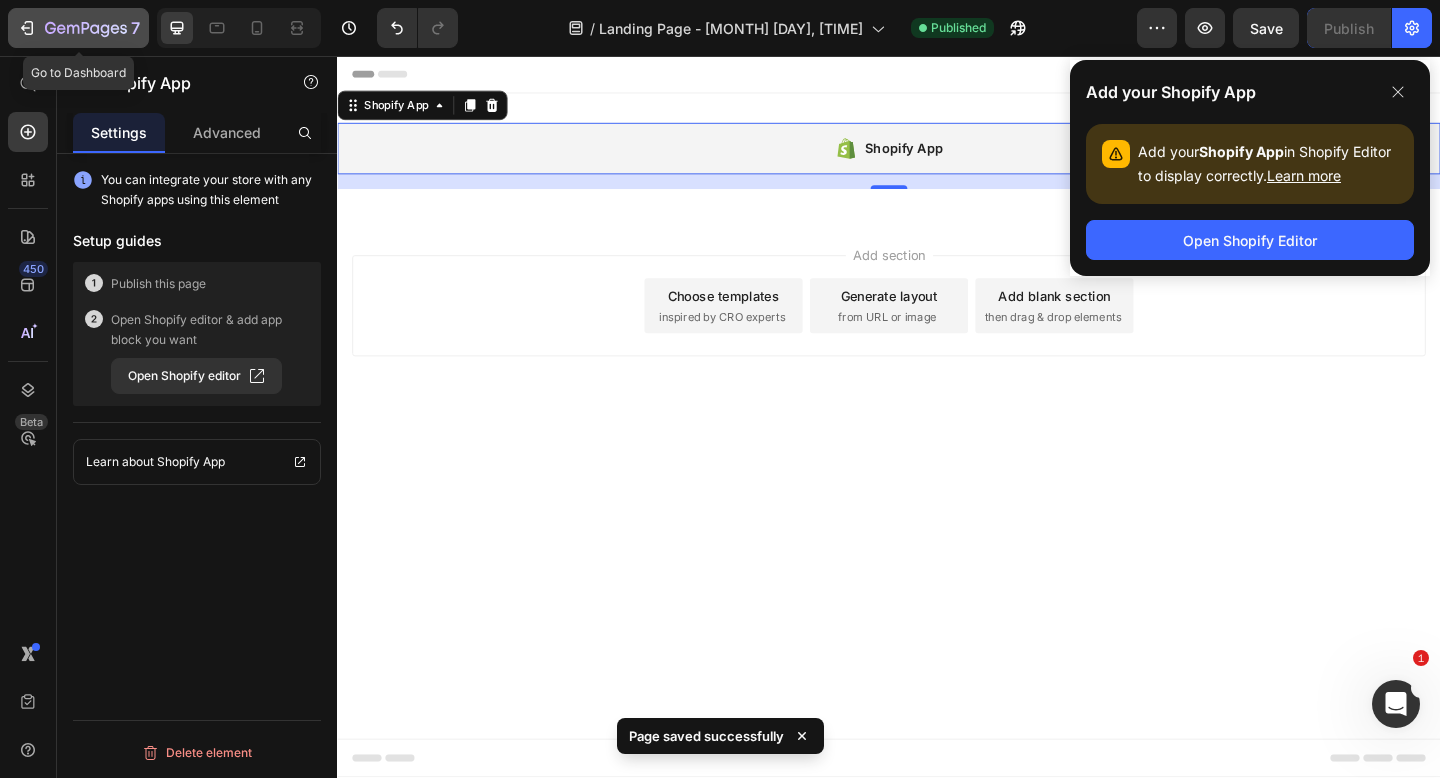 click 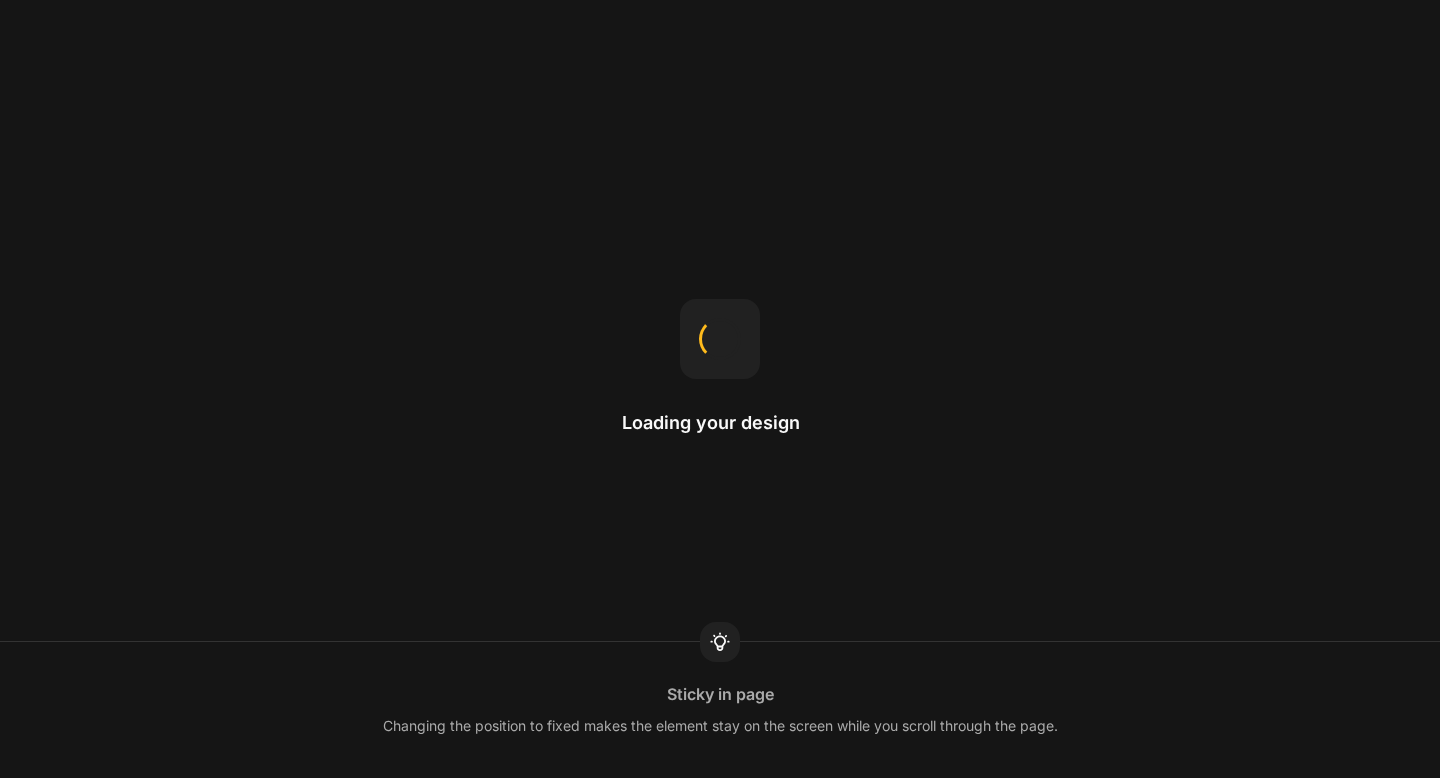 scroll, scrollTop: 0, scrollLeft: 0, axis: both 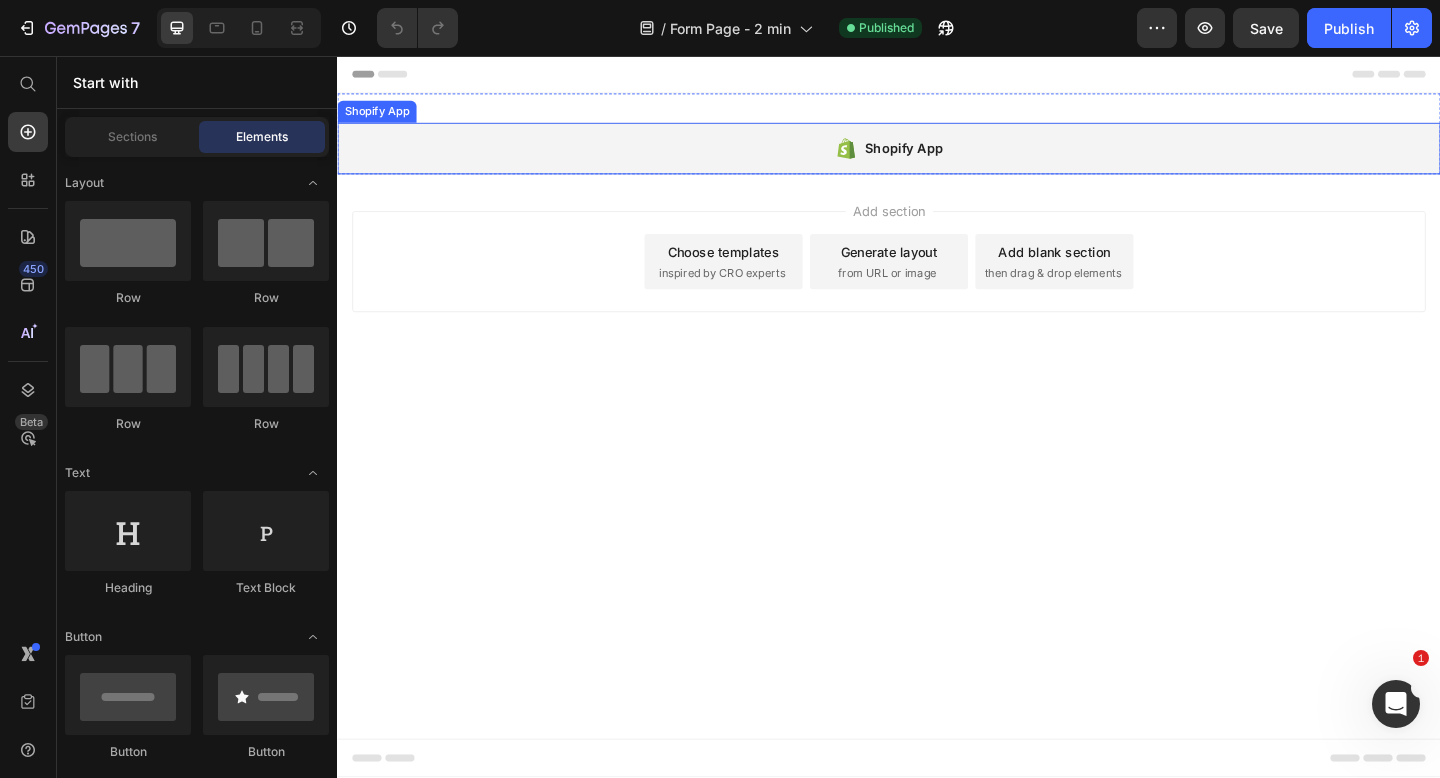 click on "Shopify App" at bounding box center [937, 157] 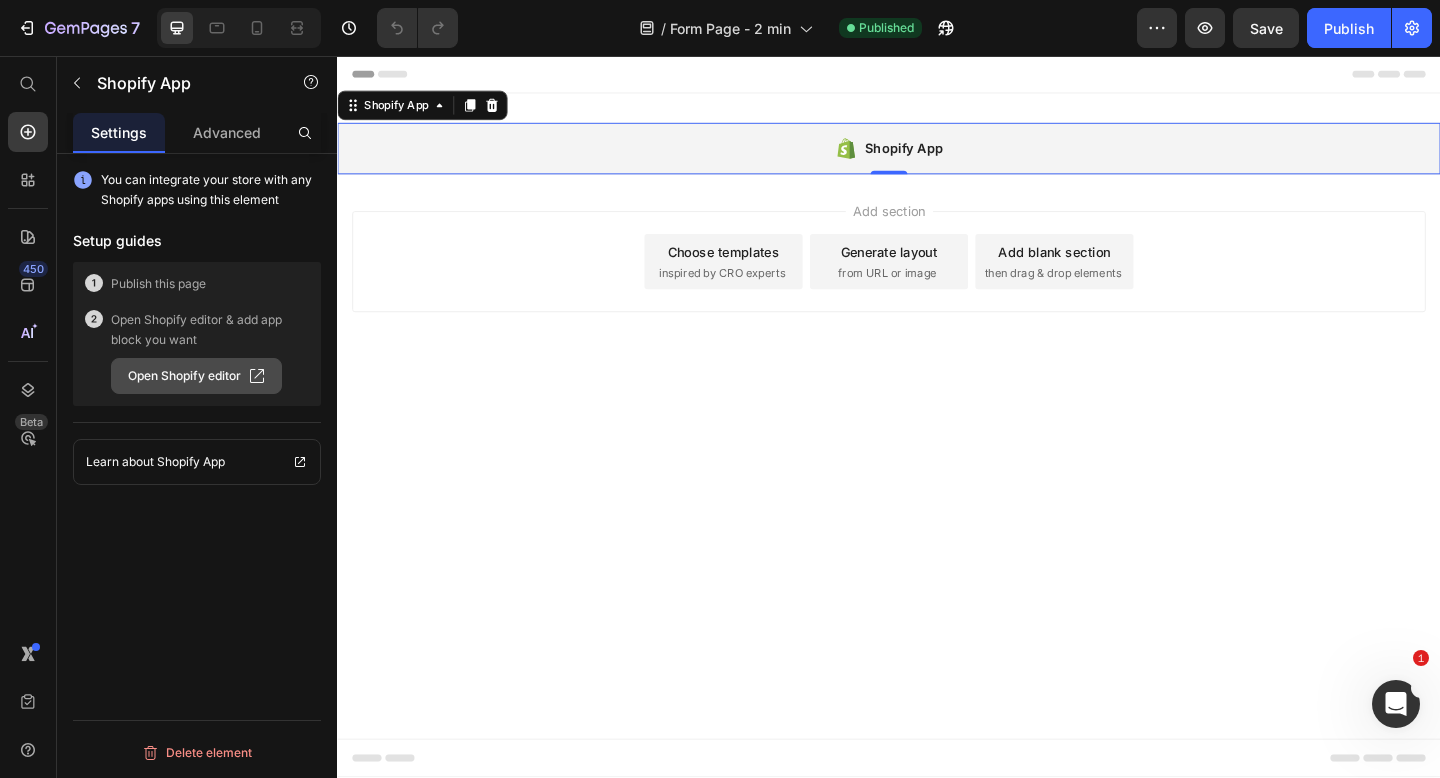 click on "Open Shopify editor" at bounding box center [196, 376] 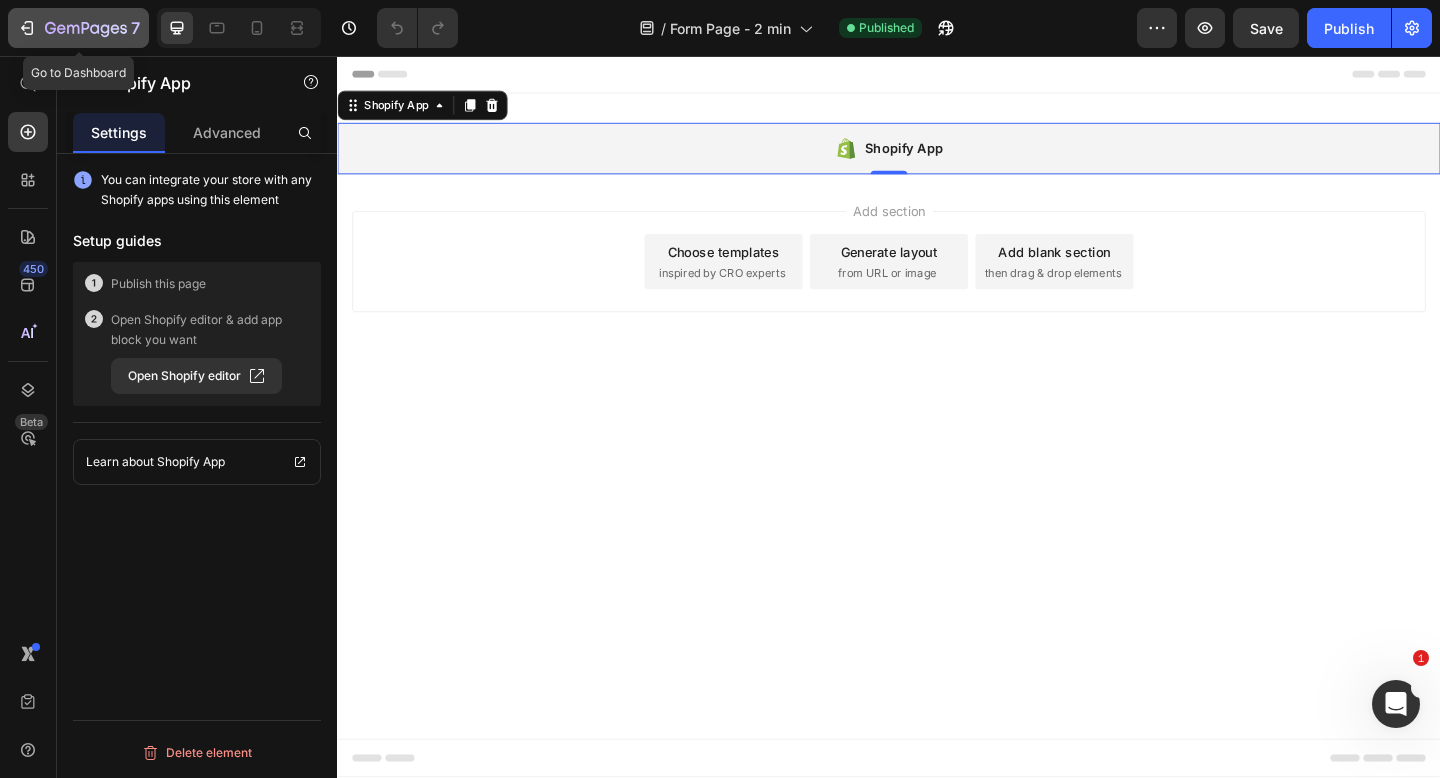 click 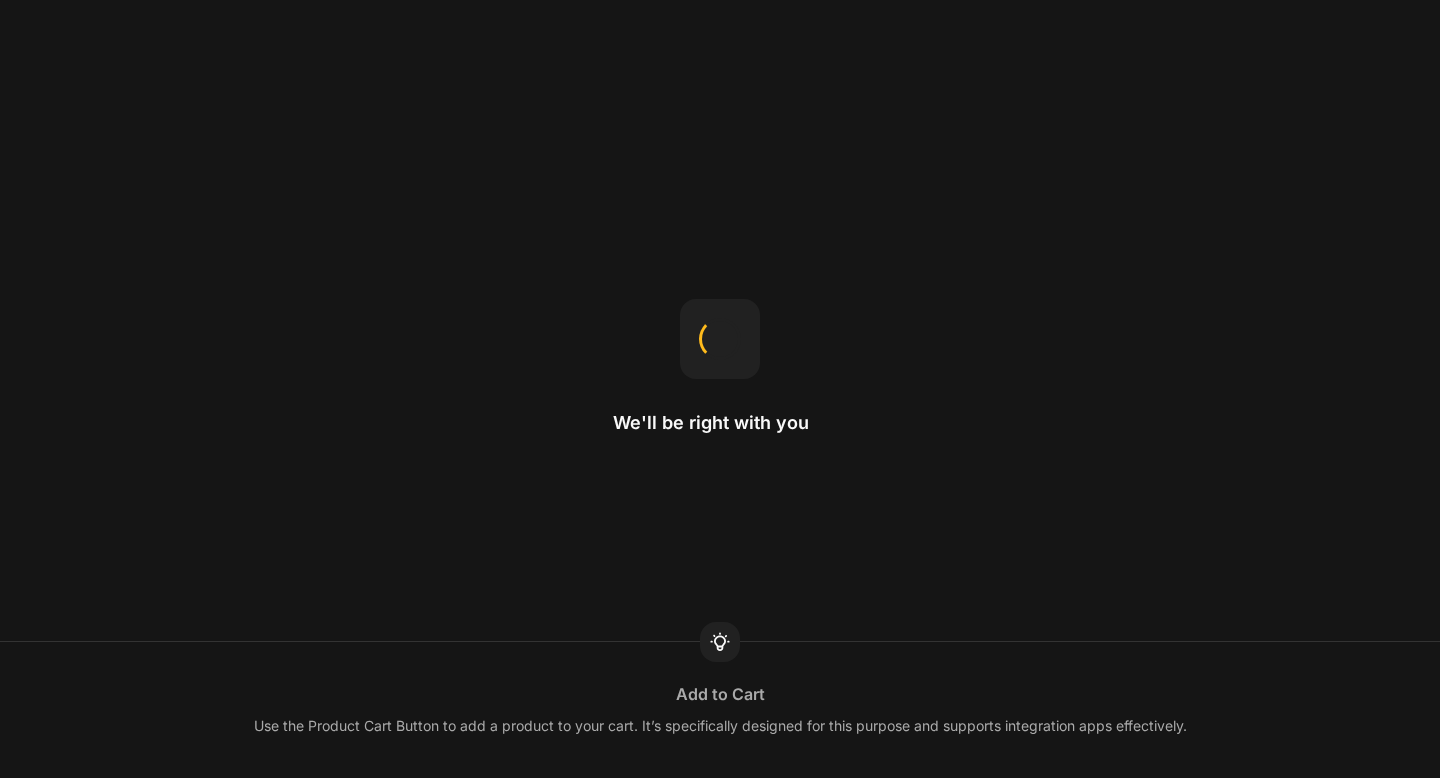 scroll, scrollTop: 0, scrollLeft: 0, axis: both 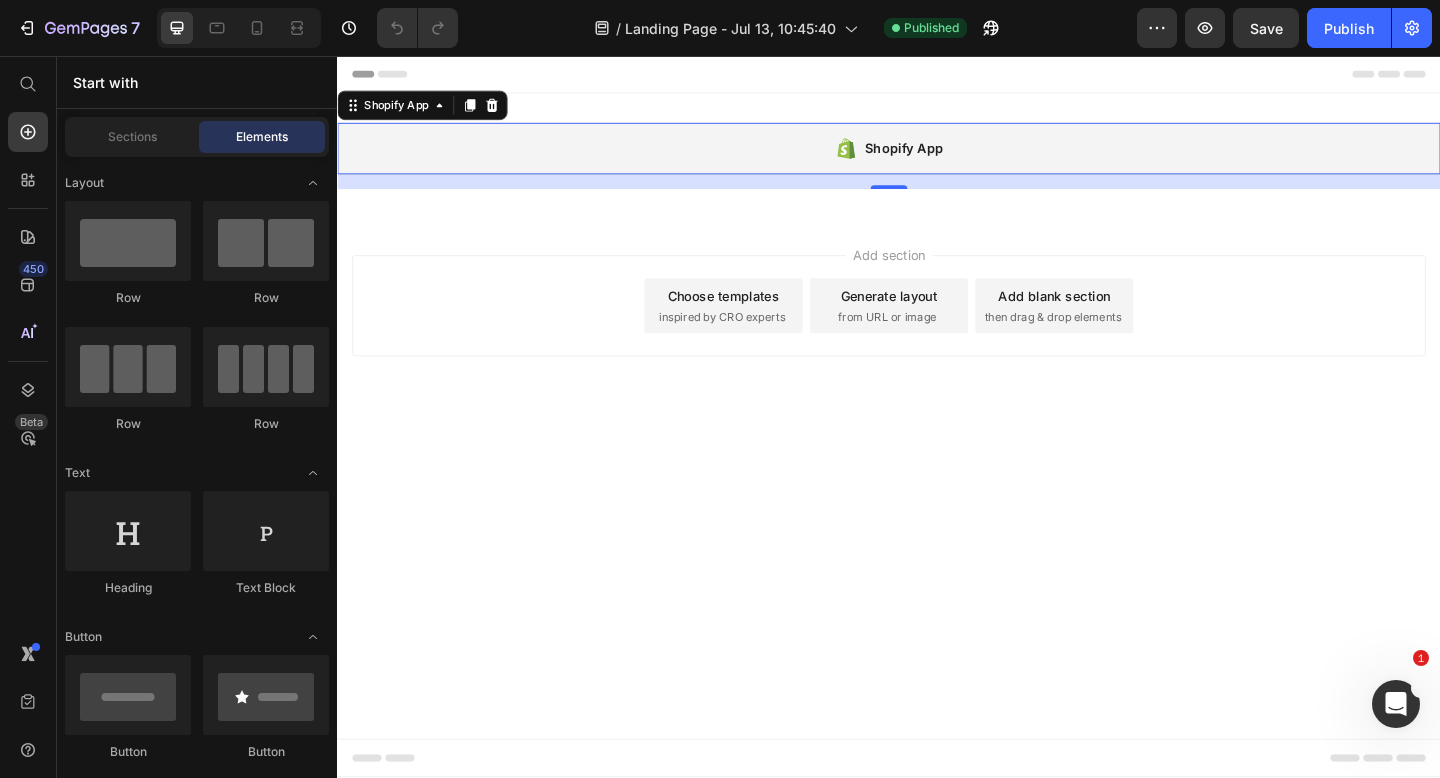 click on "Shopify App" at bounding box center [937, 157] 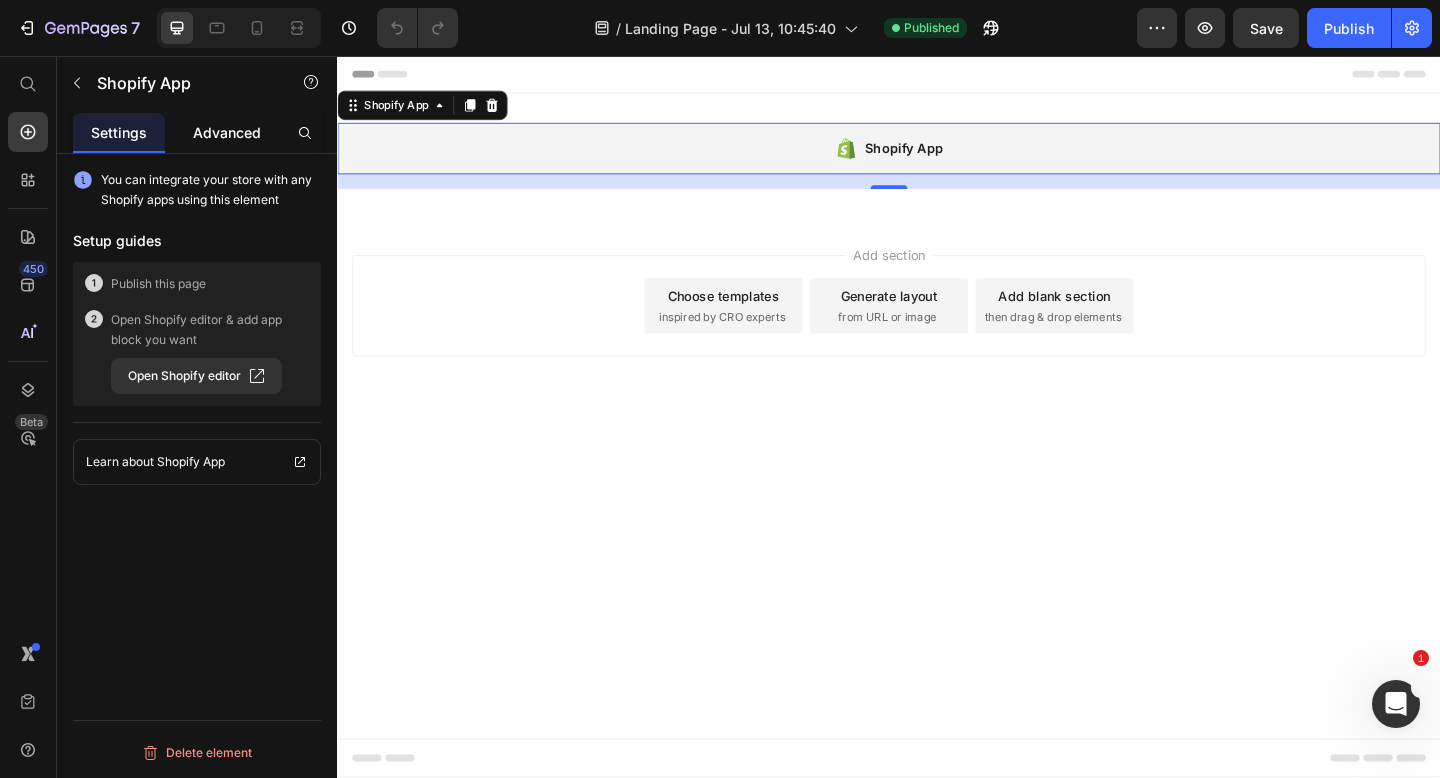 click on "Advanced" at bounding box center [227, 132] 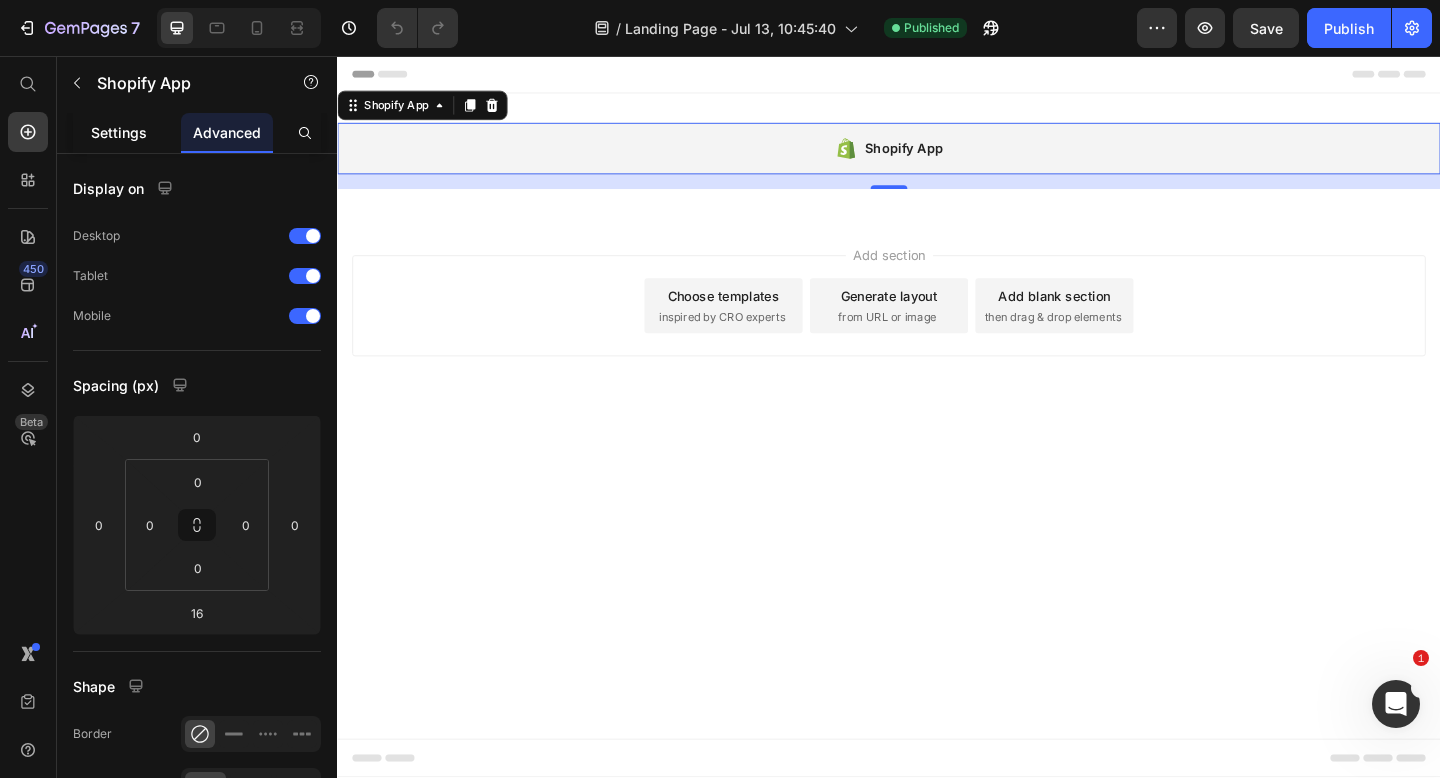 click on "Settings" at bounding box center [119, 132] 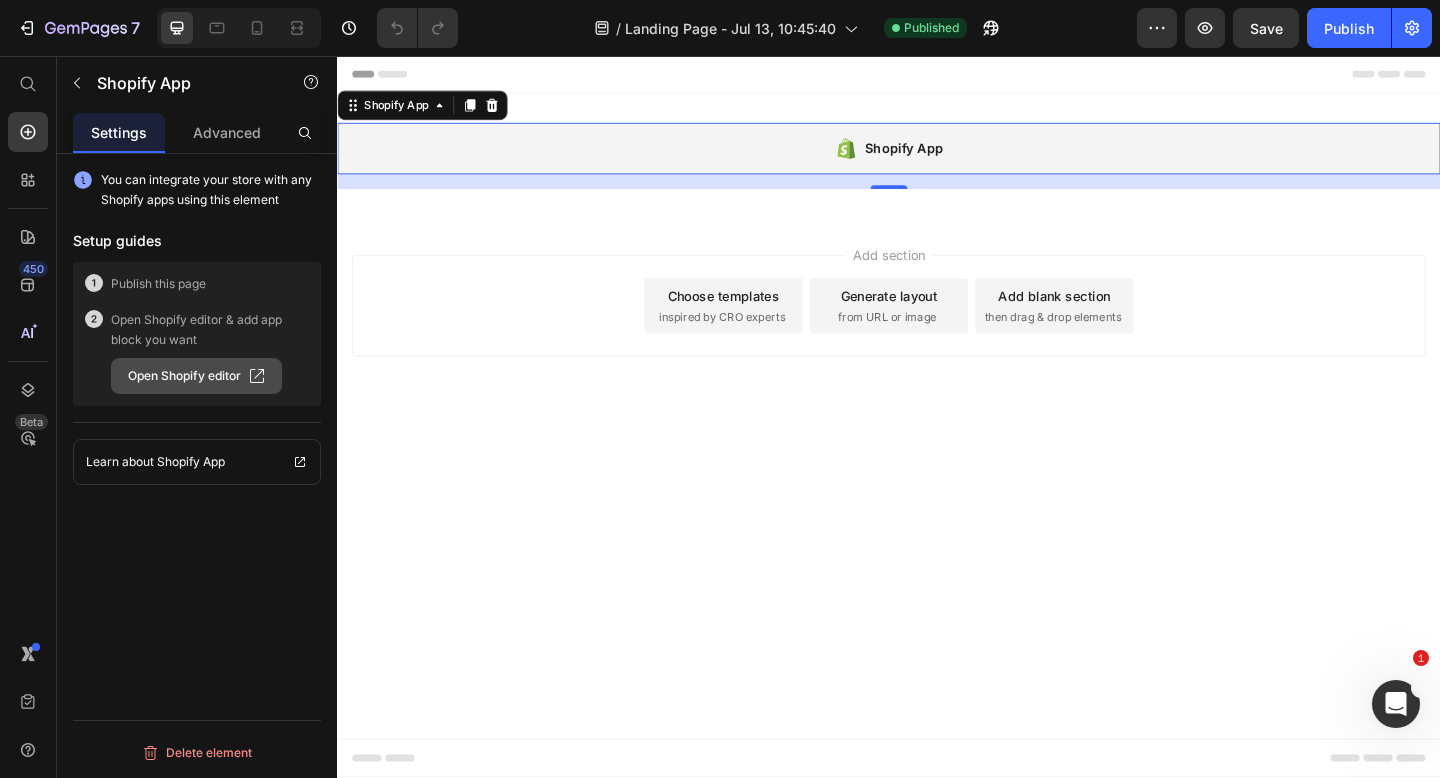 click on "Open Shopify editor" at bounding box center (196, 376) 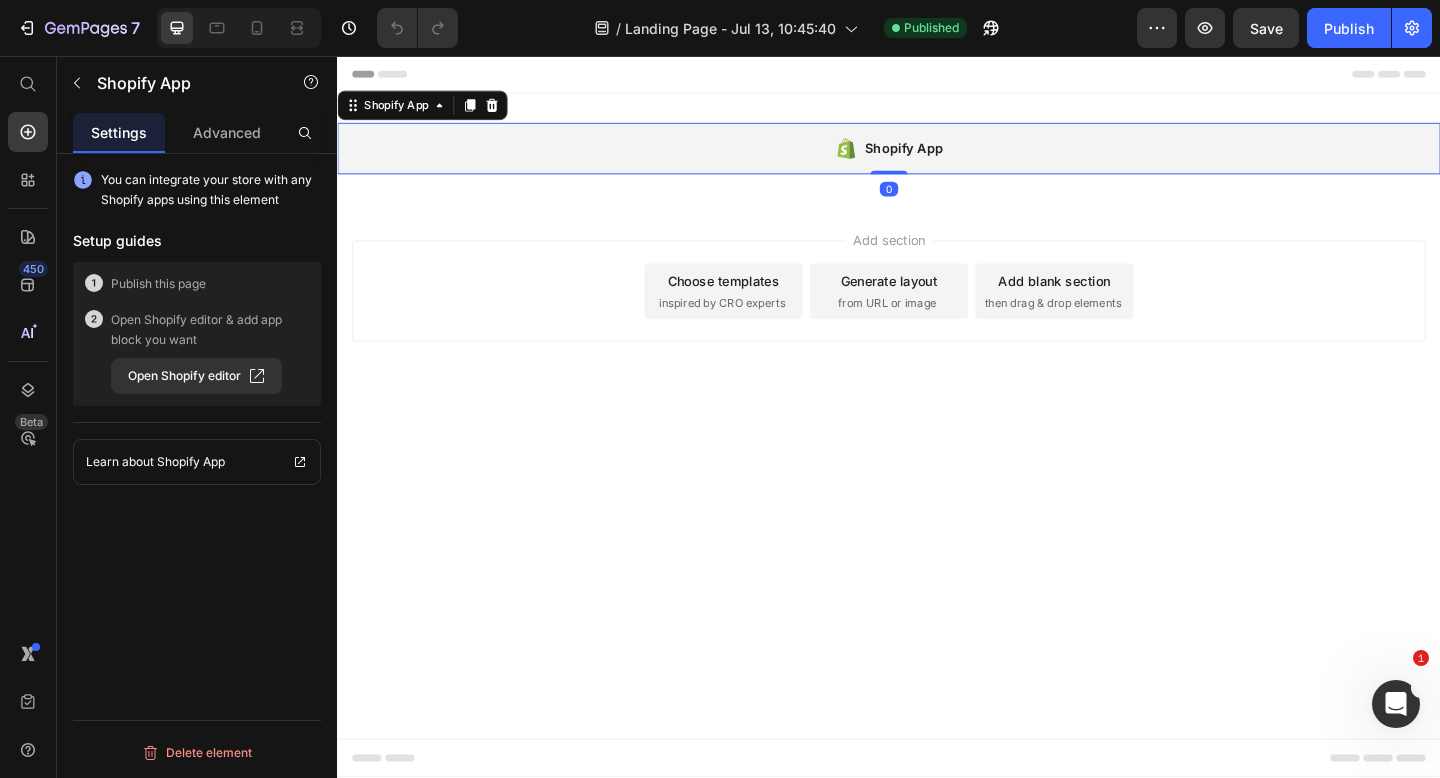 drag, startPoint x: 939, startPoint y: 200, endPoint x: 939, endPoint y: 167, distance: 33 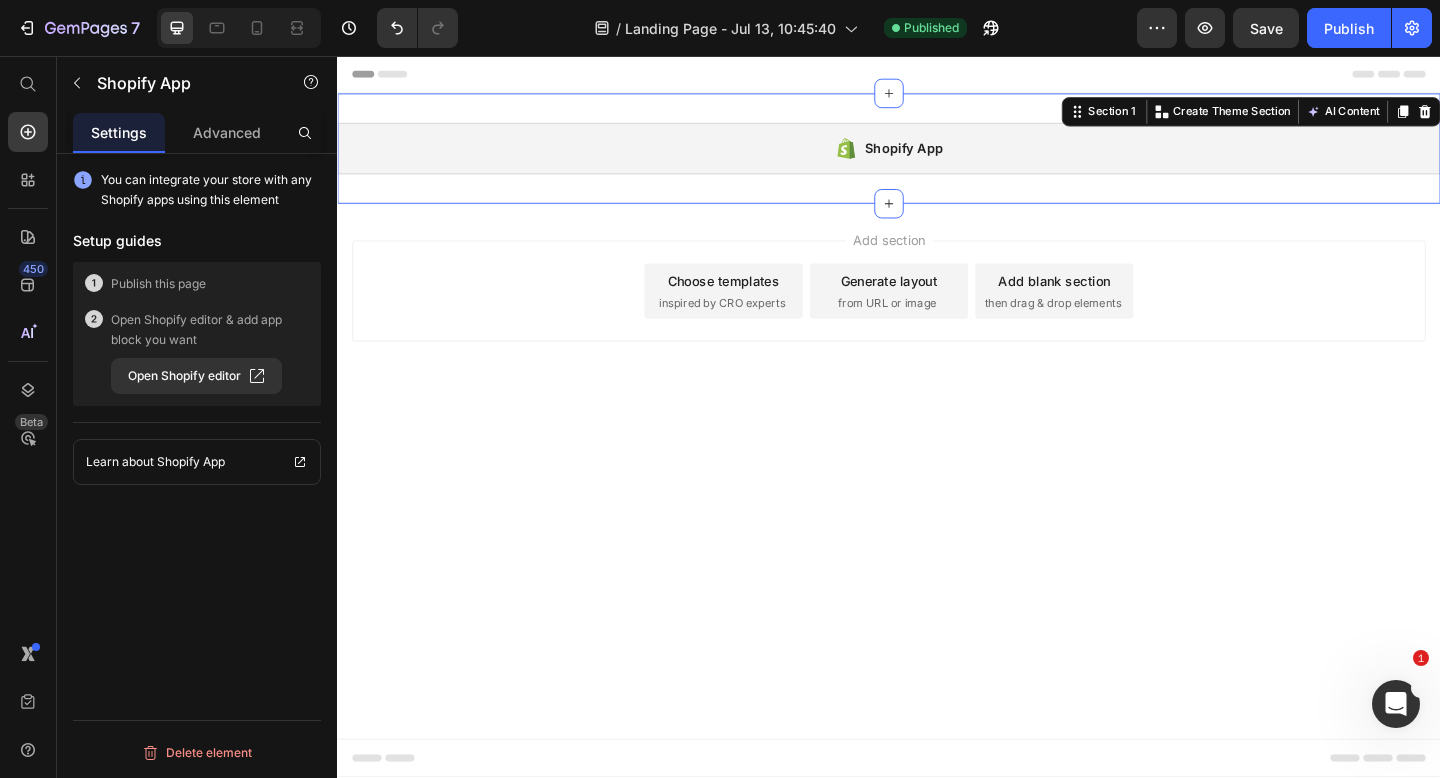 click on "Shopify App Shopify App Section 1   You can create reusable sections Create Theme Section AI Content Write with GemAI What would you like to describe here? Tone and Voice Persuasive Product Getting products... Show more Generate" at bounding box center [937, 157] 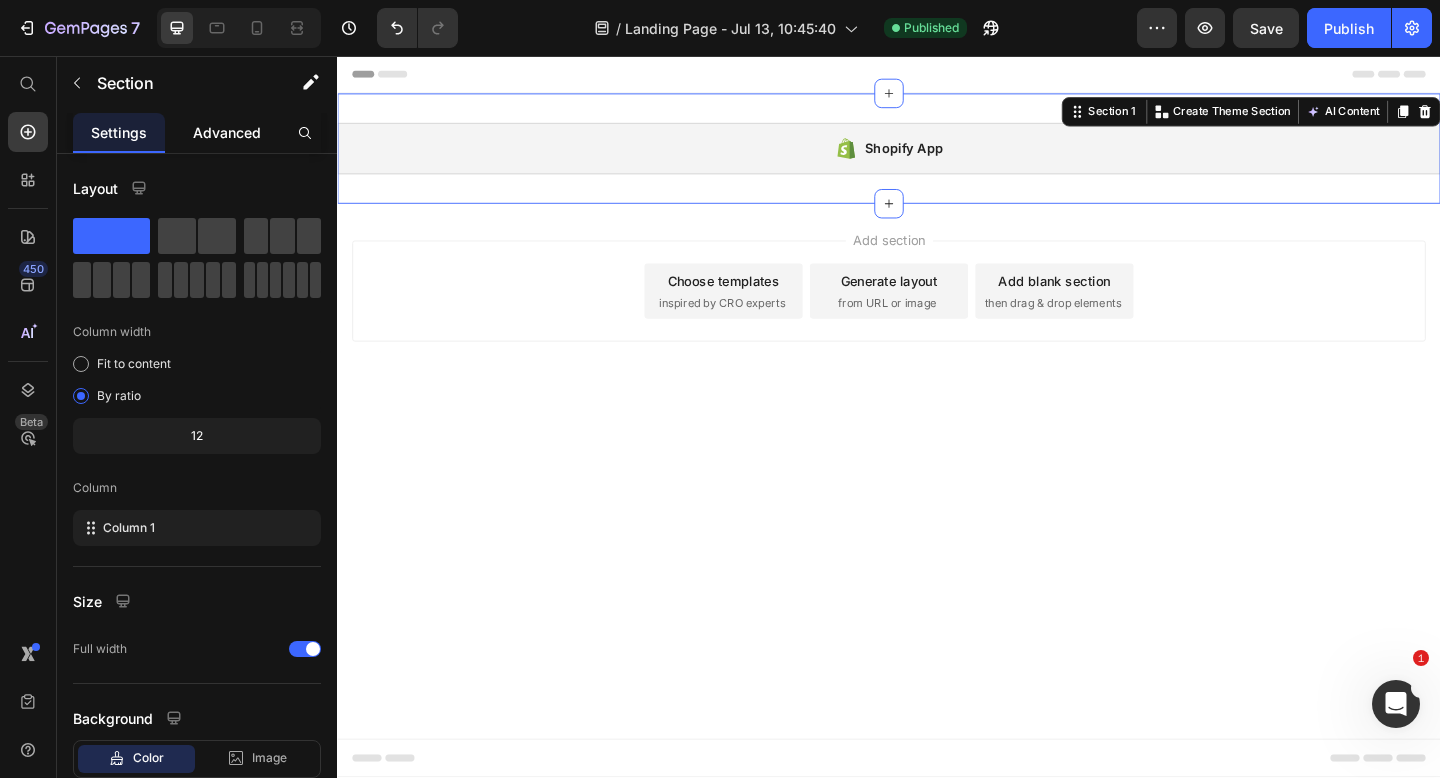click on "Advanced" at bounding box center [227, 132] 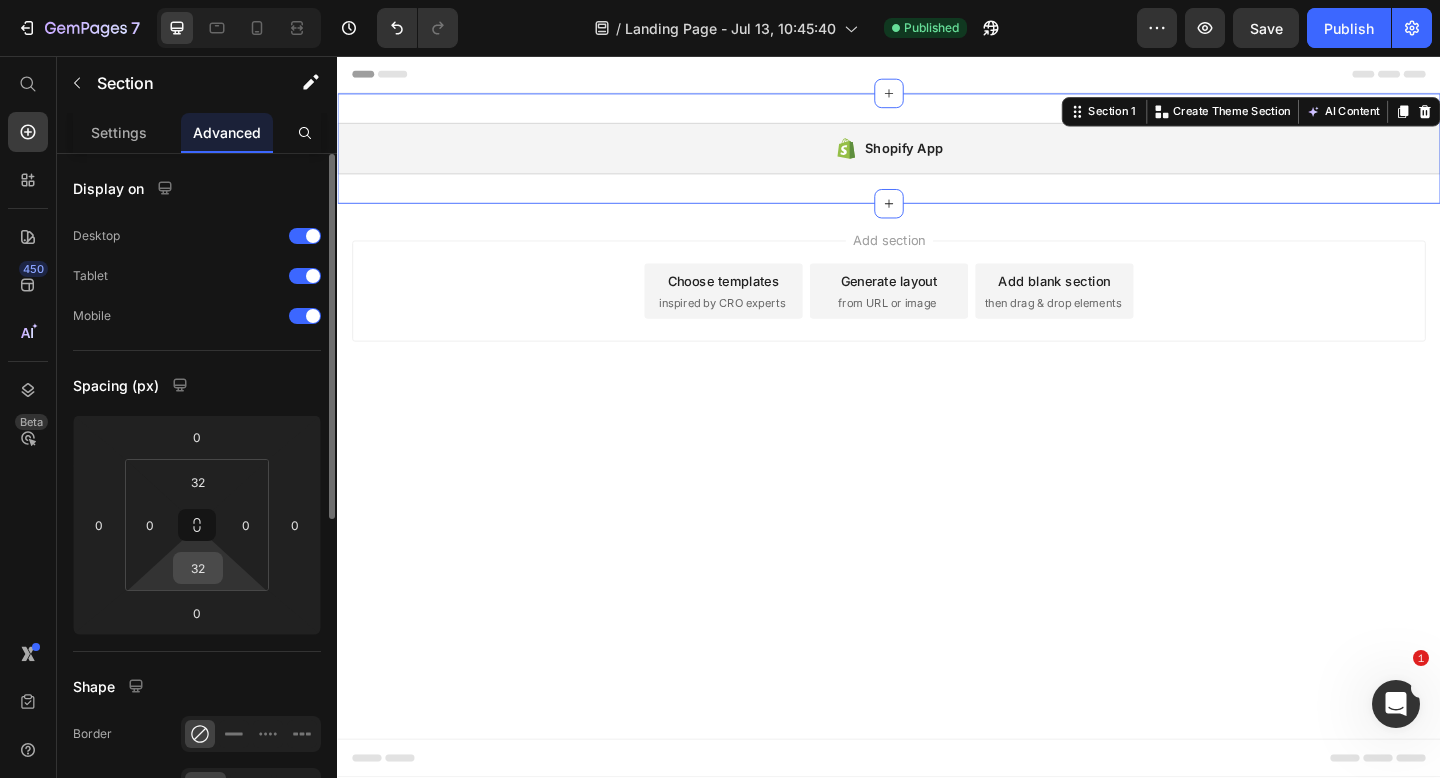 click on "32" at bounding box center (198, 568) 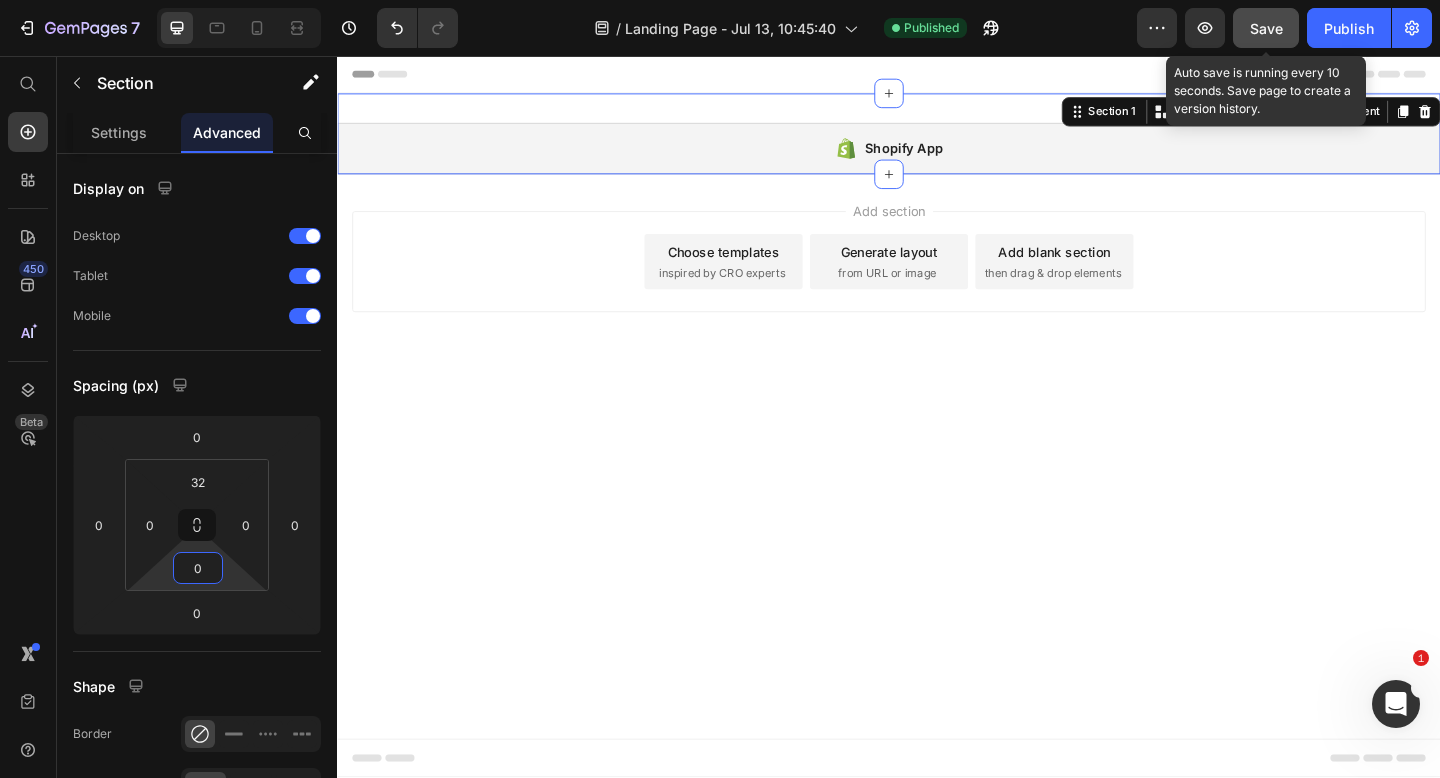 type on "0" 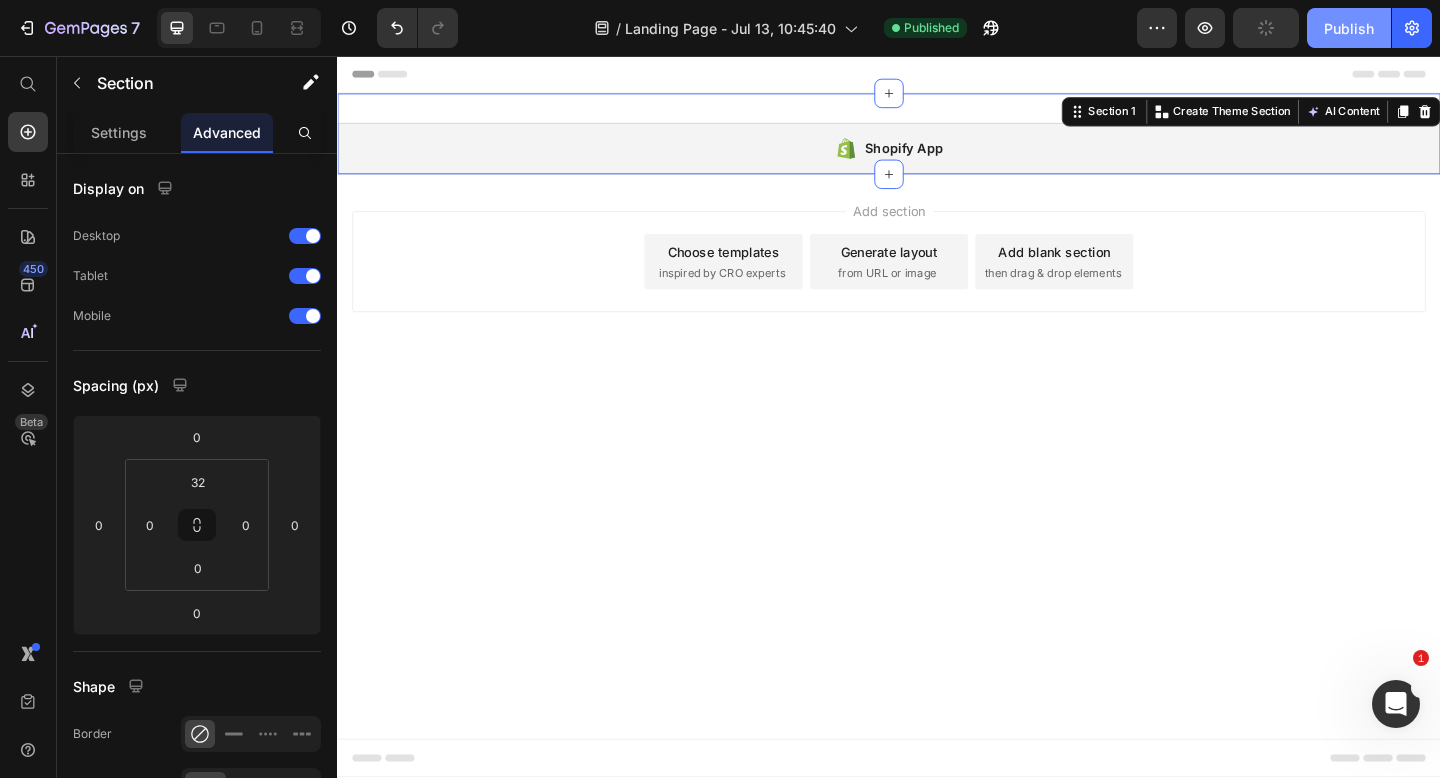 click on "Publish" at bounding box center (1349, 28) 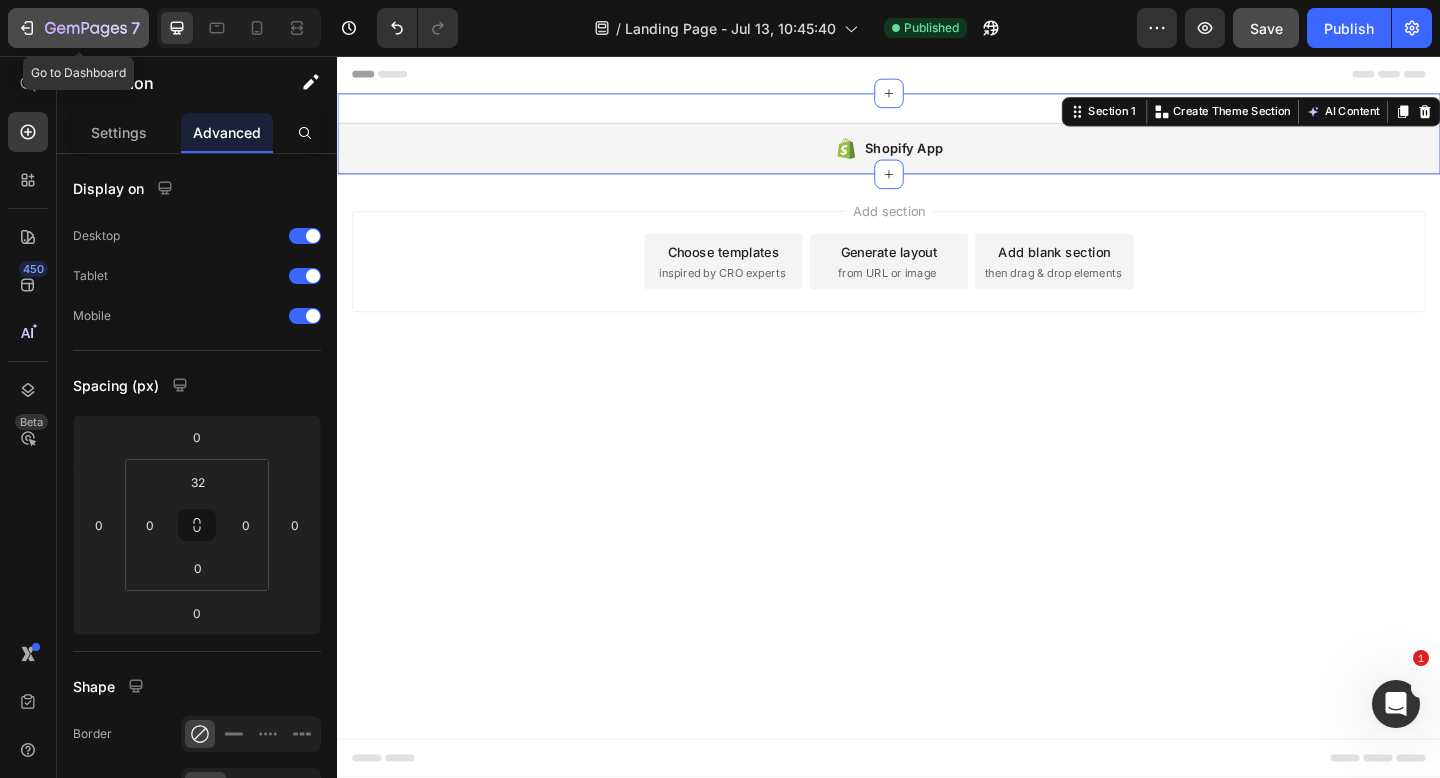 click 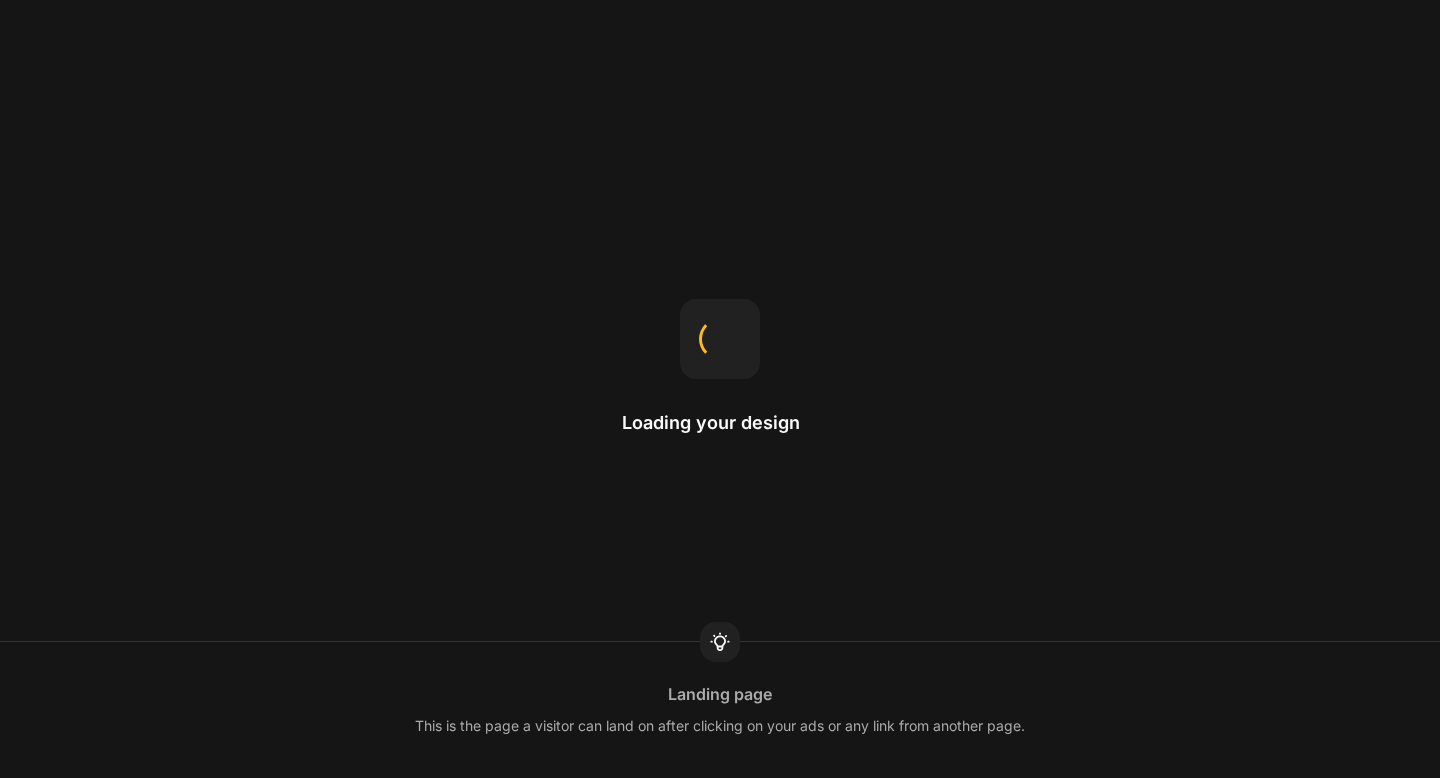 scroll, scrollTop: 0, scrollLeft: 0, axis: both 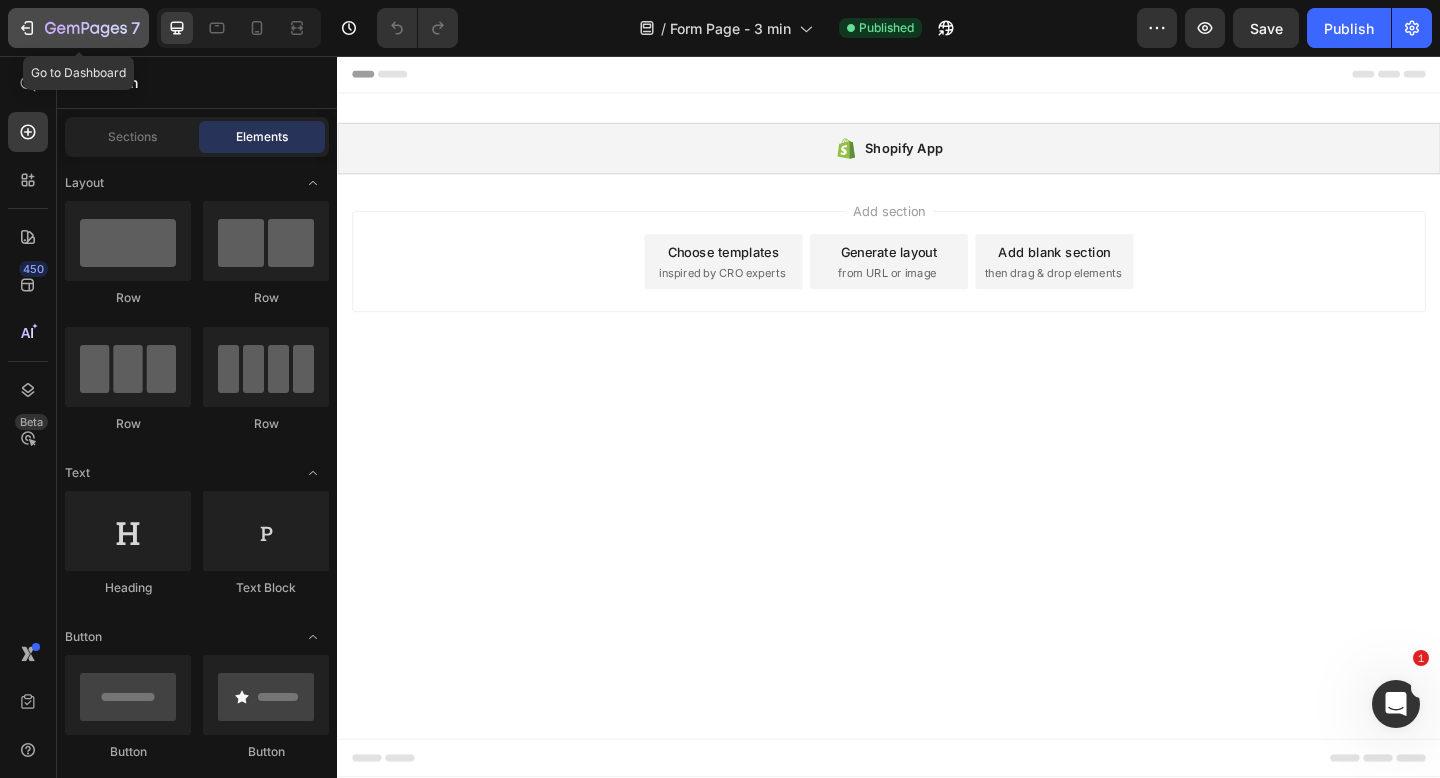 click 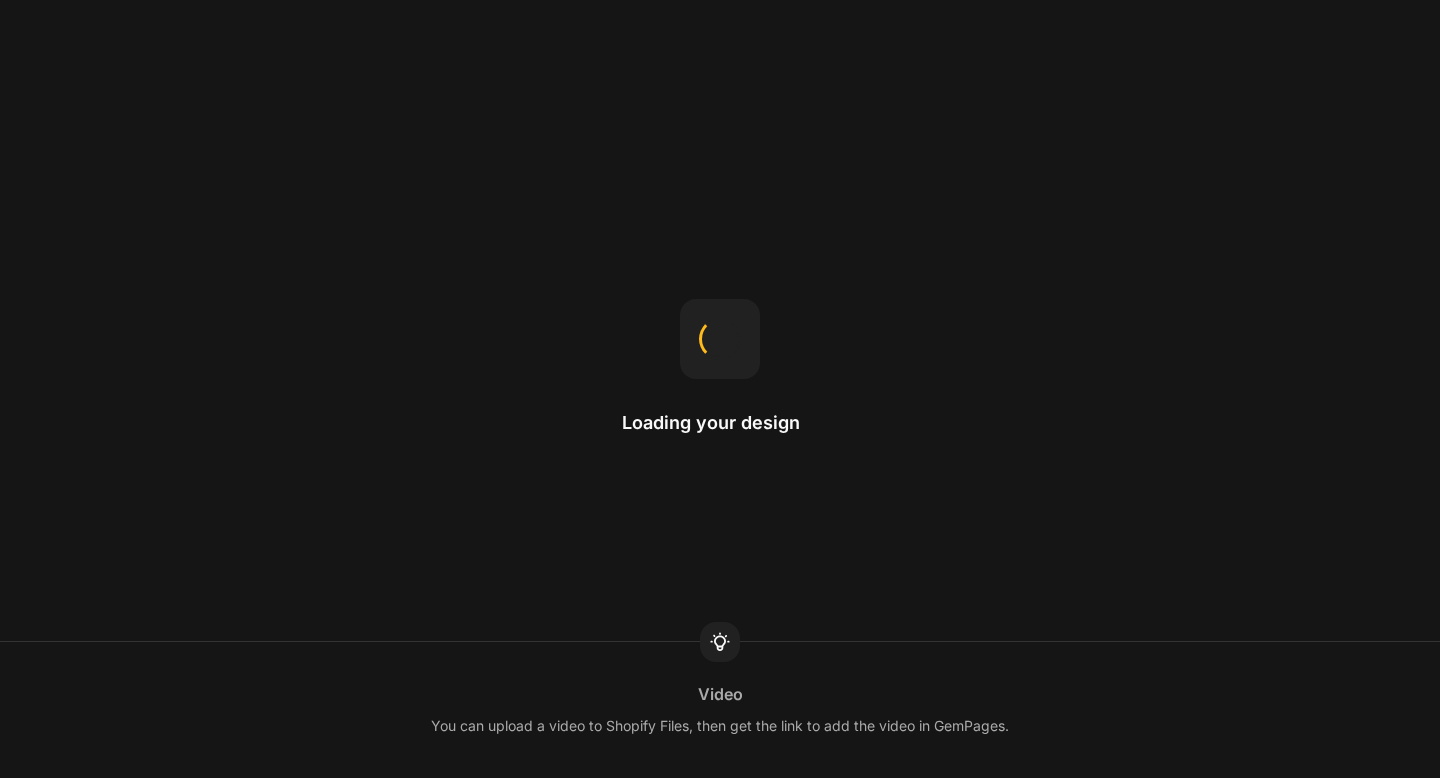 scroll, scrollTop: 0, scrollLeft: 0, axis: both 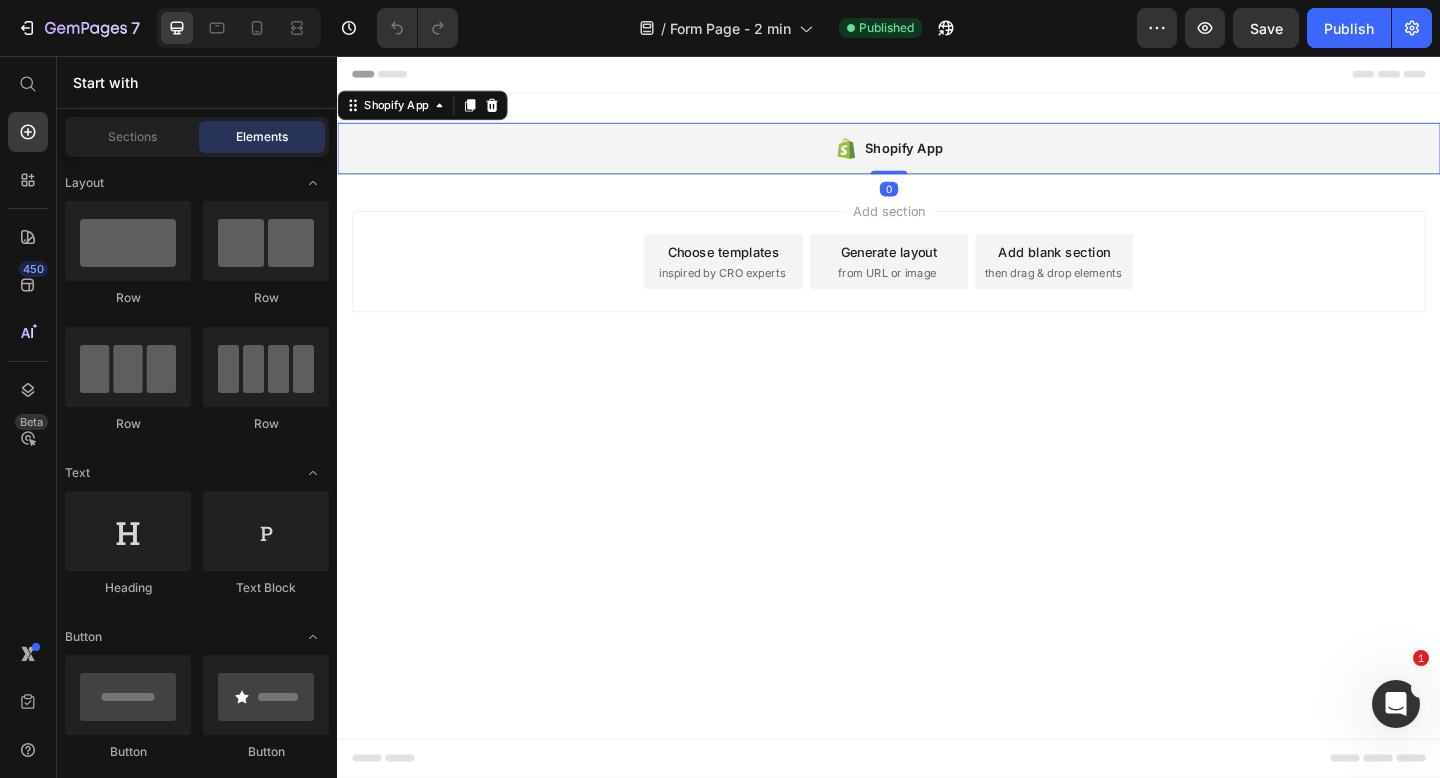 click on "Shopify App" at bounding box center [937, 157] 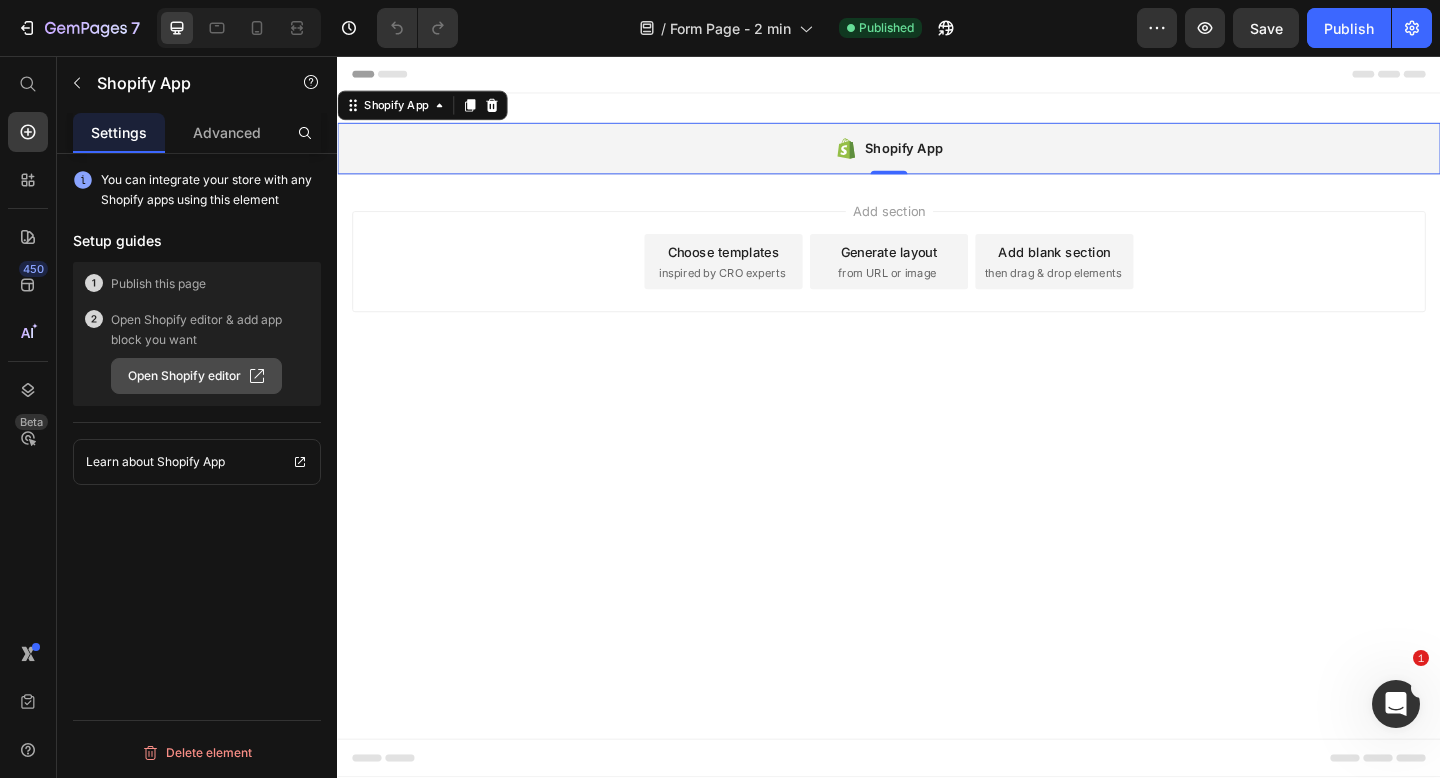 click on "Open Shopify editor" at bounding box center [196, 376] 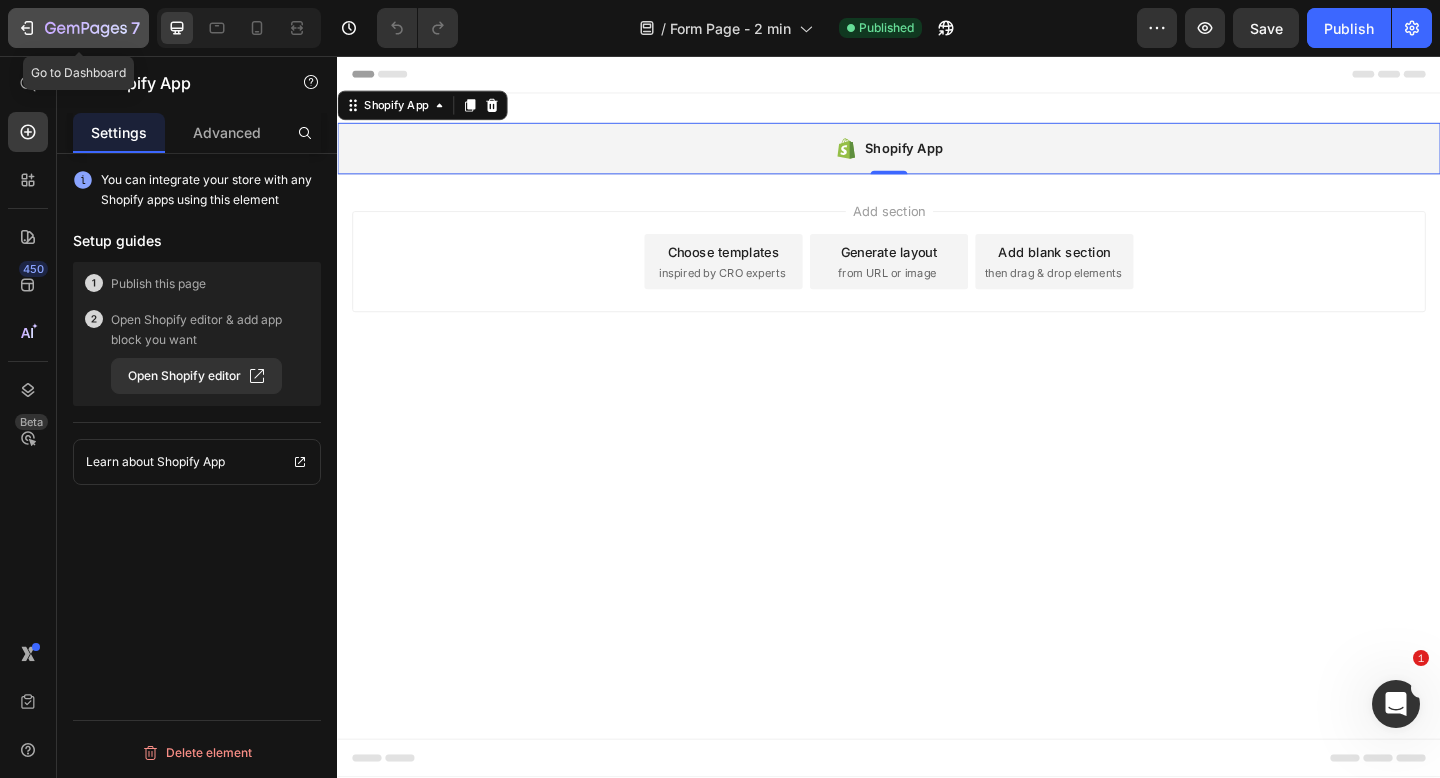 click 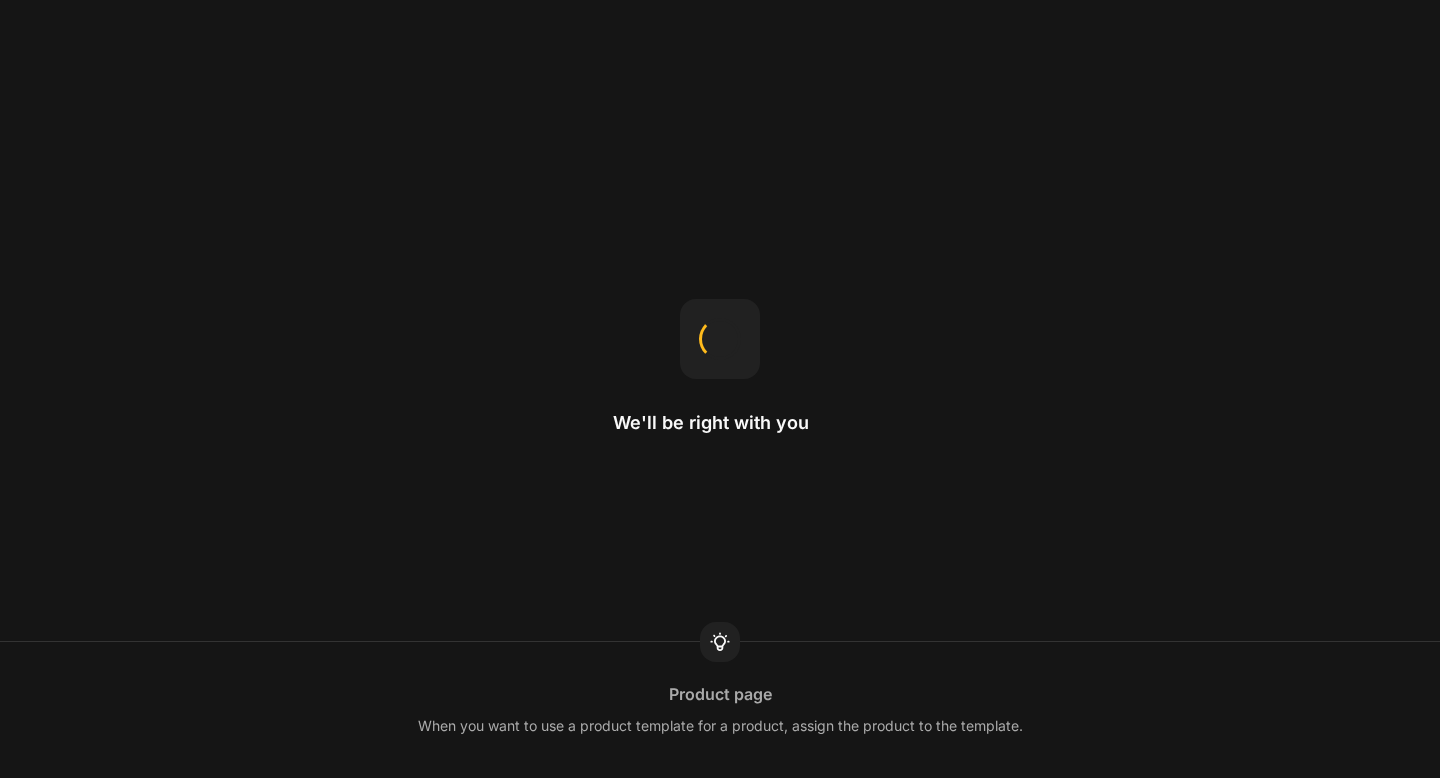 scroll, scrollTop: 0, scrollLeft: 0, axis: both 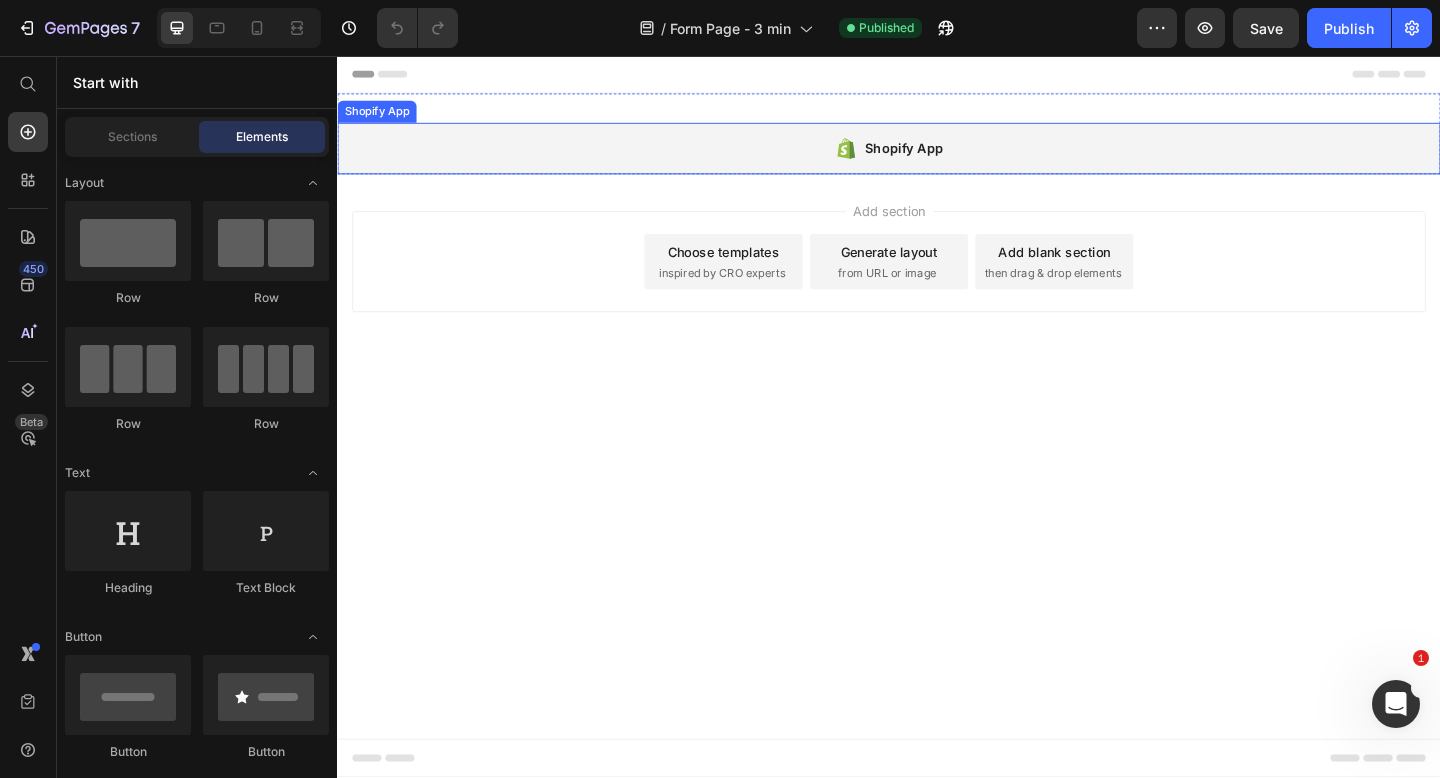click on "Shopify App" at bounding box center (937, 157) 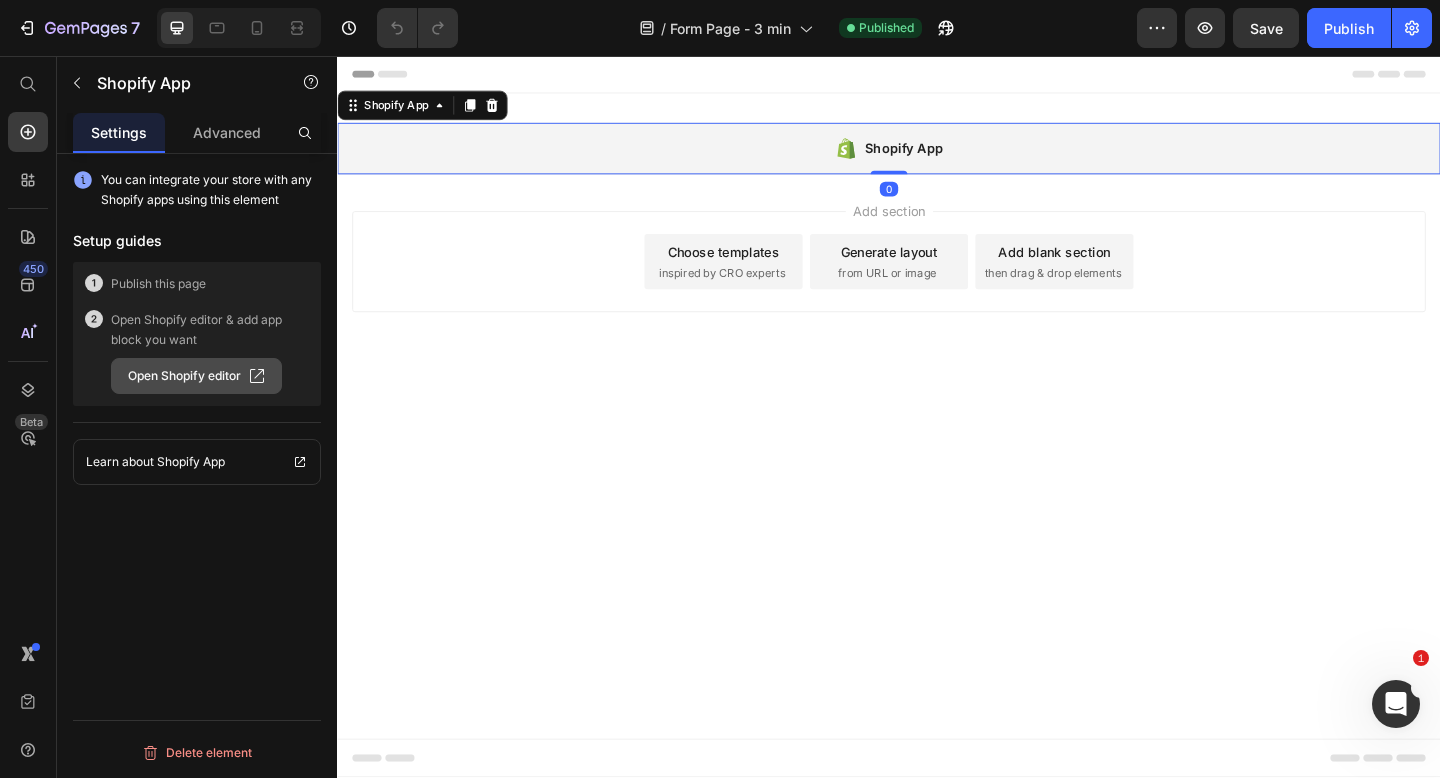 click on "Open Shopify editor" at bounding box center (196, 376) 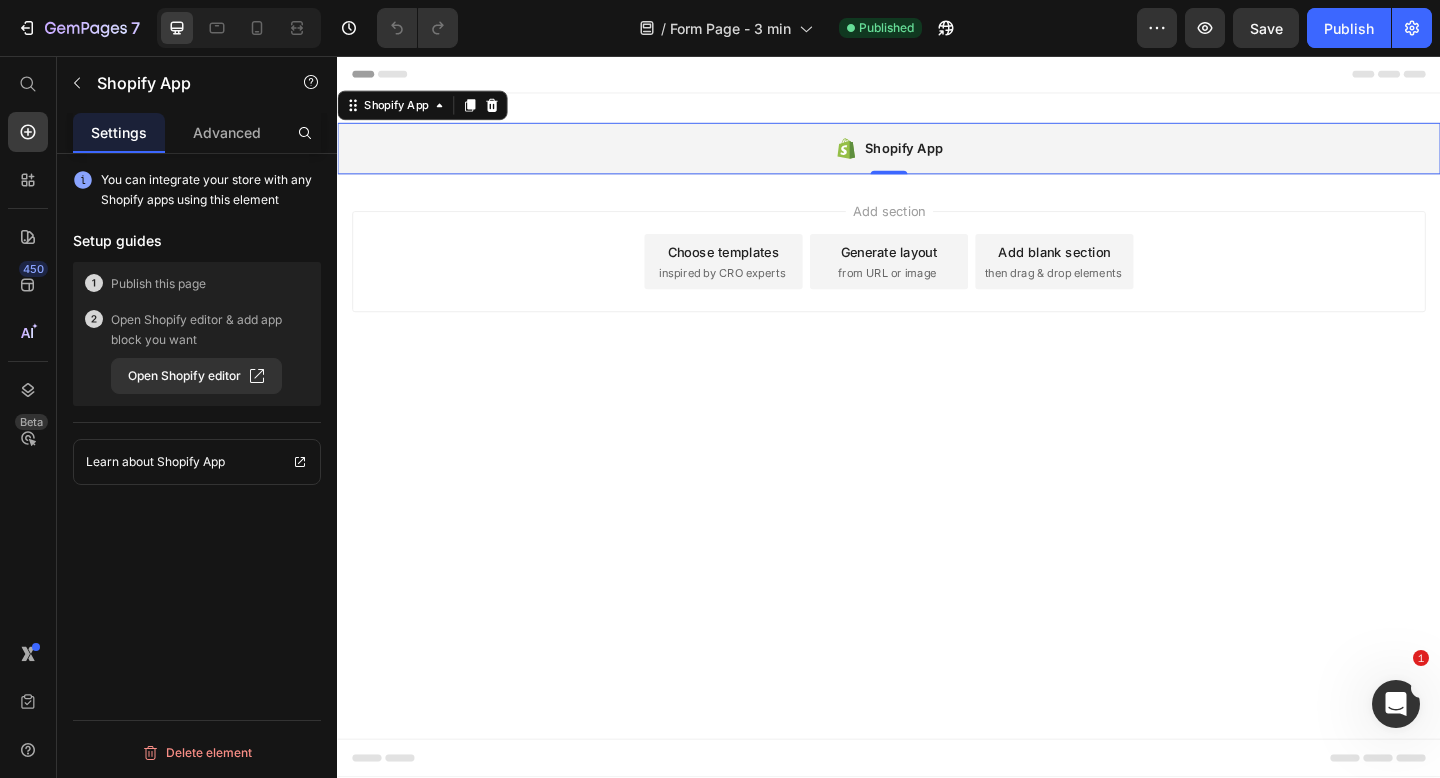 click on "inspired by CRO experts" at bounding box center (755, 293) 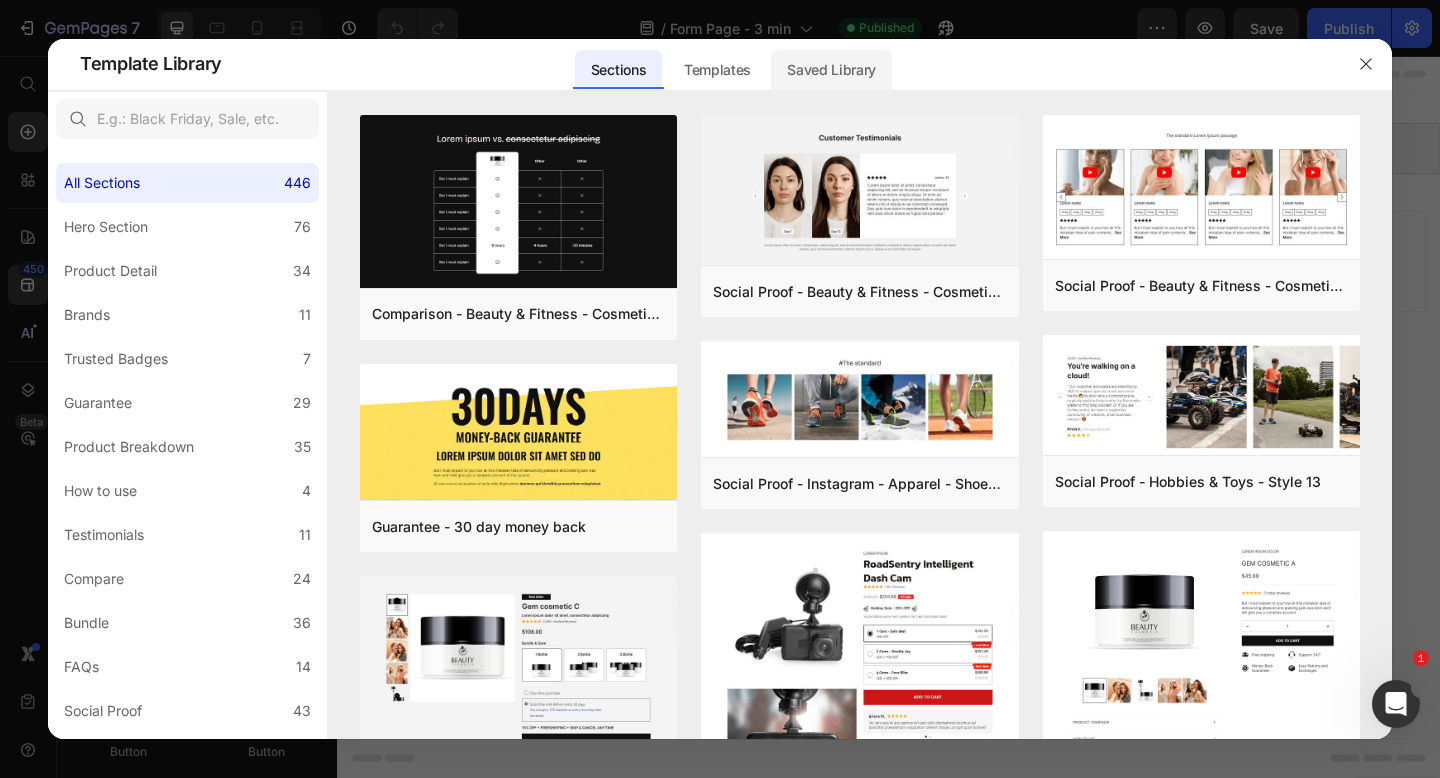 click on "Saved Library" 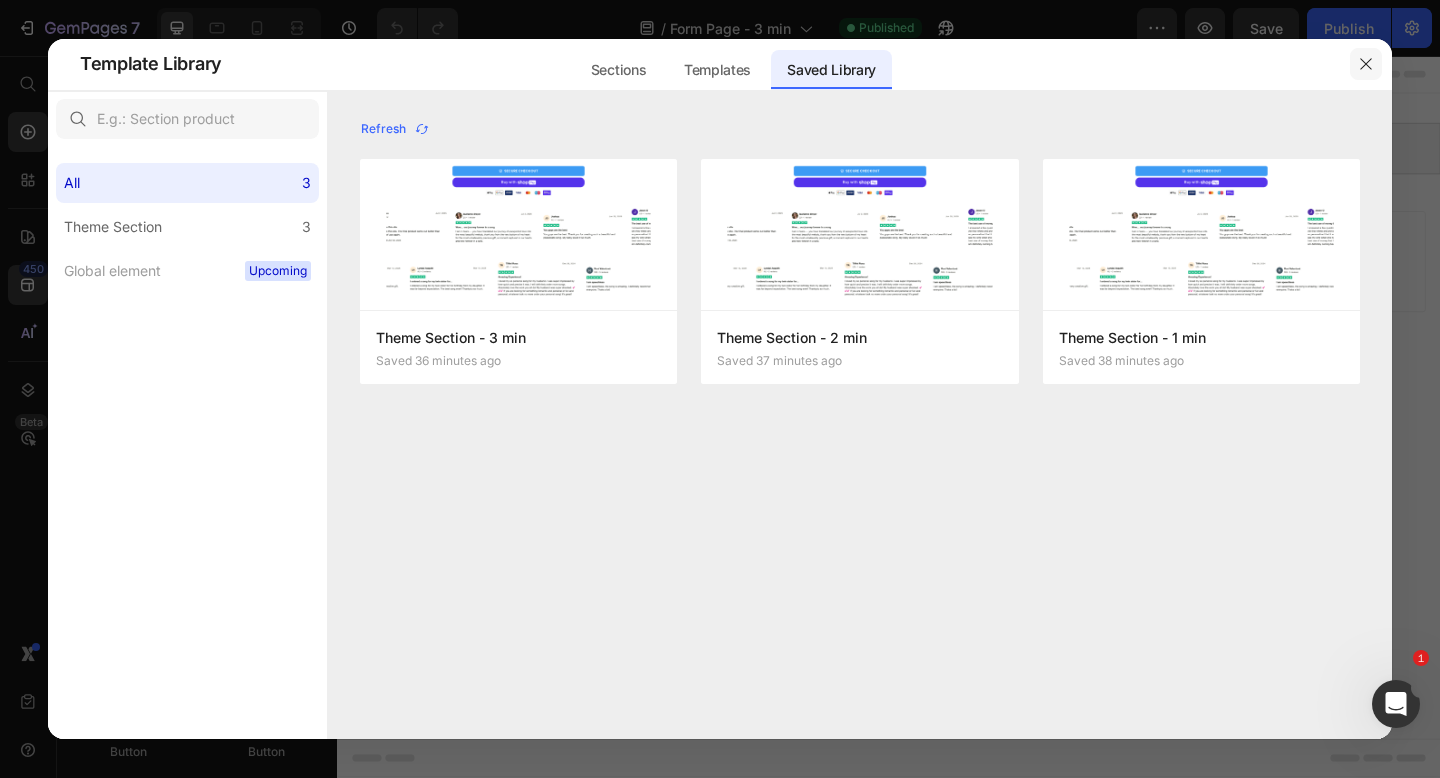 click 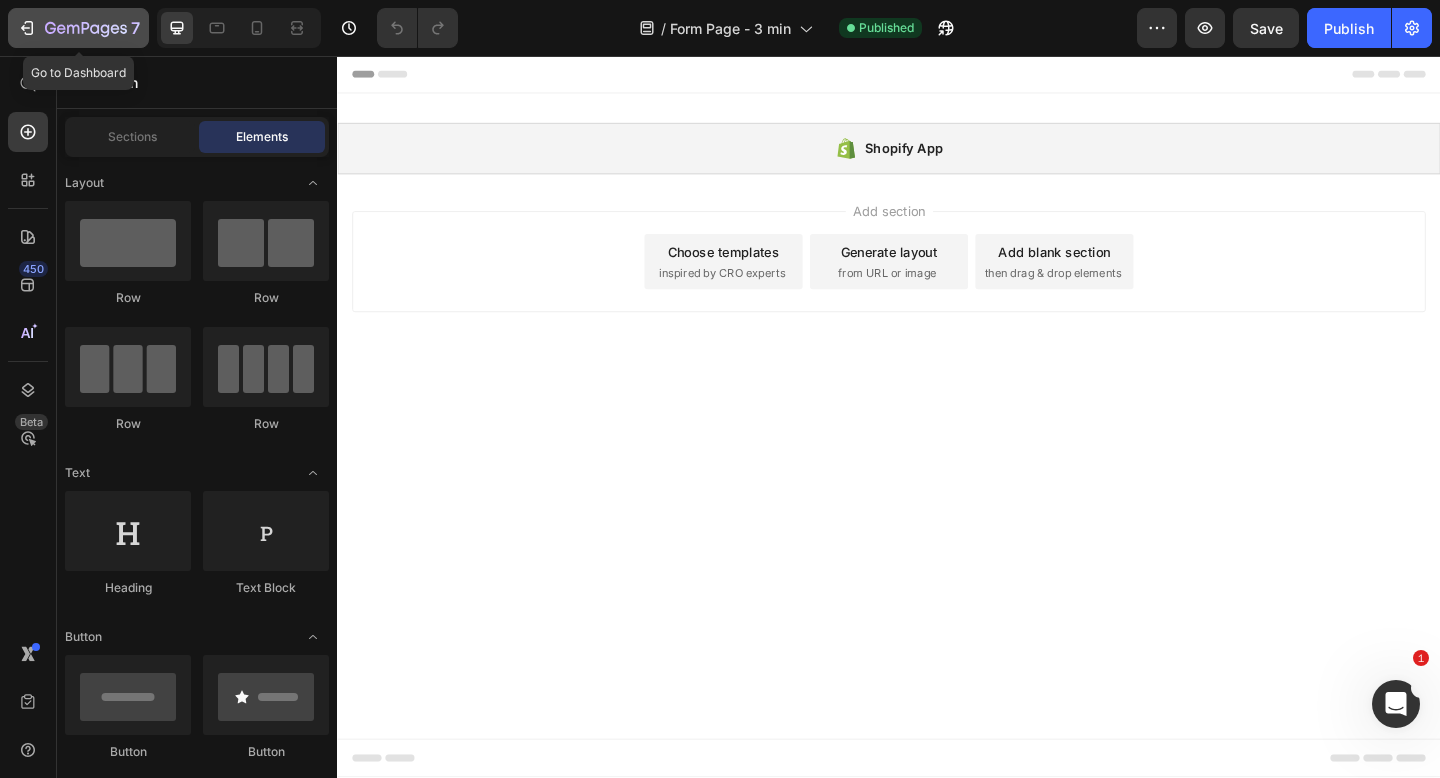 click on "7" 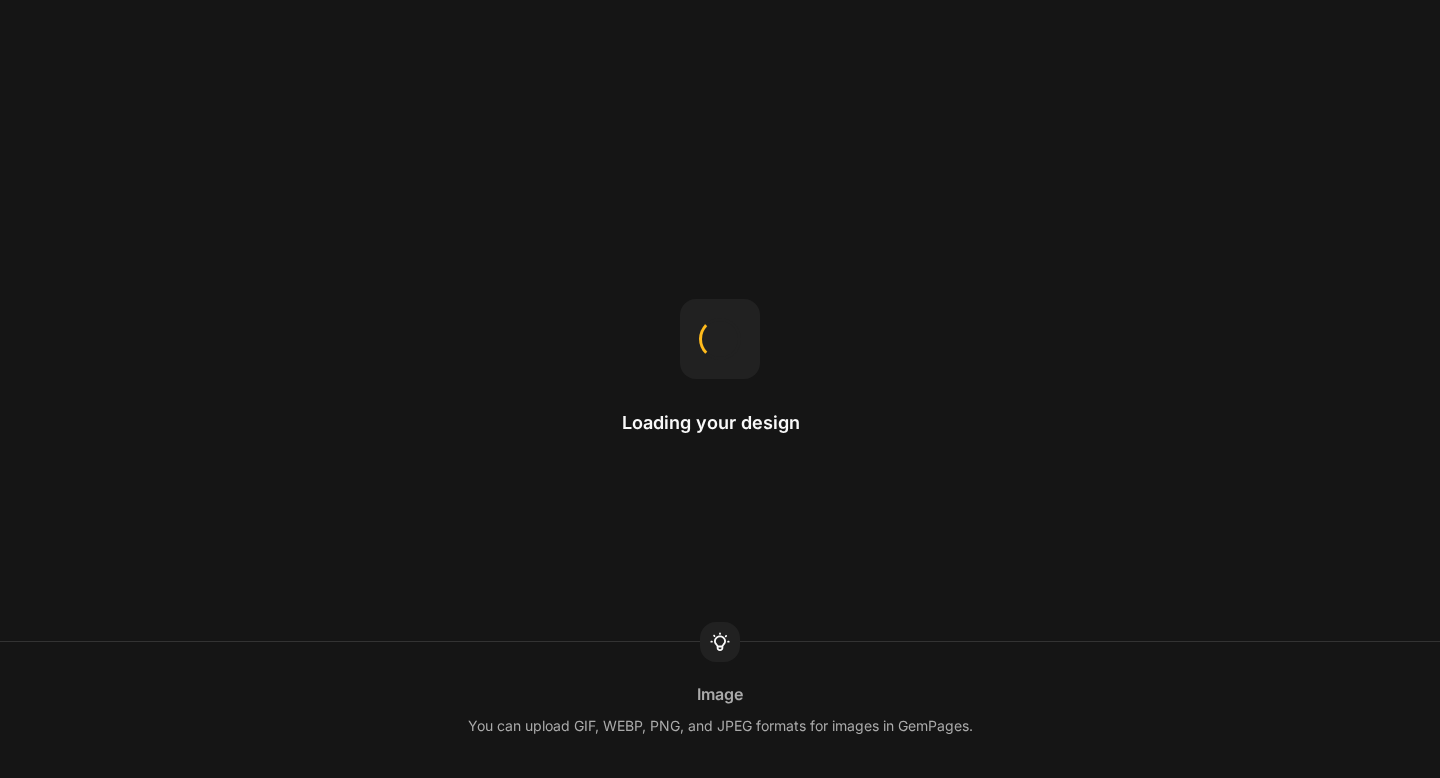 scroll, scrollTop: 0, scrollLeft: 0, axis: both 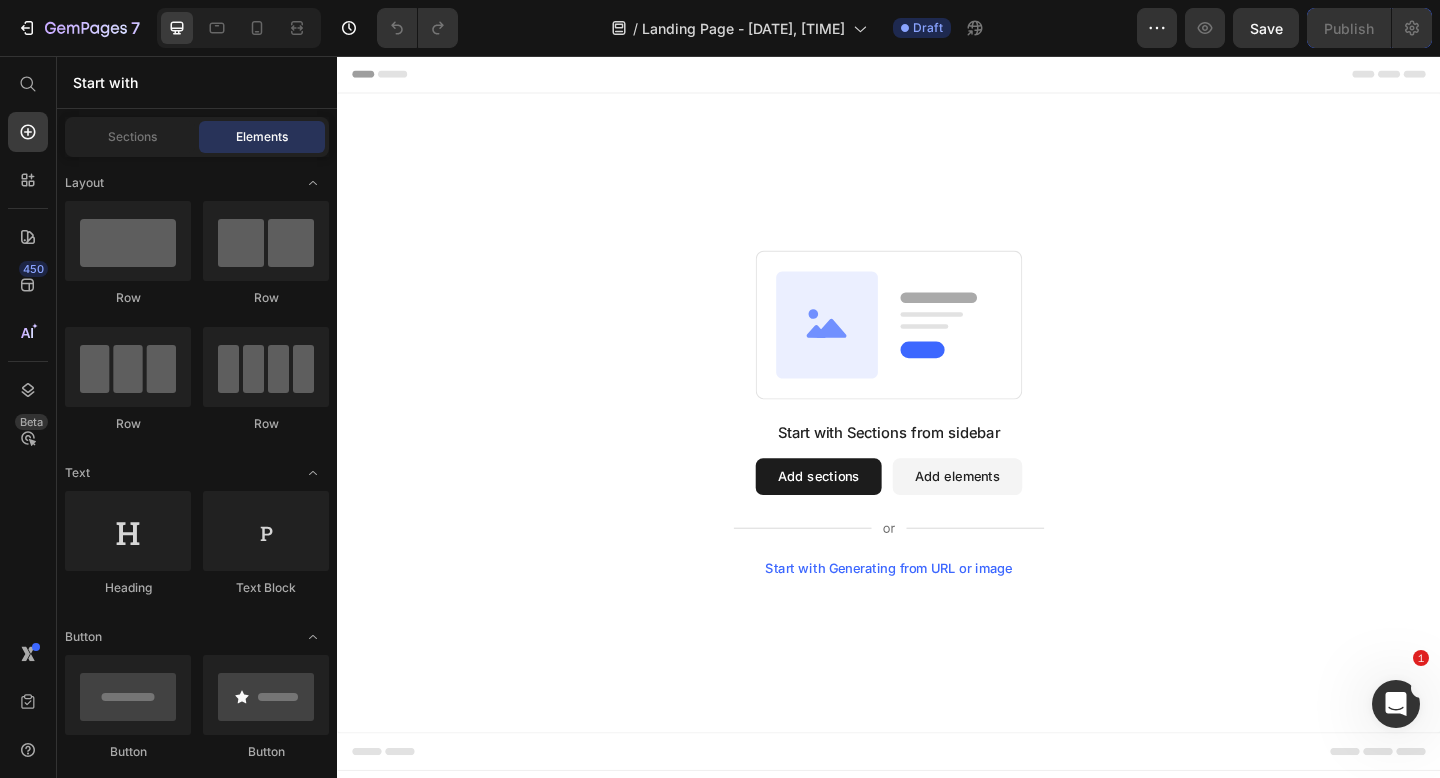 click on "Add sections" at bounding box center [860, 514] 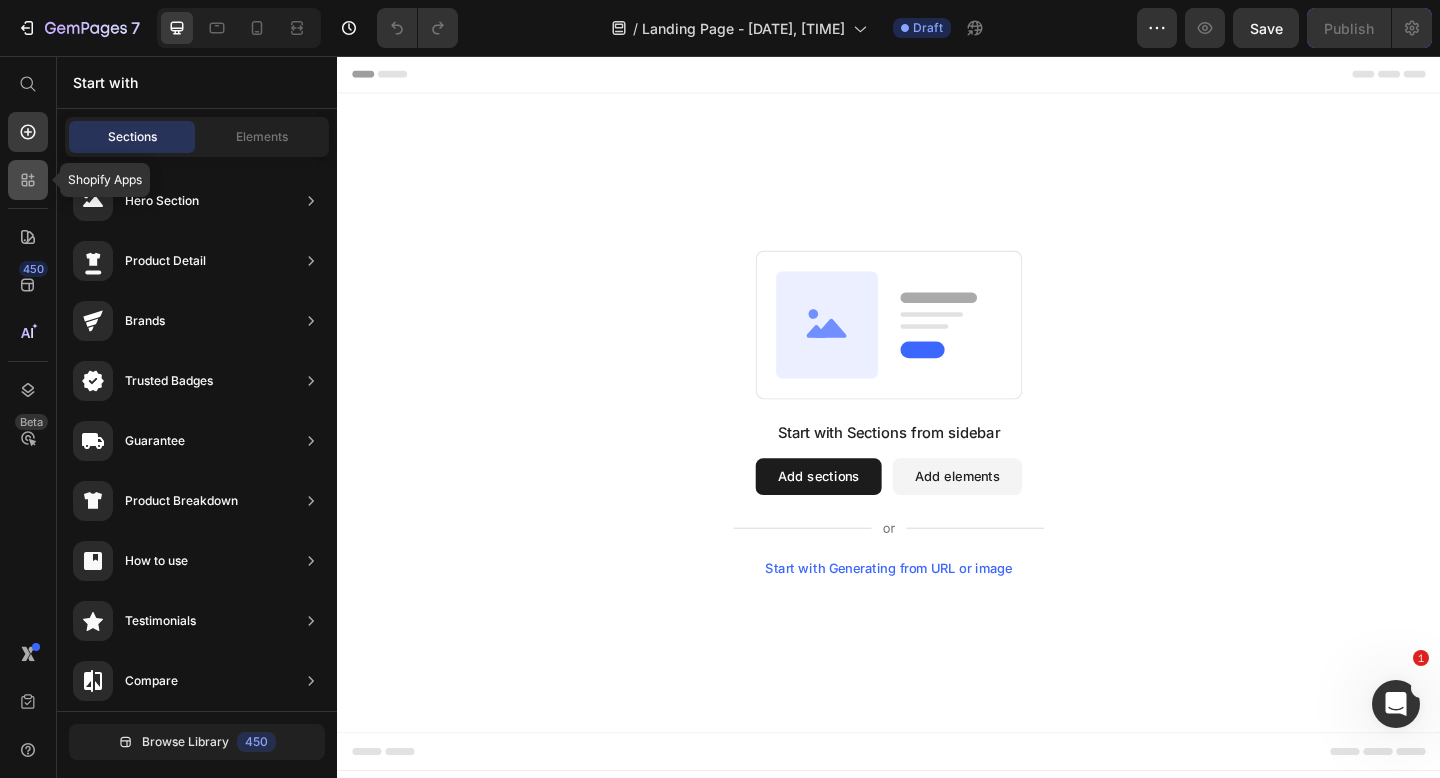 click 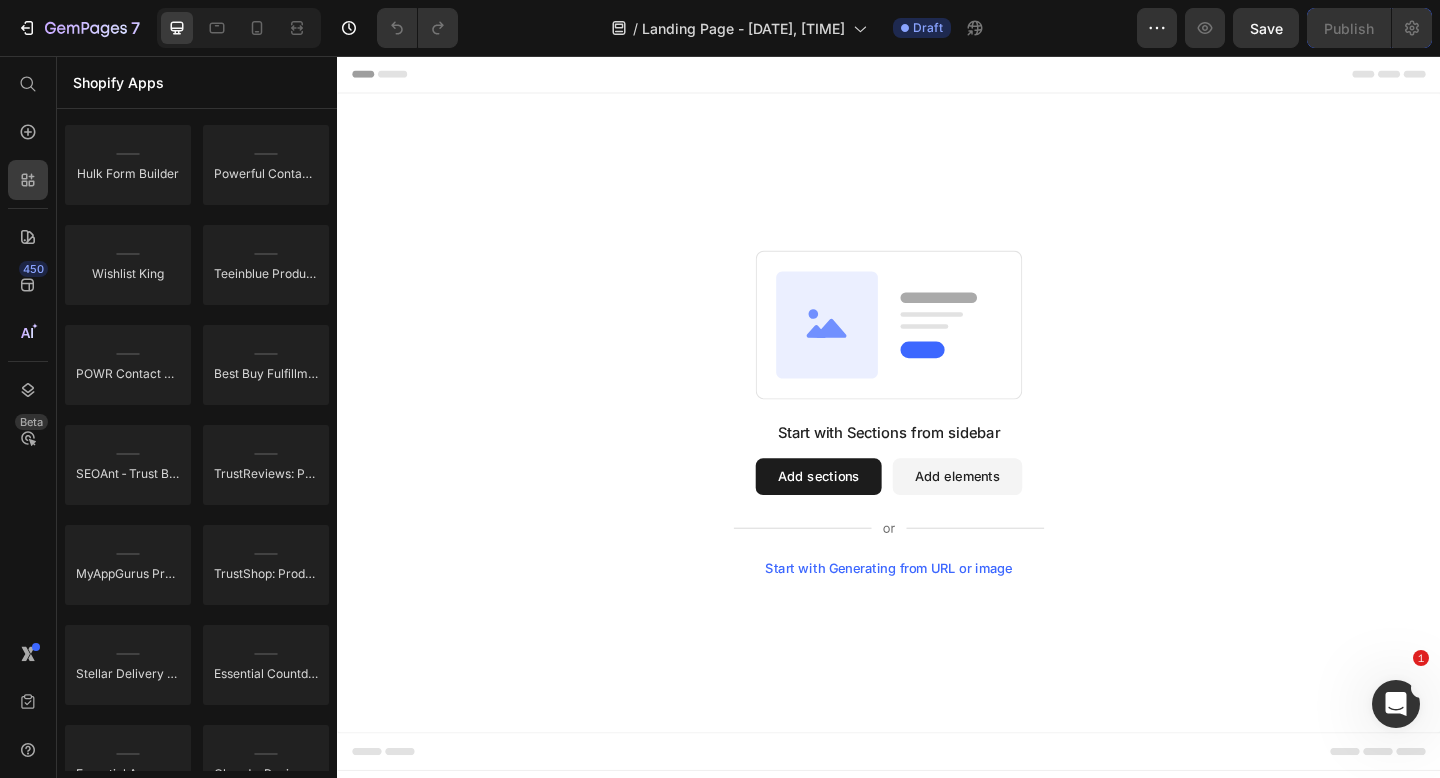 scroll, scrollTop: 5664, scrollLeft: 0, axis: vertical 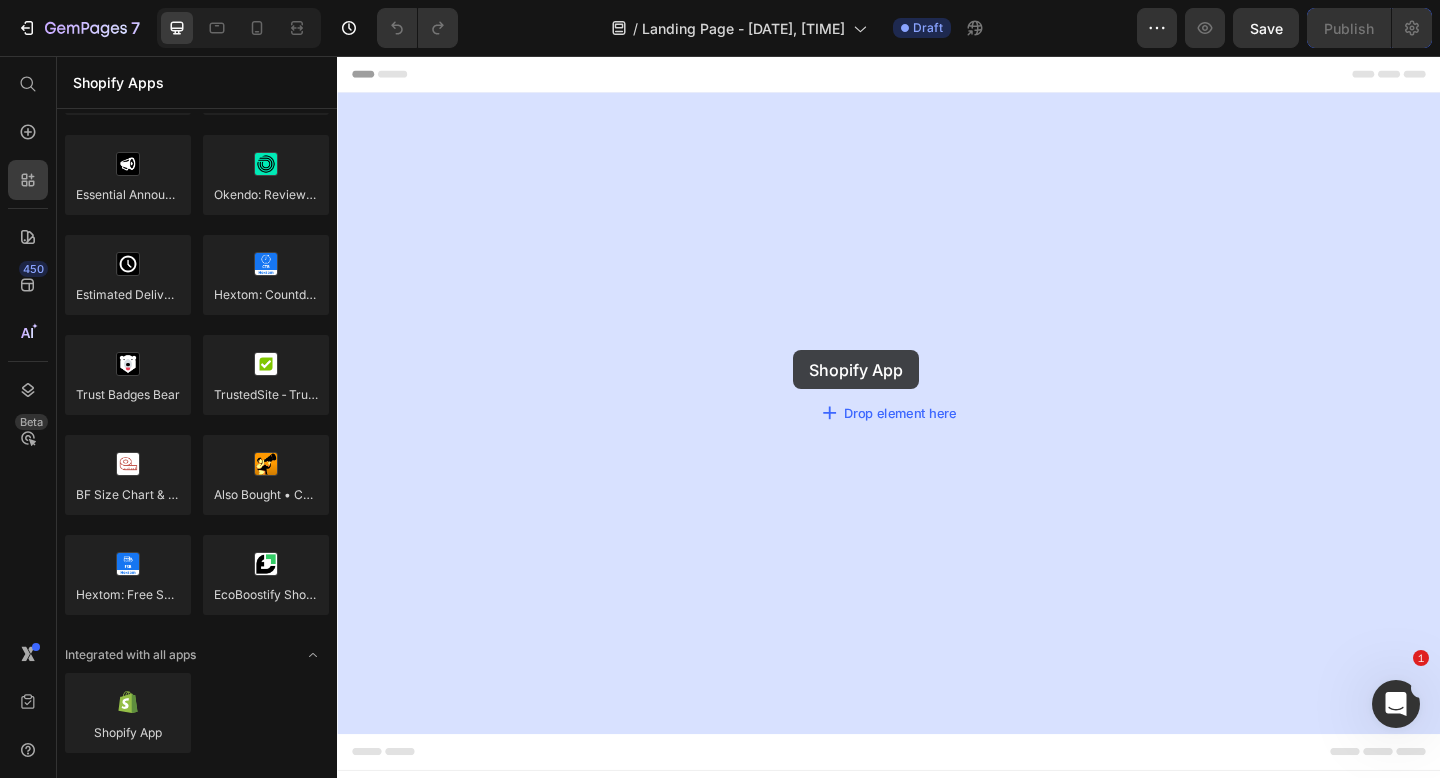 drag, startPoint x: 436, startPoint y: 772, endPoint x: 831, endPoint y: 376, distance: 559.3219 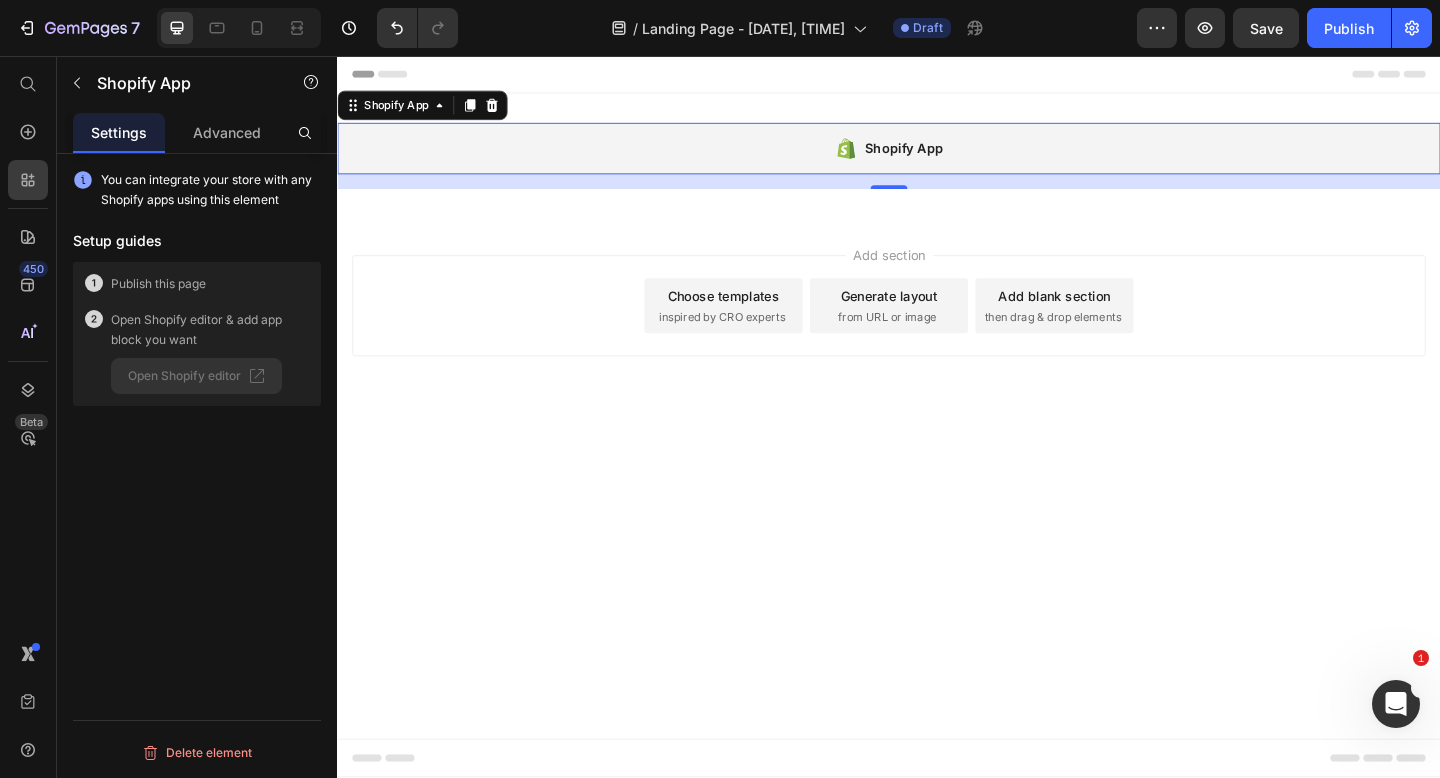 drag, startPoint x: 938, startPoint y: 199, endPoint x: 938, endPoint y: 148, distance: 51 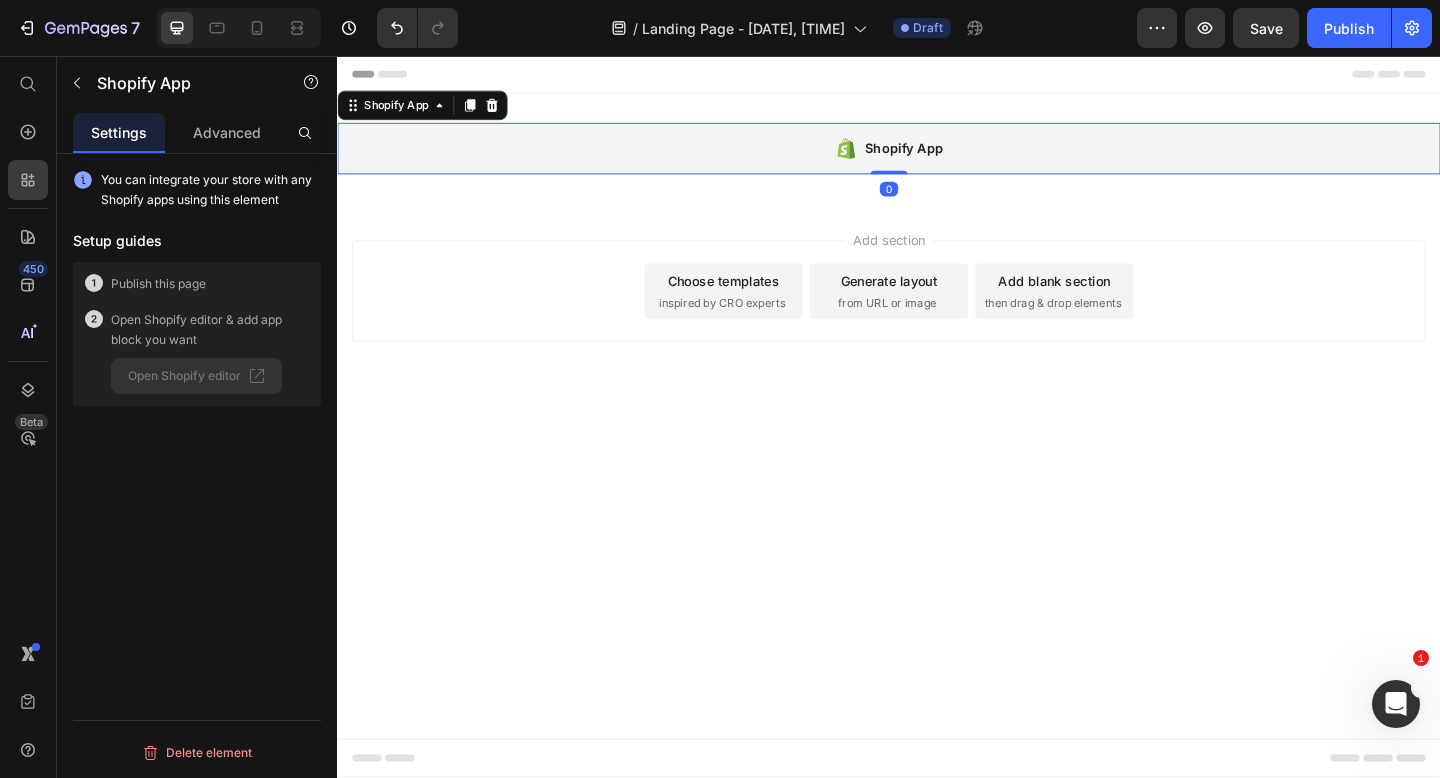click on "Shopify App" at bounding box center [937, 157] 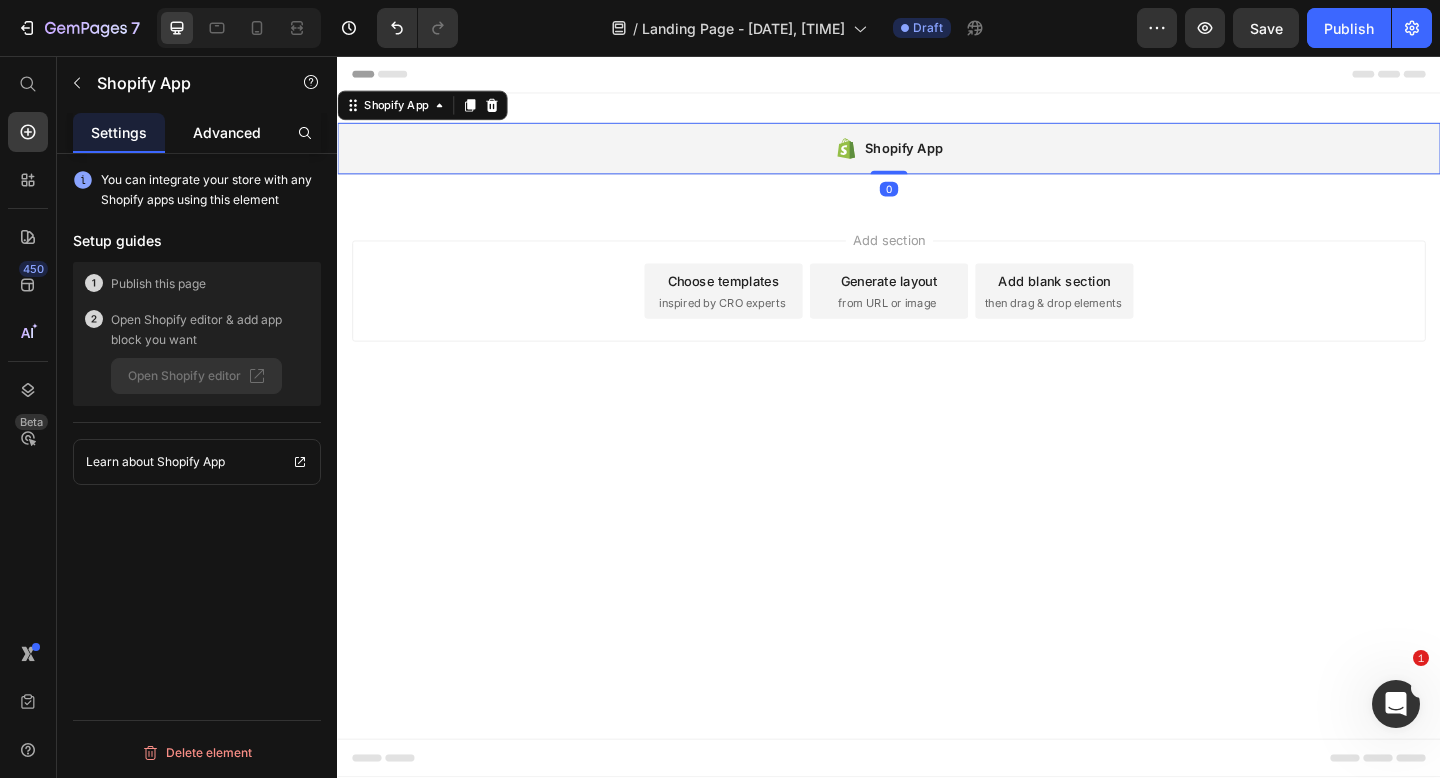 click on "Advanced" 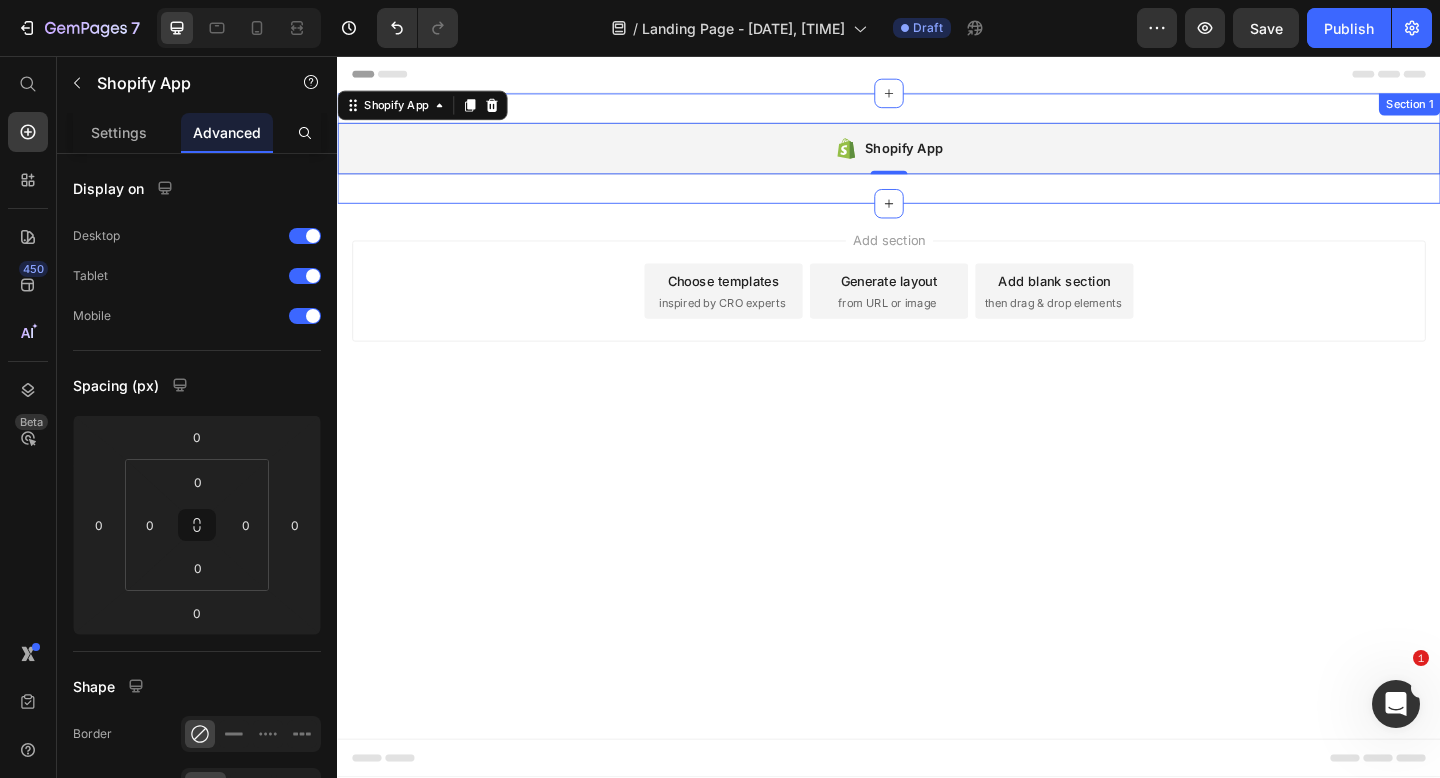 click on "Shopify App Shopify App   0 Section 1" at bounding box center (937, 157) 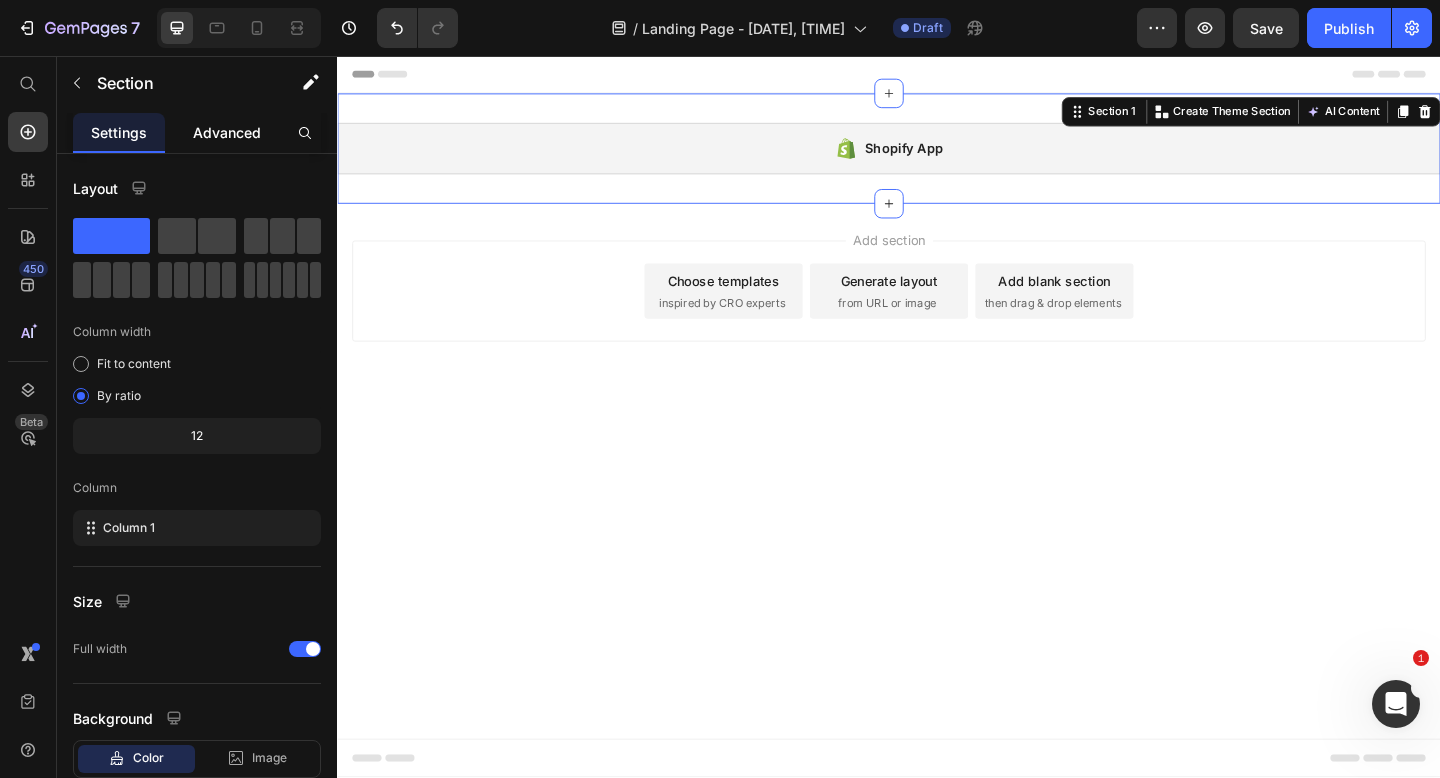 click on "Advanced" at bounding box center (227, 132) 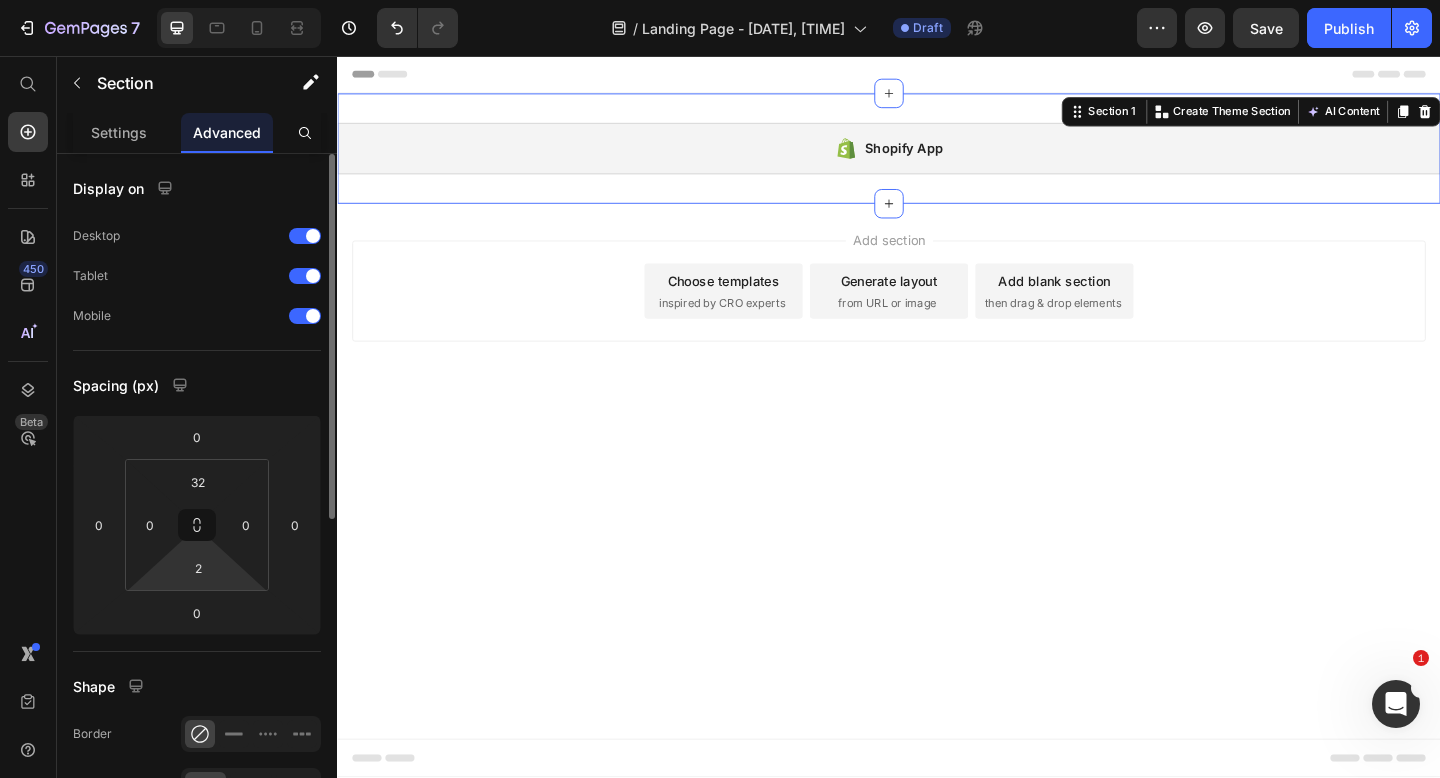 click on "7  Version history  /  Landing Page - Jul 13, 11:04:58 Draft Preview  Save   Publish  450 Beta Shopify Apps Sections Elements Hero Section Product Detail Brands Trusted Badges Guarantee Product Breakdown How to use Testimonials Compare Bundle FAQs Social Proof Brand Story Product List Collection Blog List Contact Sticky Add to Cart Custom Footer Browse Library 450 Layout
Row
Row
Row
Row Text
Heading
Text Block Button
Button
Button
Sticky Back to top Media
Image" at bounding box center (720, 0) 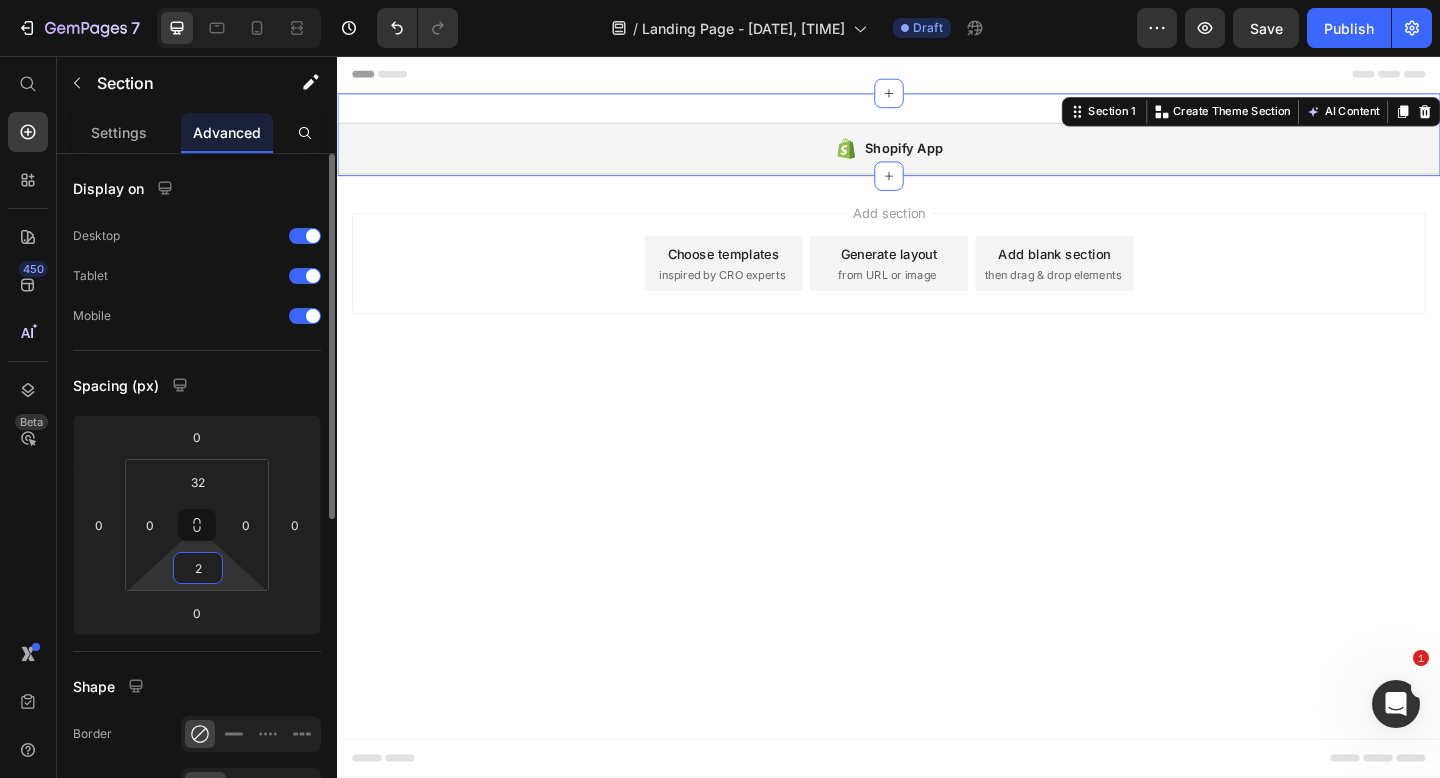 type on "0" 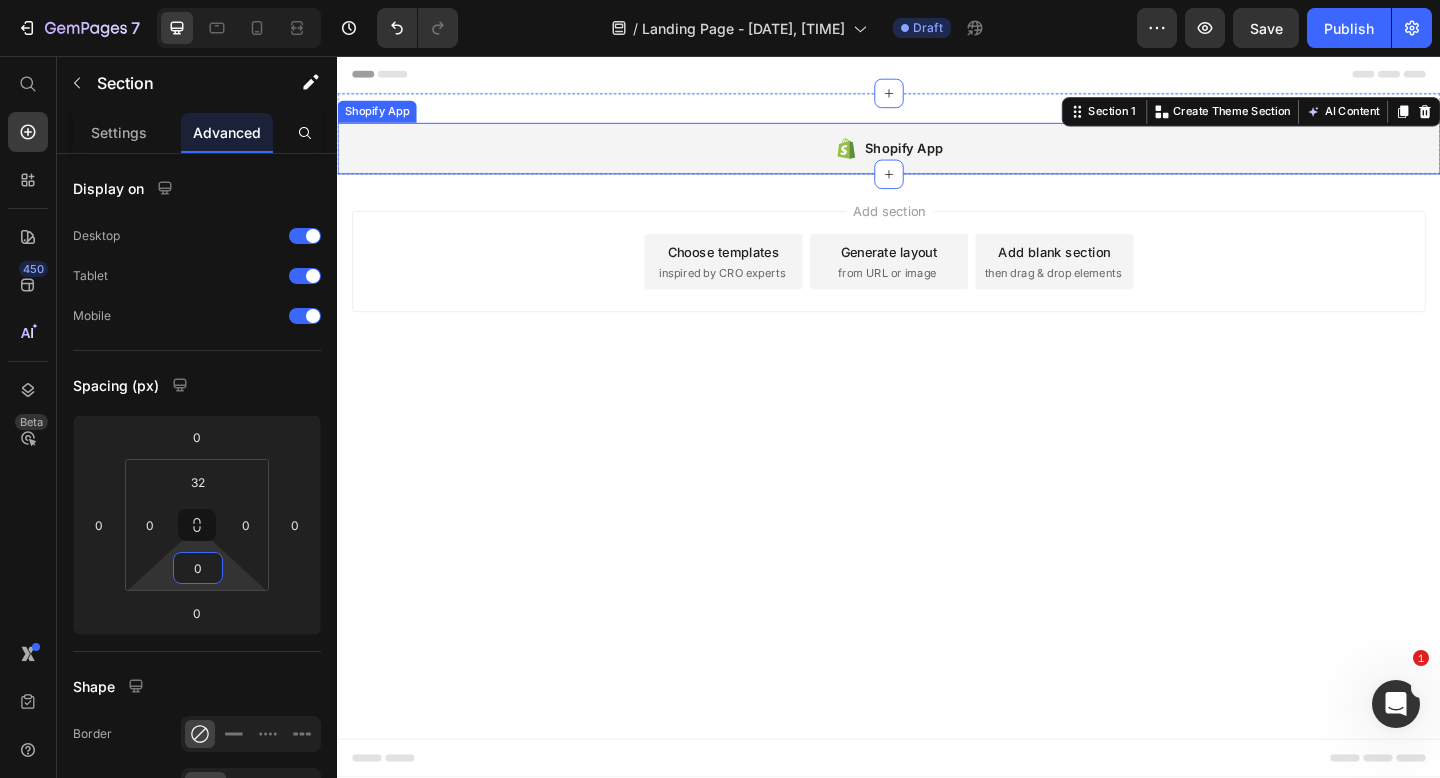 click on "Shopify App" at bounding box center (937, 157) 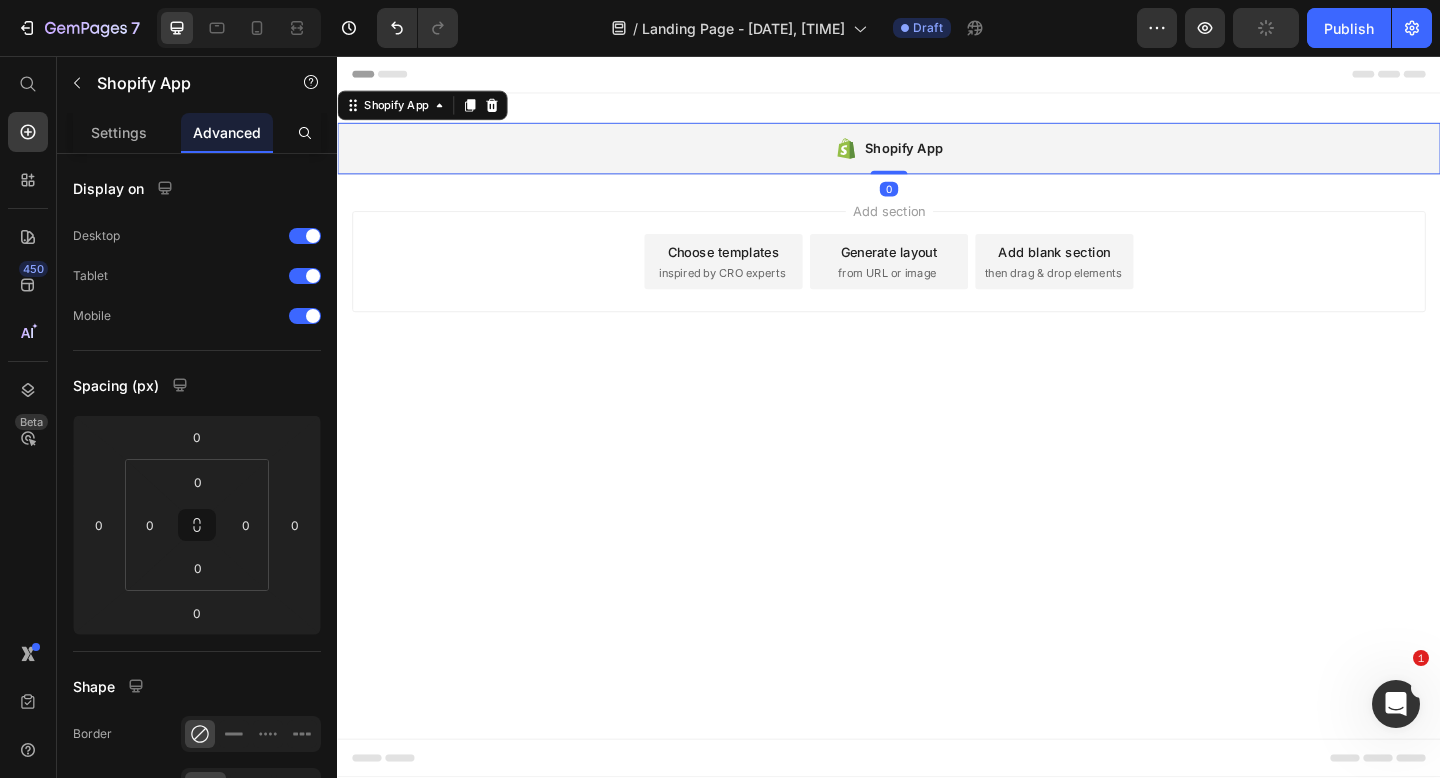 click on "Shopify App" at bounding box center [937, 157] 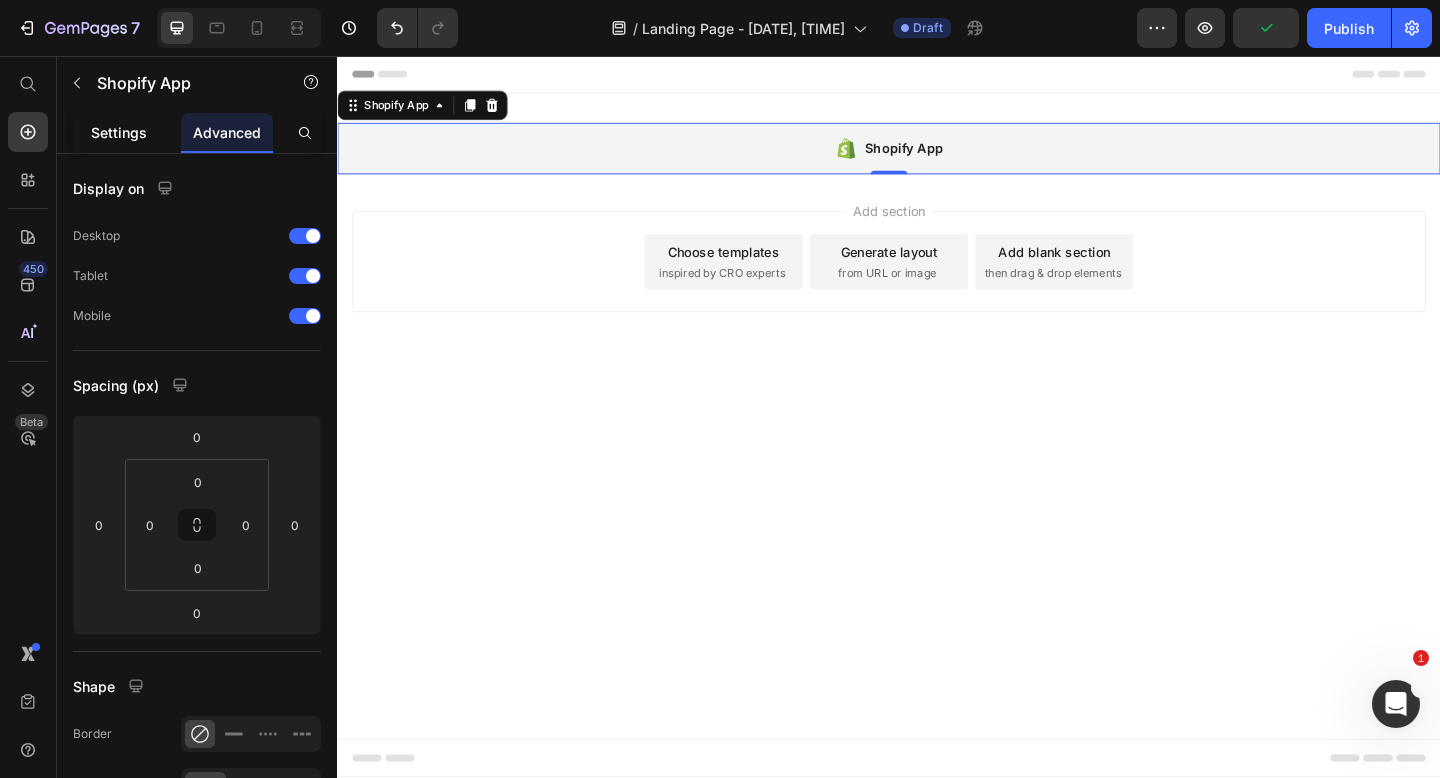 click on "Settings" at bounding box center (119, 132) 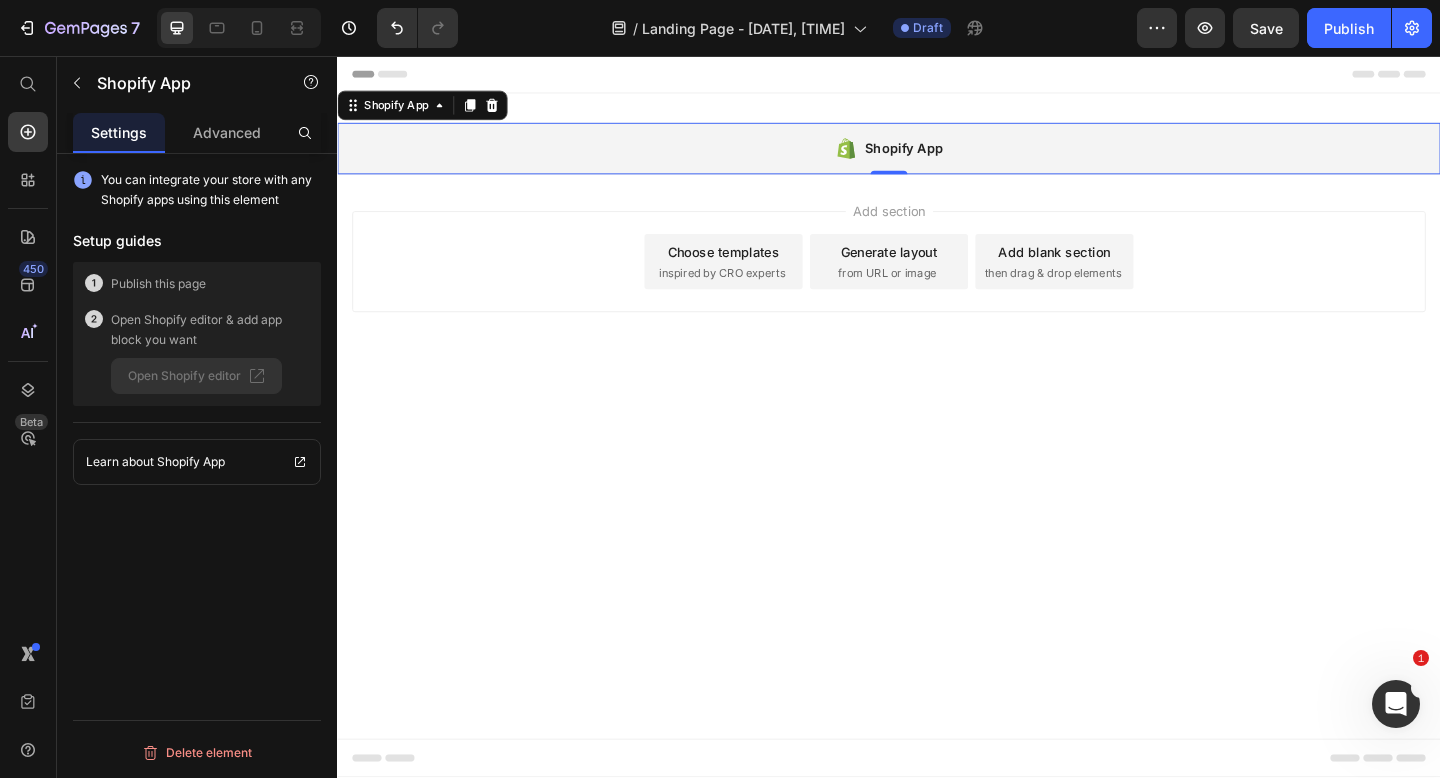 click 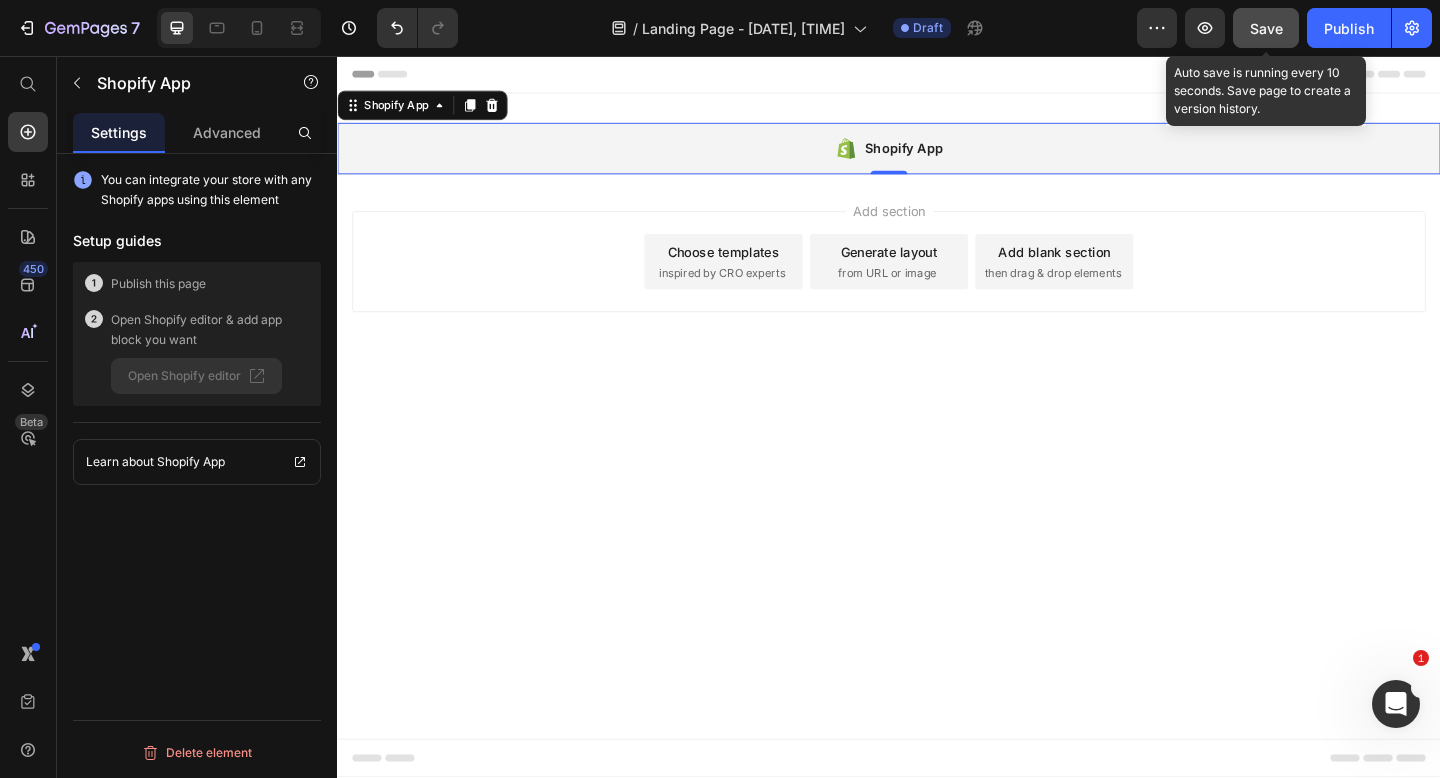 click on "Save" at bounding box center (1266, 28) 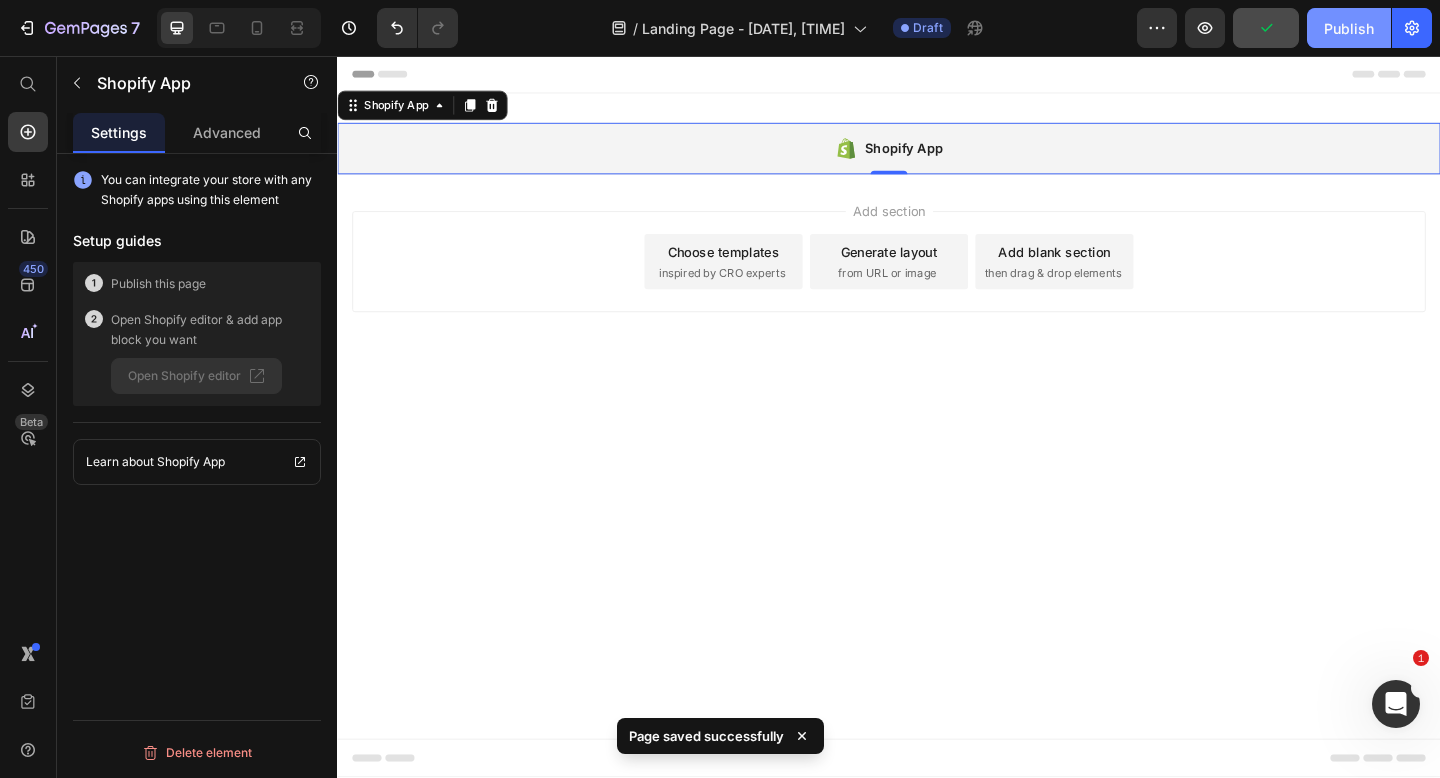 click on "Publish" at bounding box center [1349, 28] 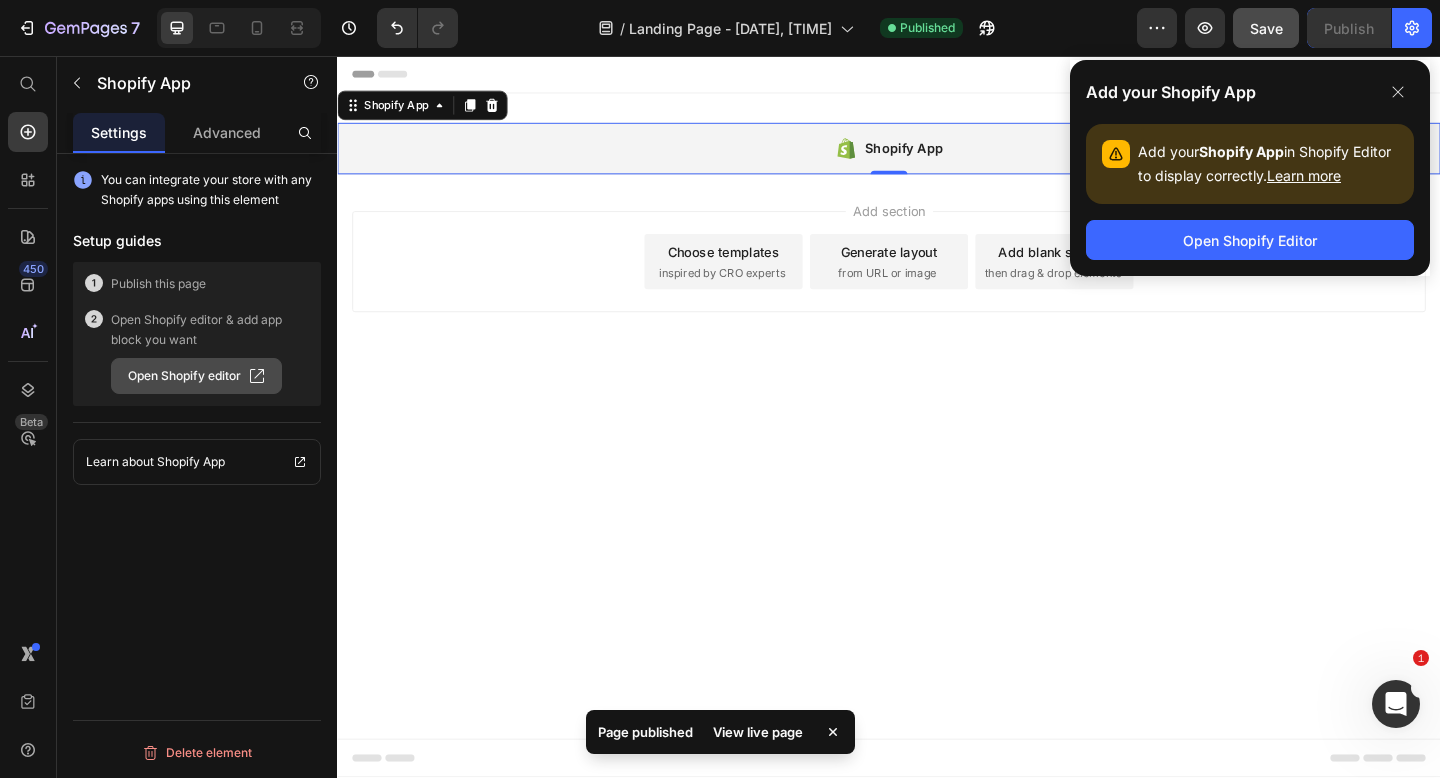 click on "Open Shopify editor" at bounding box center (196, 376) 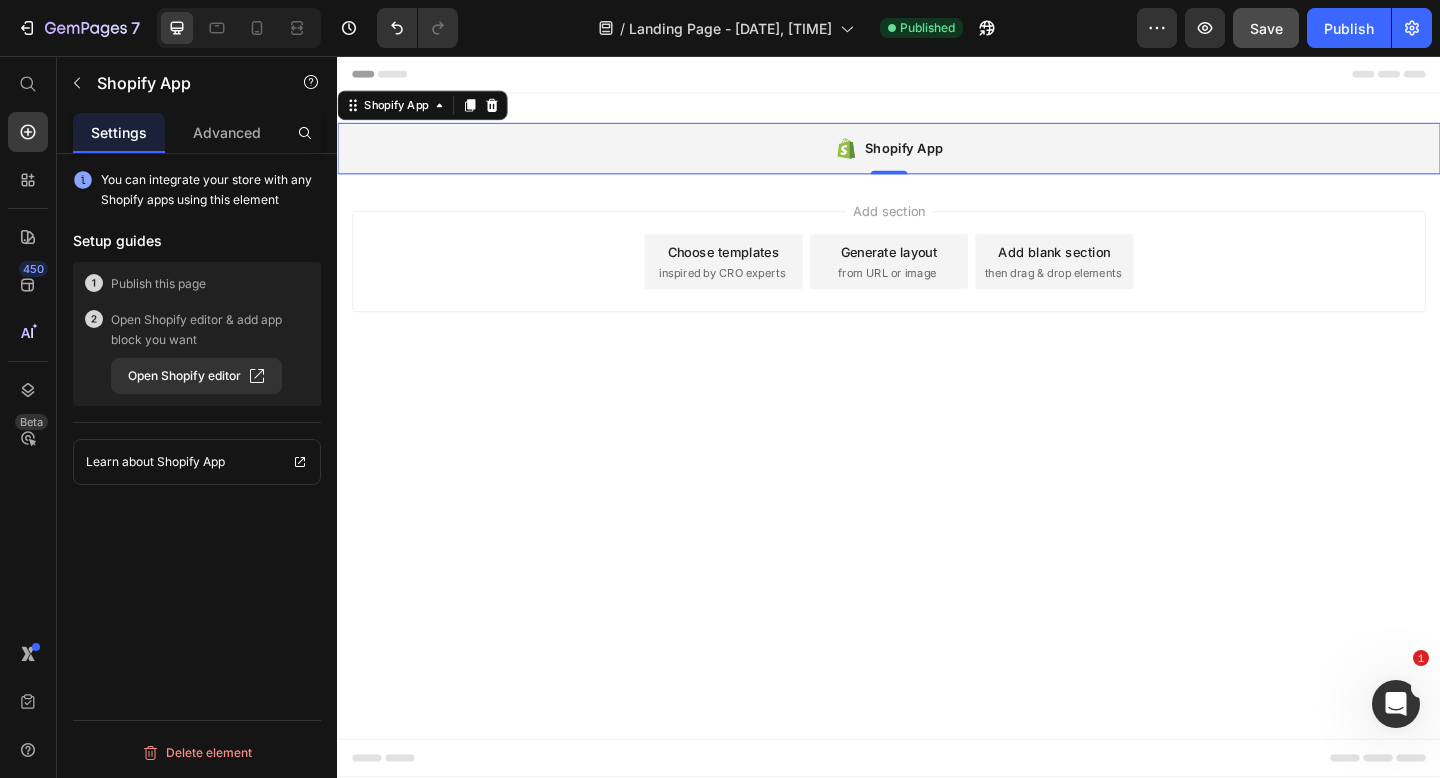 click on "Choose templates" at bounding box center (757, 269) 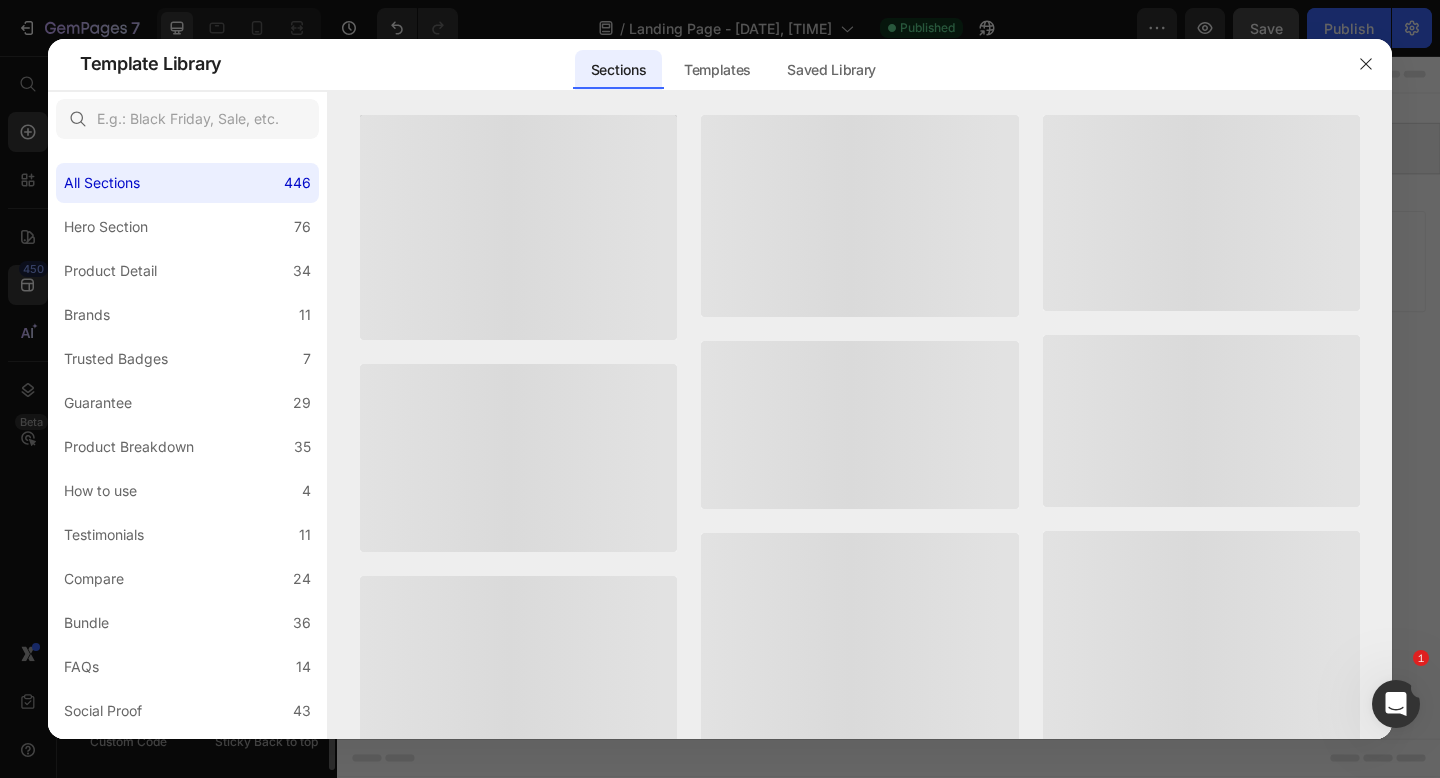 scroll, scrollTop: 5566, scrollLeft: 0, axis: vertical 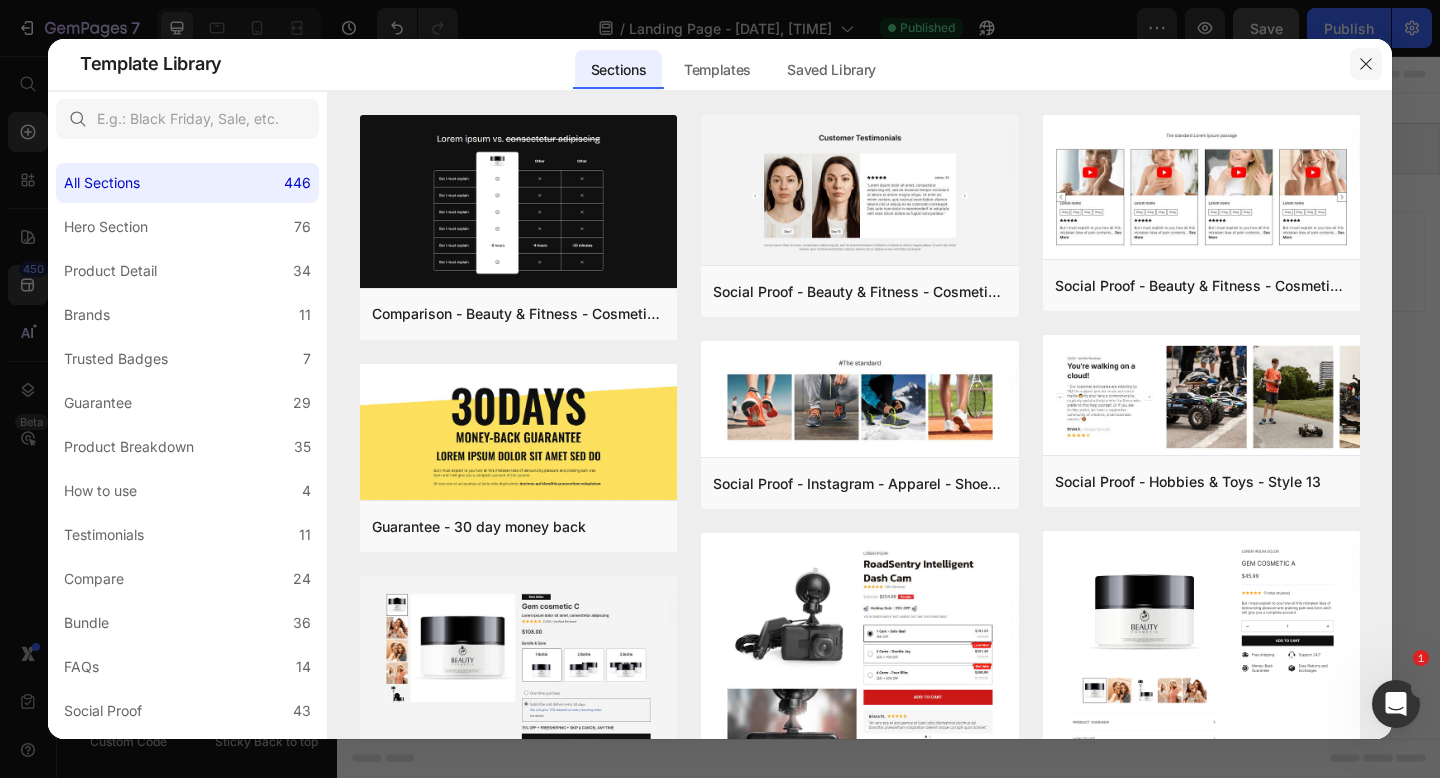 click at bounding box center (1366, 64) 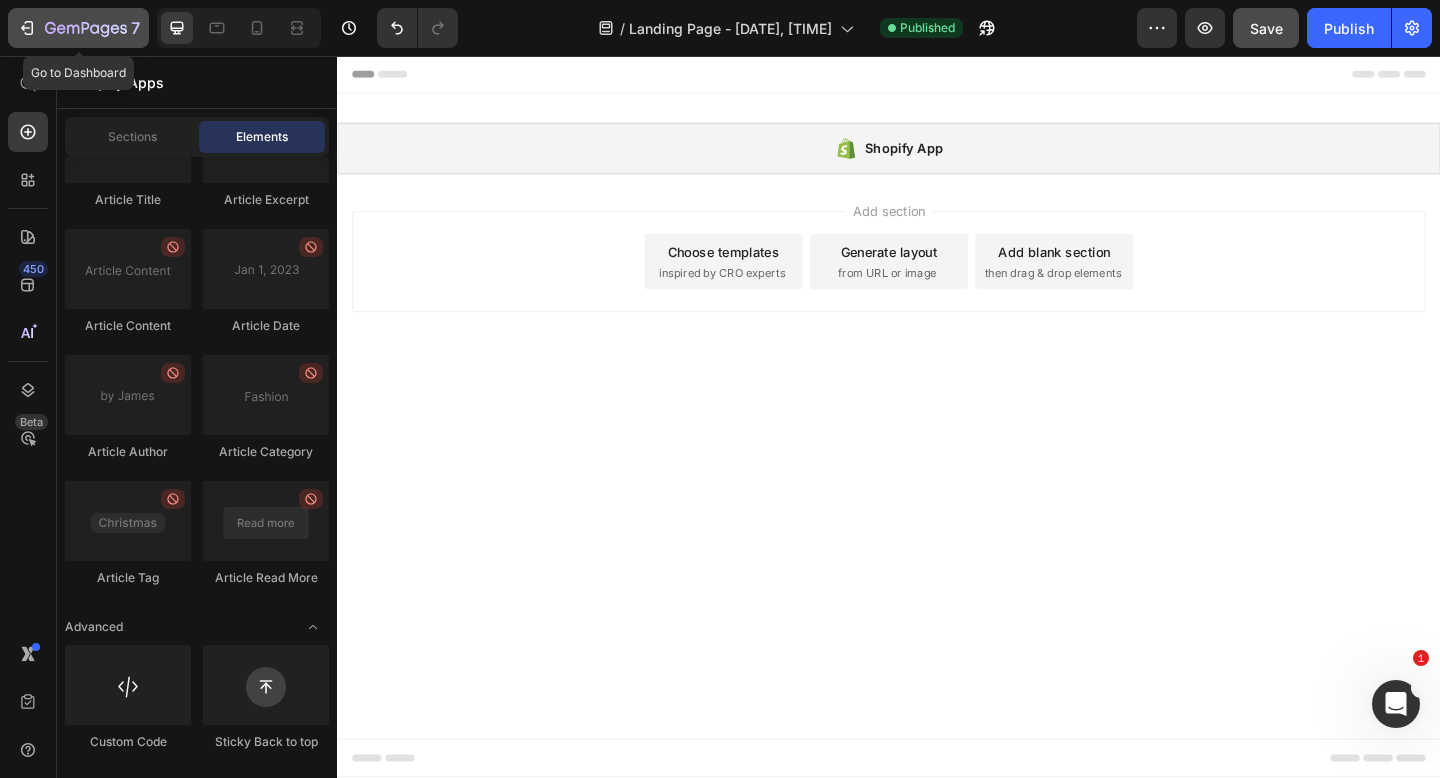 click 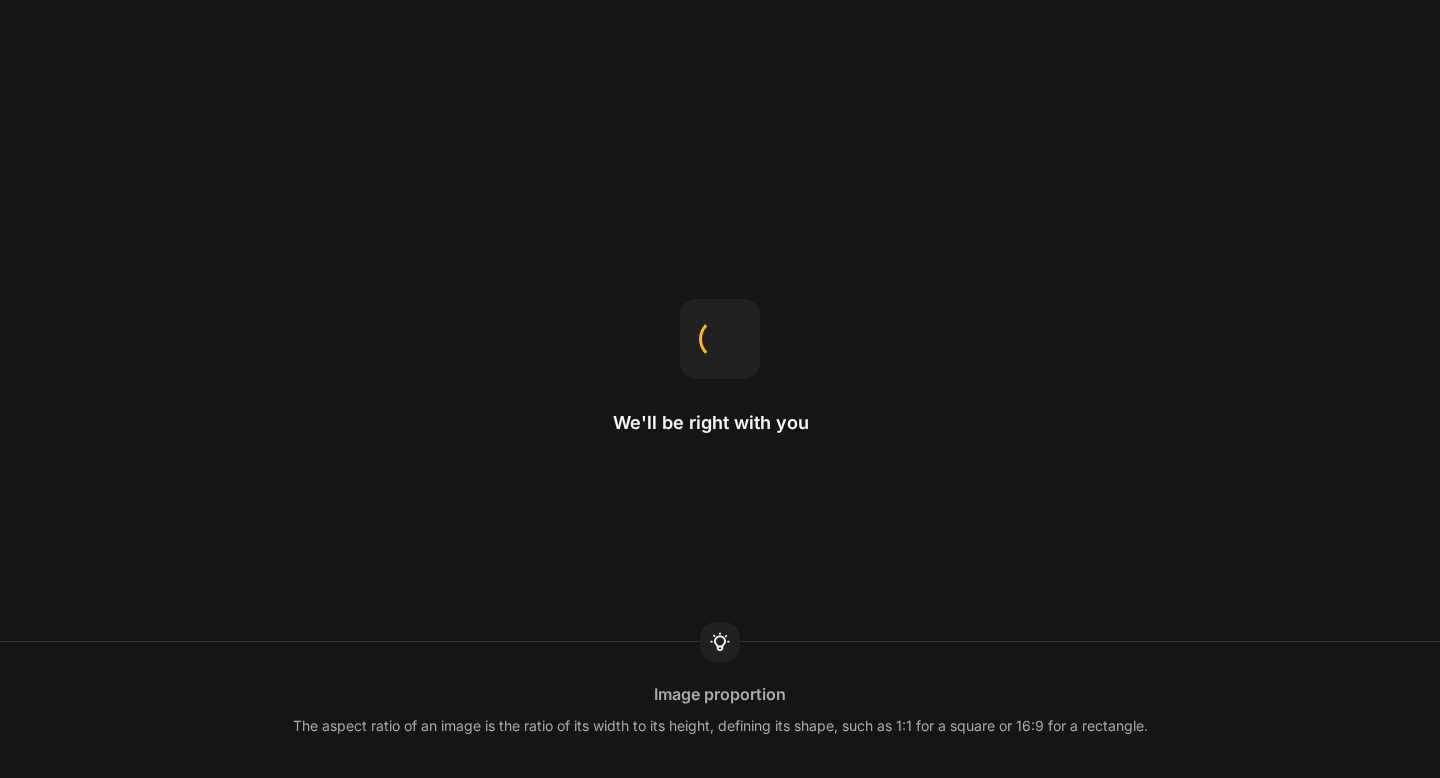 scroll, scrollTop: 0, scrollLeft: 0, axis: both 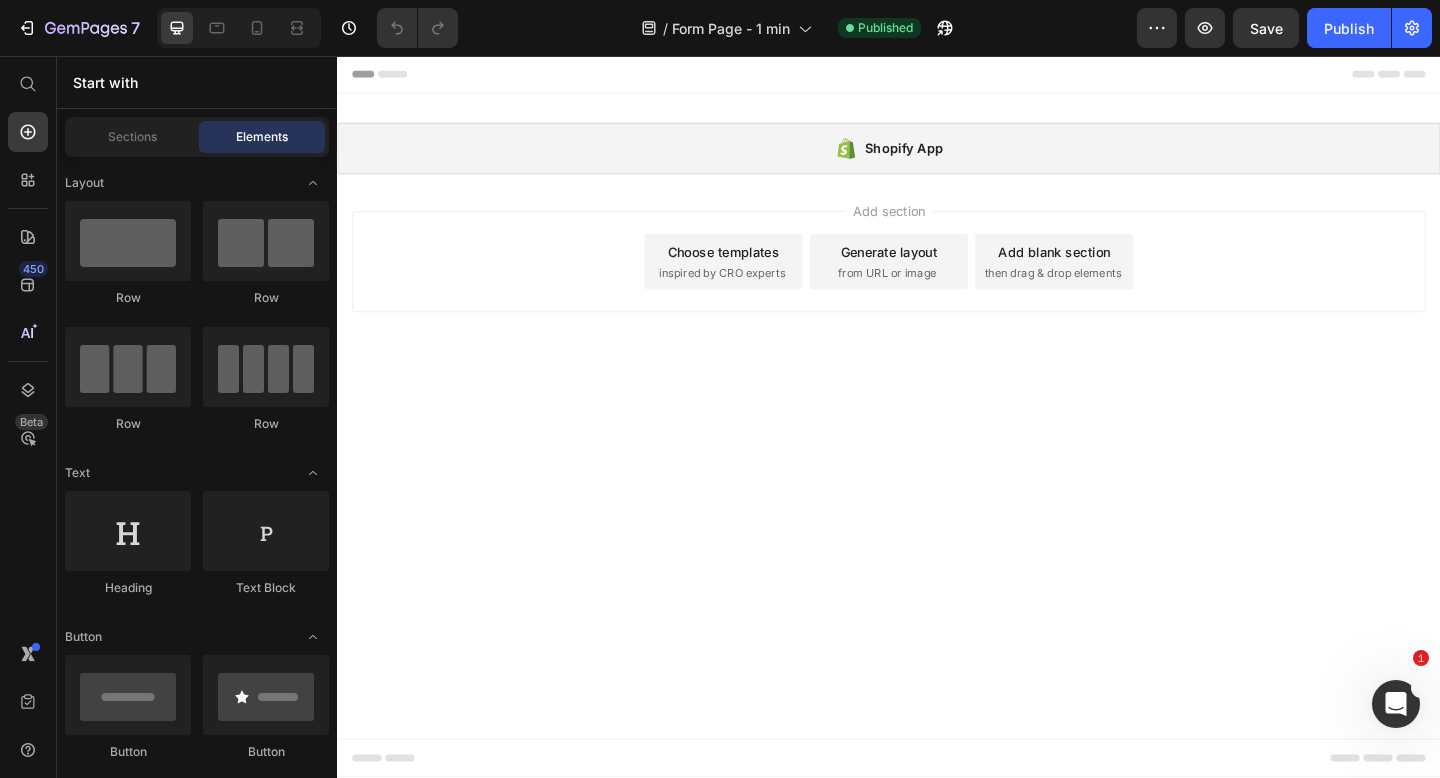 click on "Choose templates" at bounding box center (757, 269) 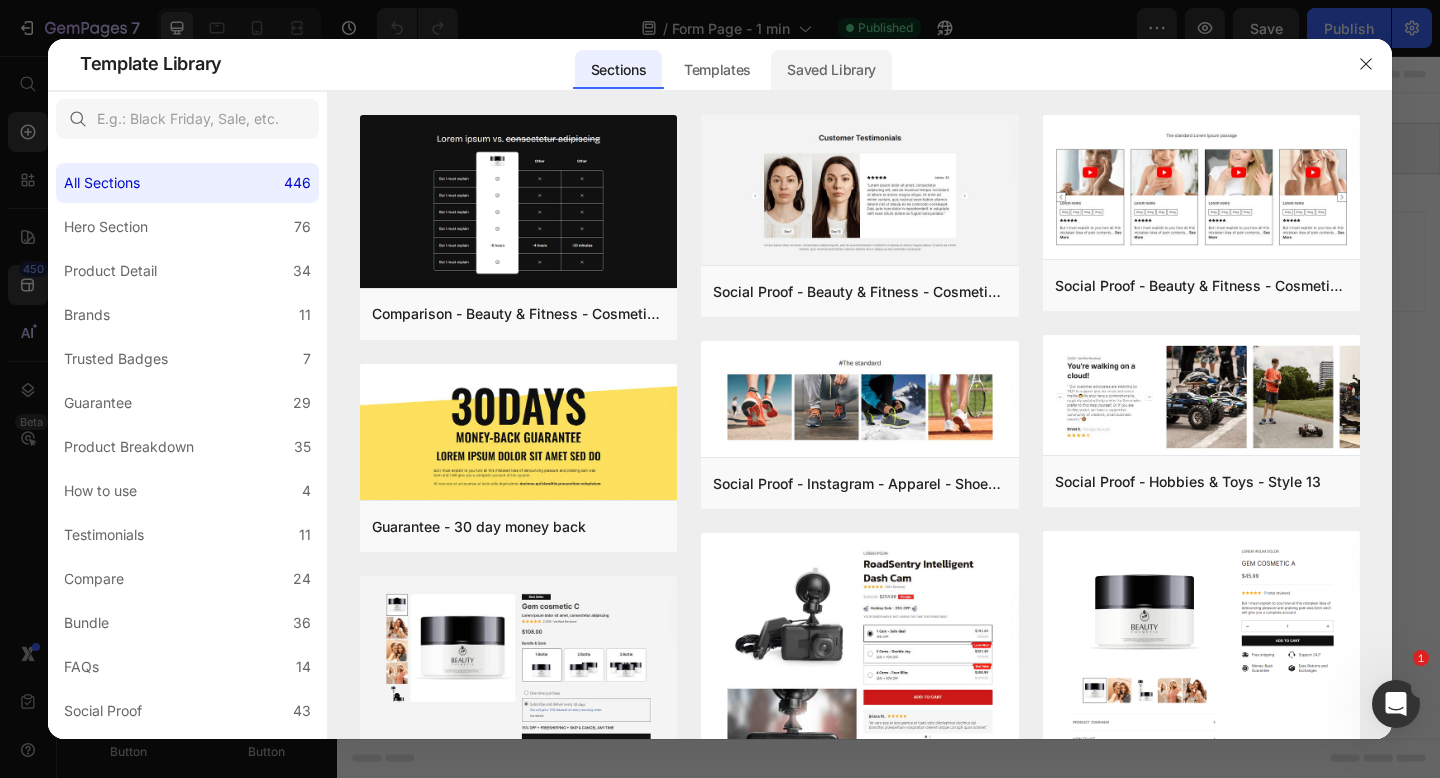 click on "Saved Library" 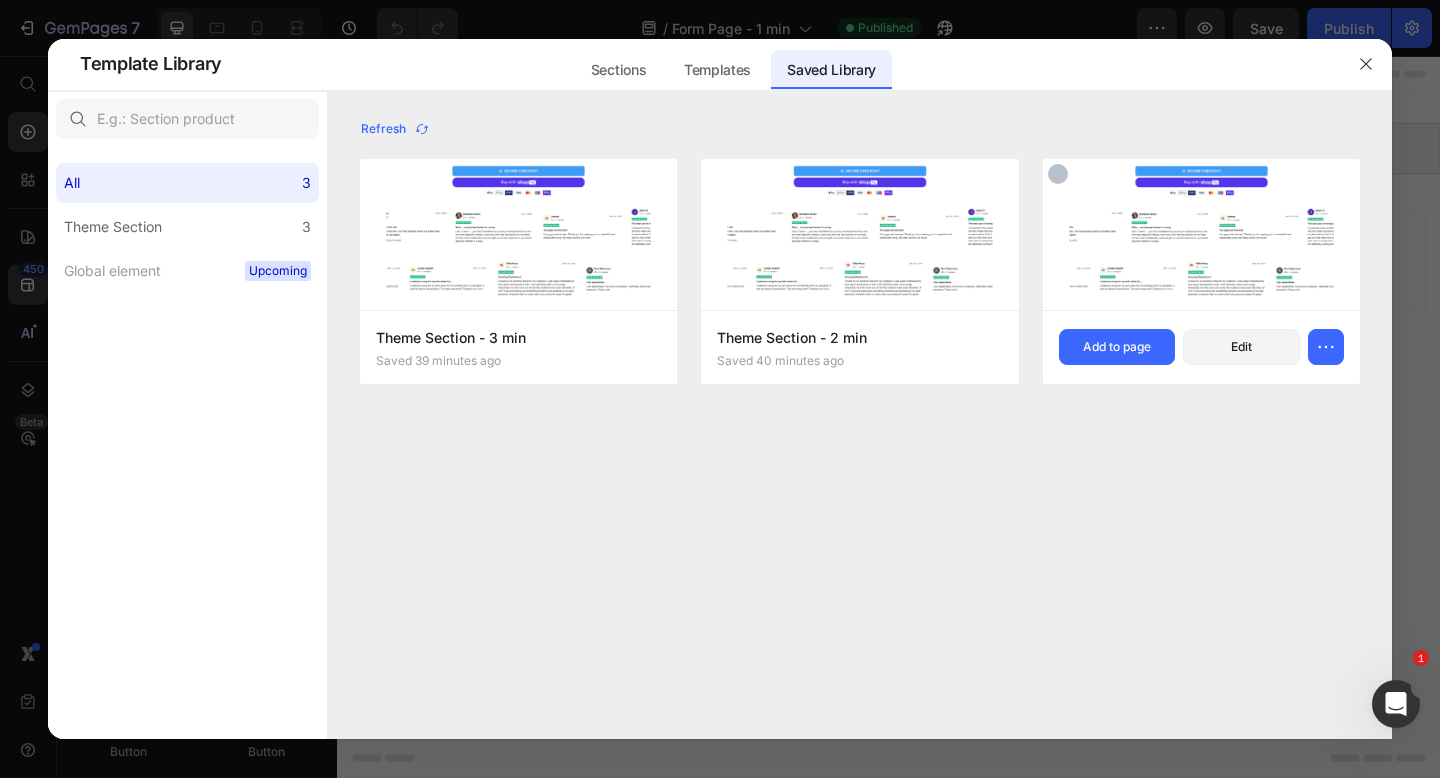 click at bounding box center (1201, 234) 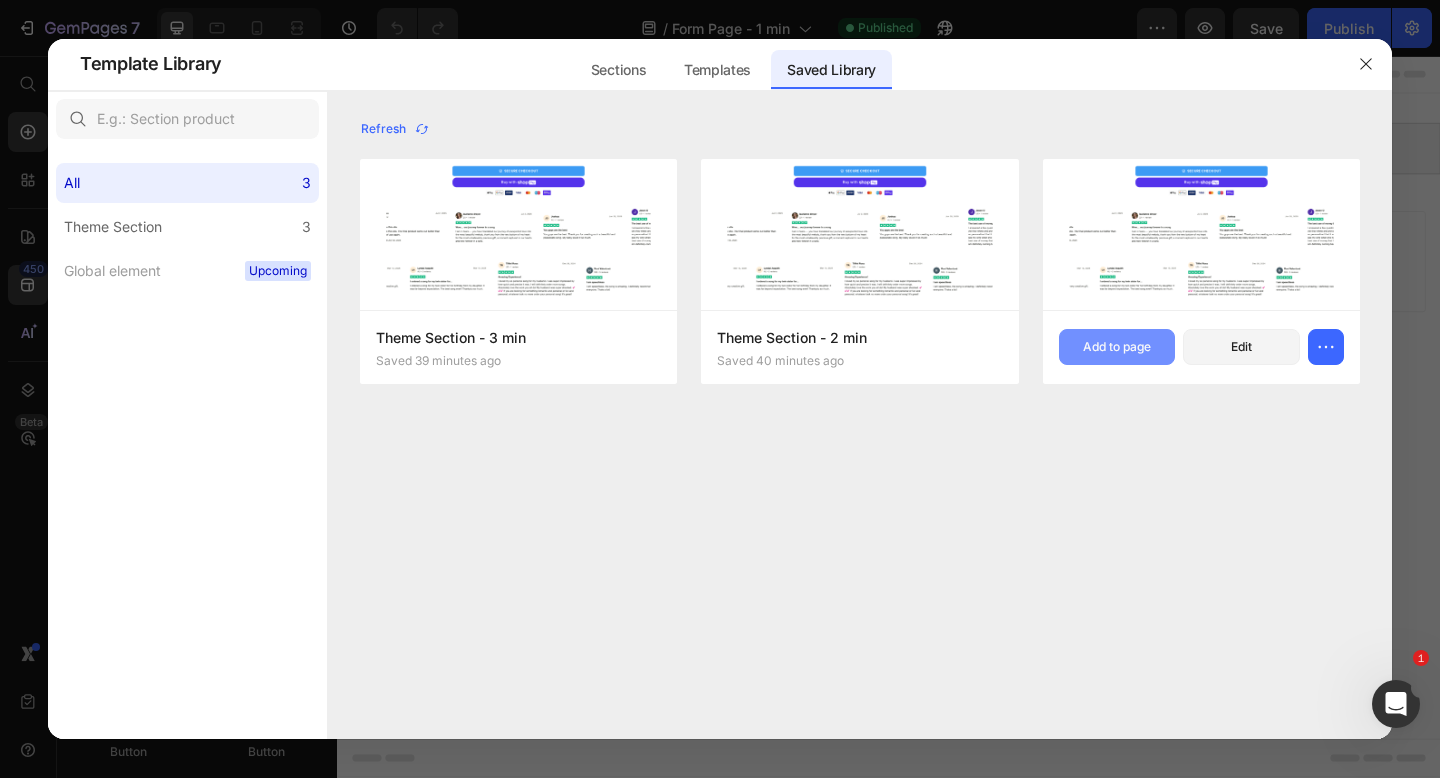 click on "Add to page" at bounding box center [1117, 347] 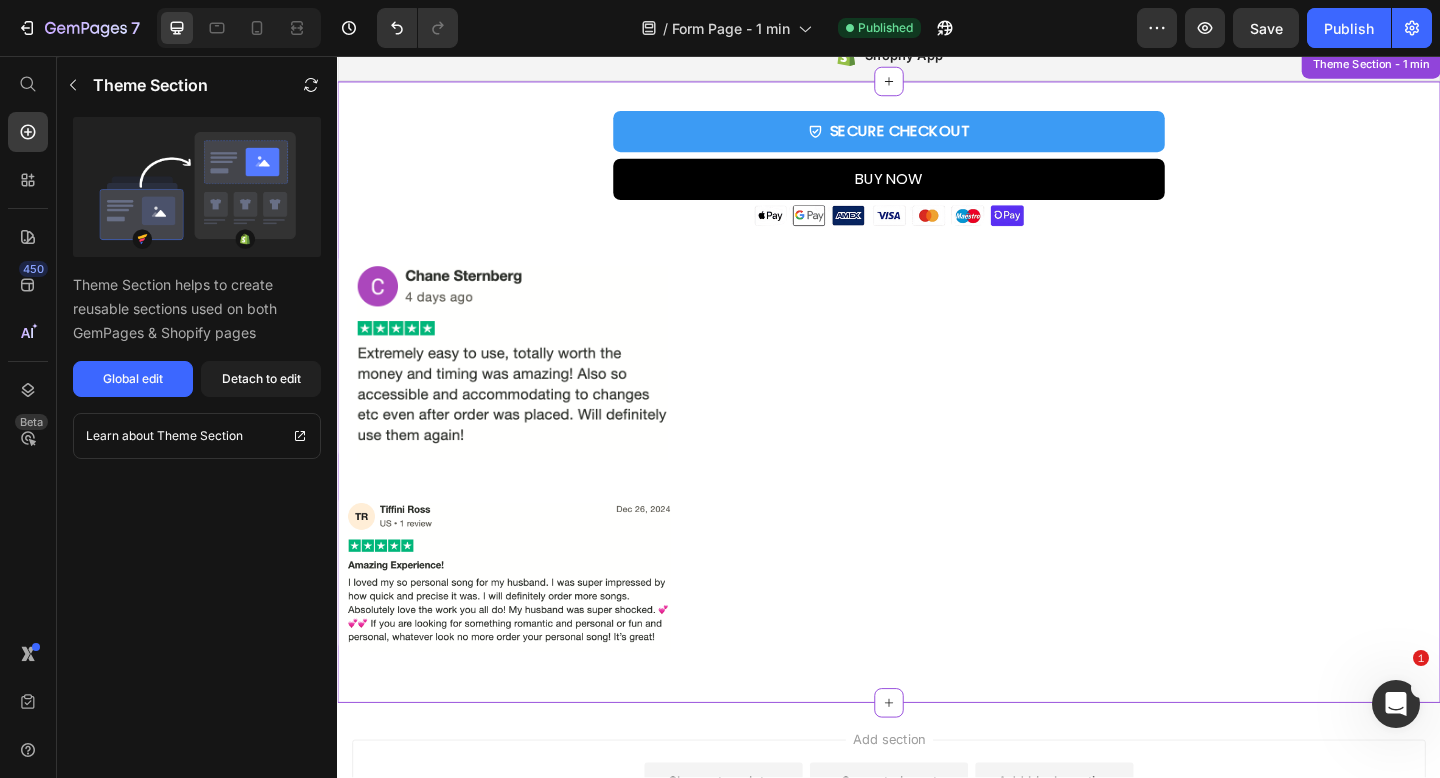 scroll, scrollTop: 98, scrollLeft: 0, axis: vertical 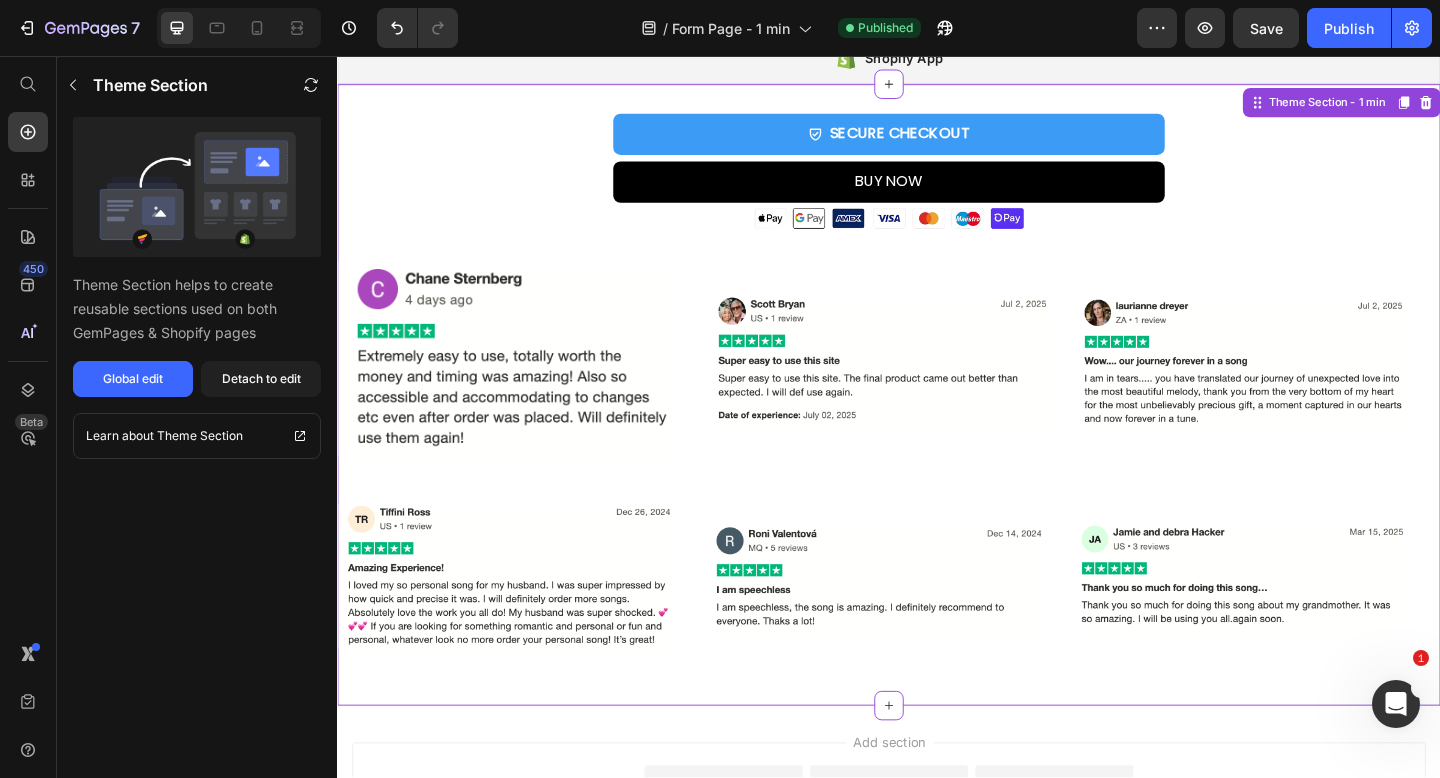 click at bounding box center (528, 386) 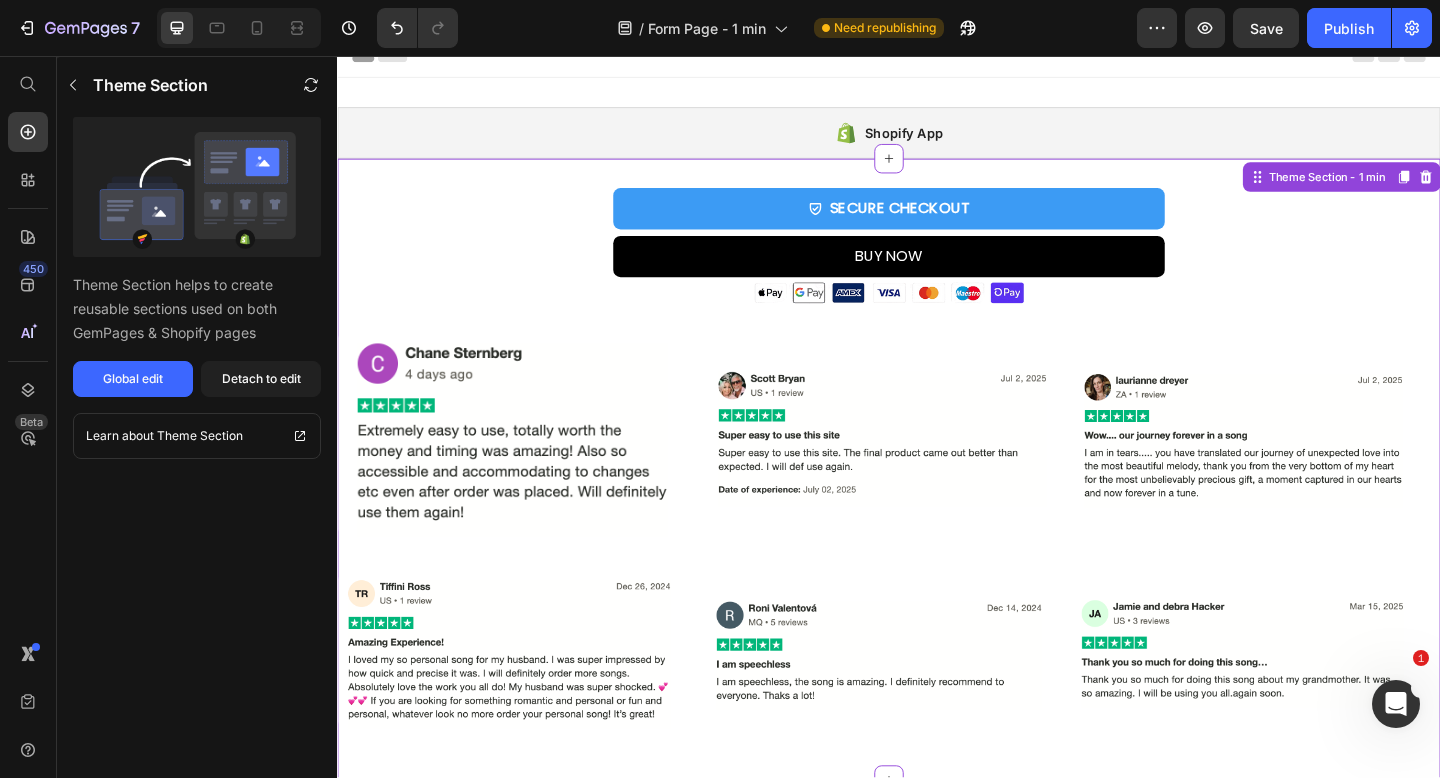 scroll, scrollTop: 0, scrollLeft: 0, axis: both 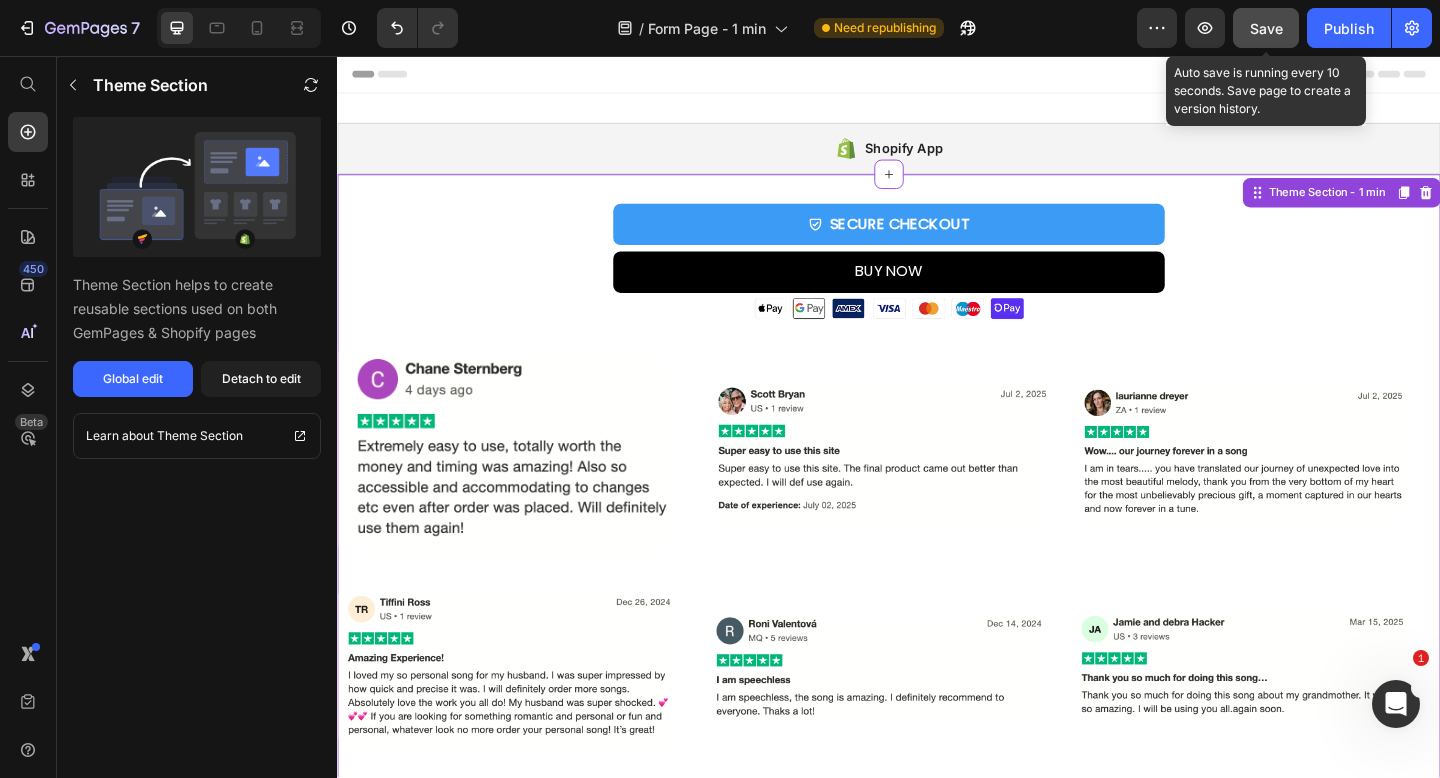 click on "Save" 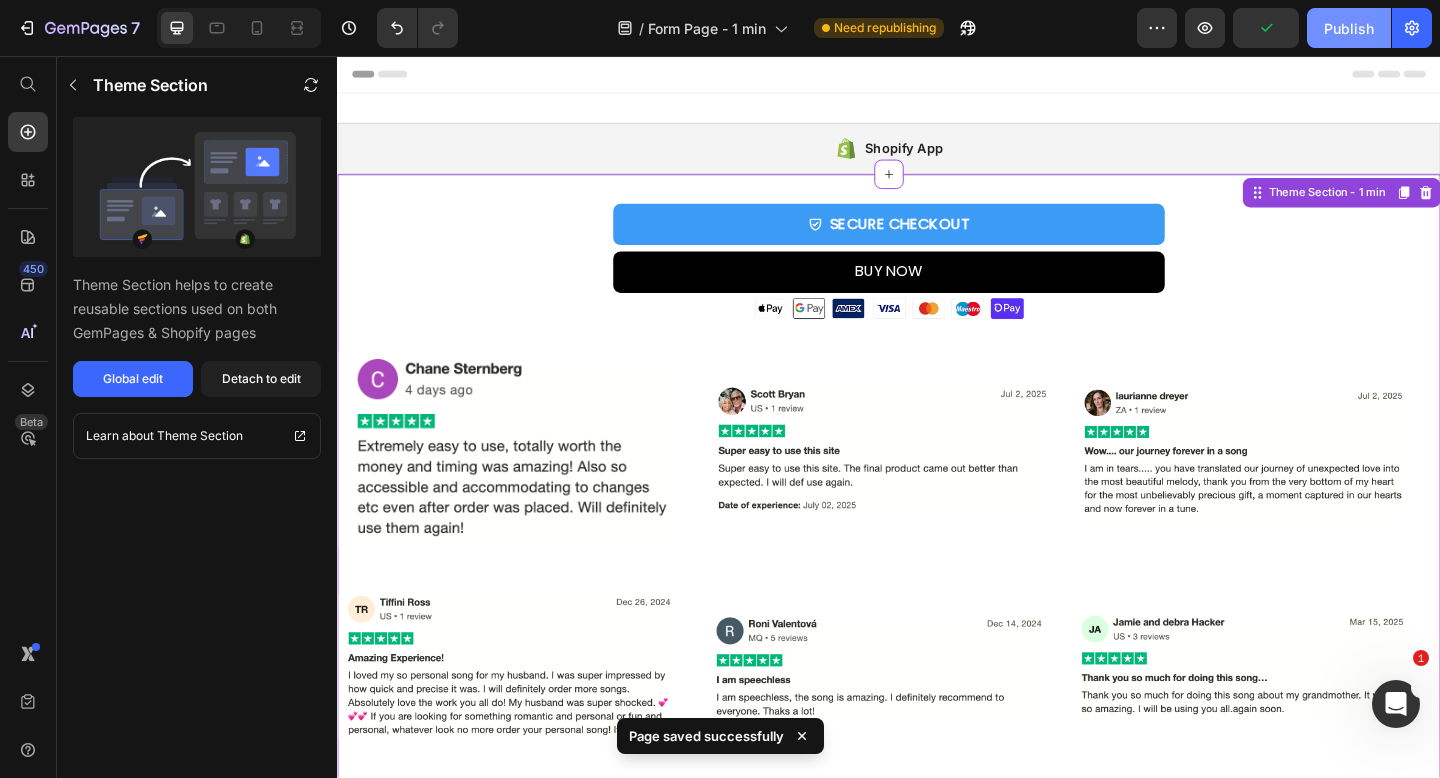 click on "Publish" at bounding box center (1349, 28) 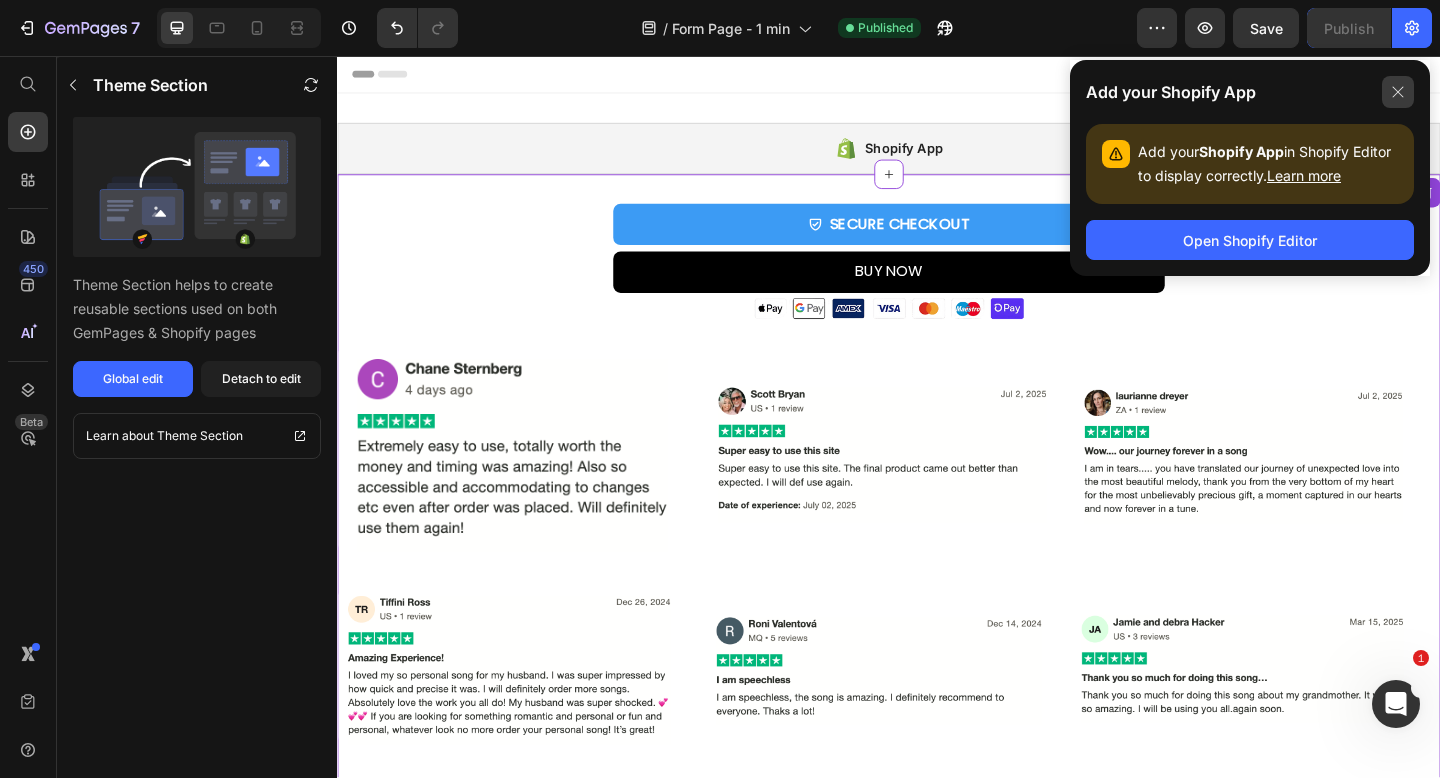 click 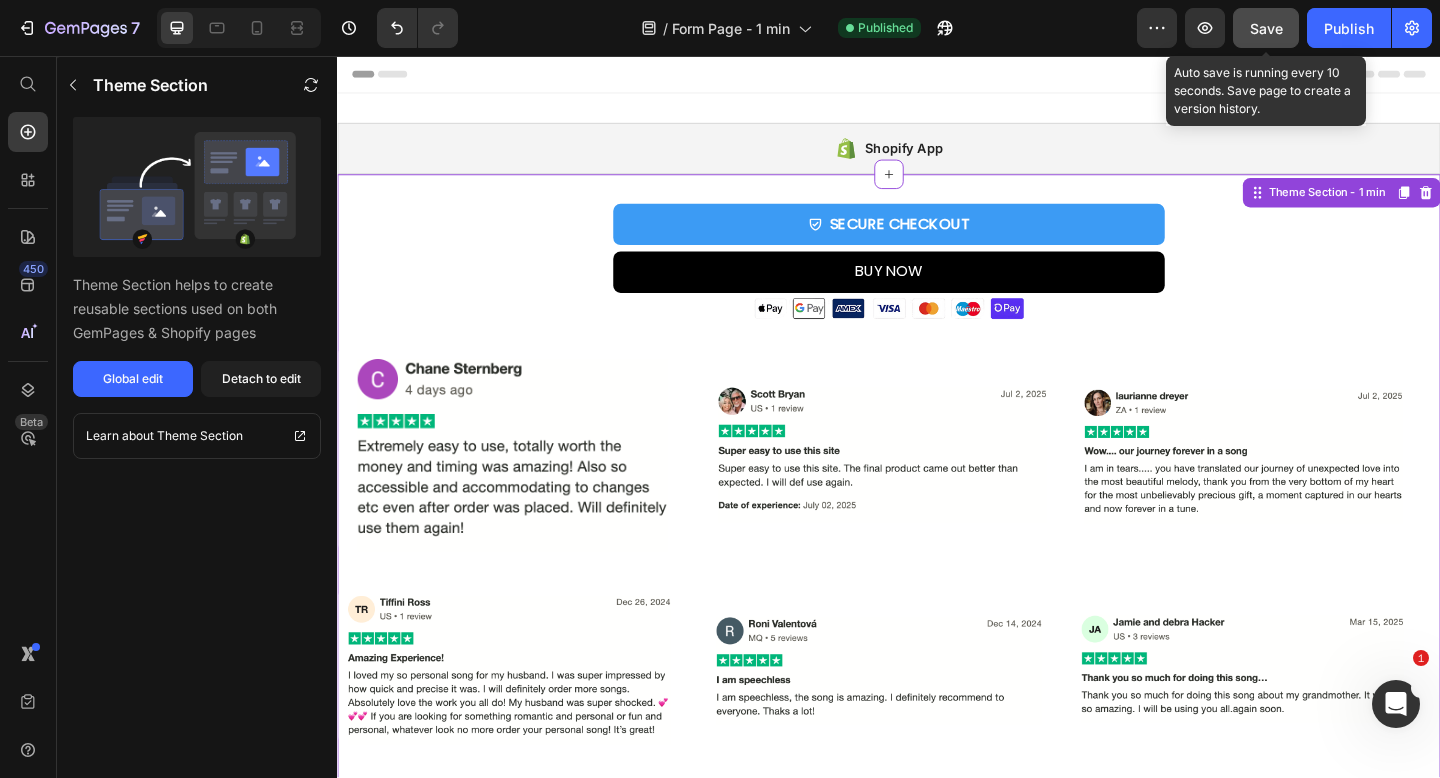 click on "Save" at bounding box center [1266, 28] 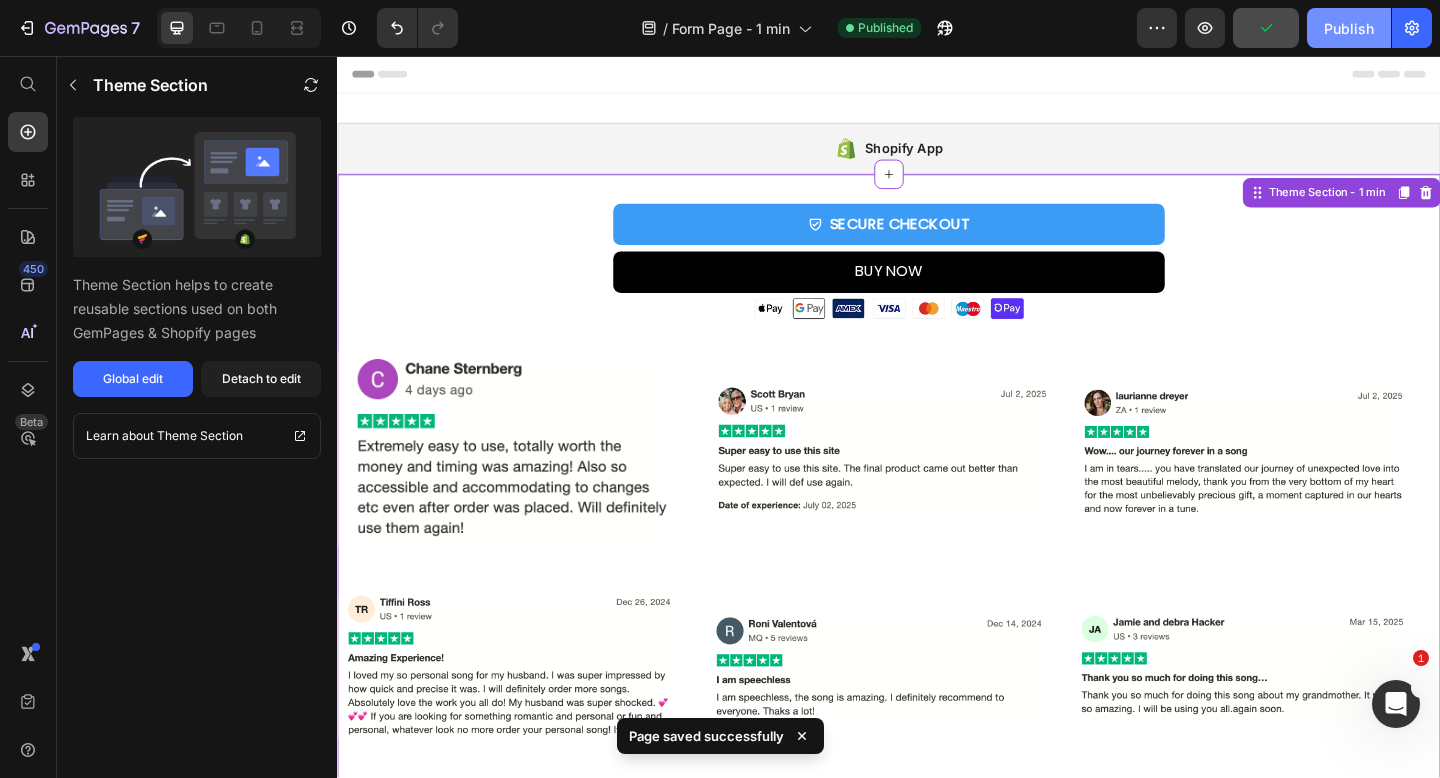 click on "Publish" 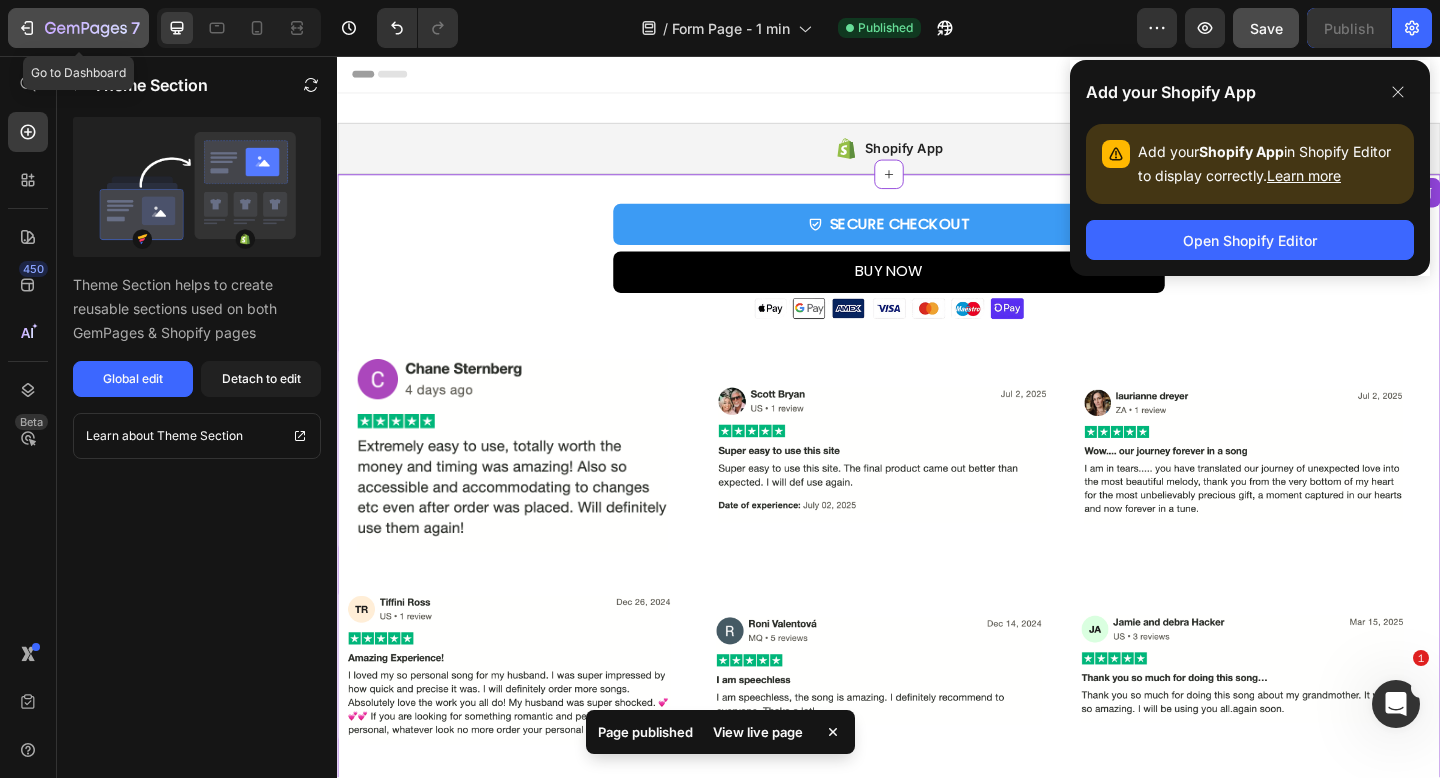 click 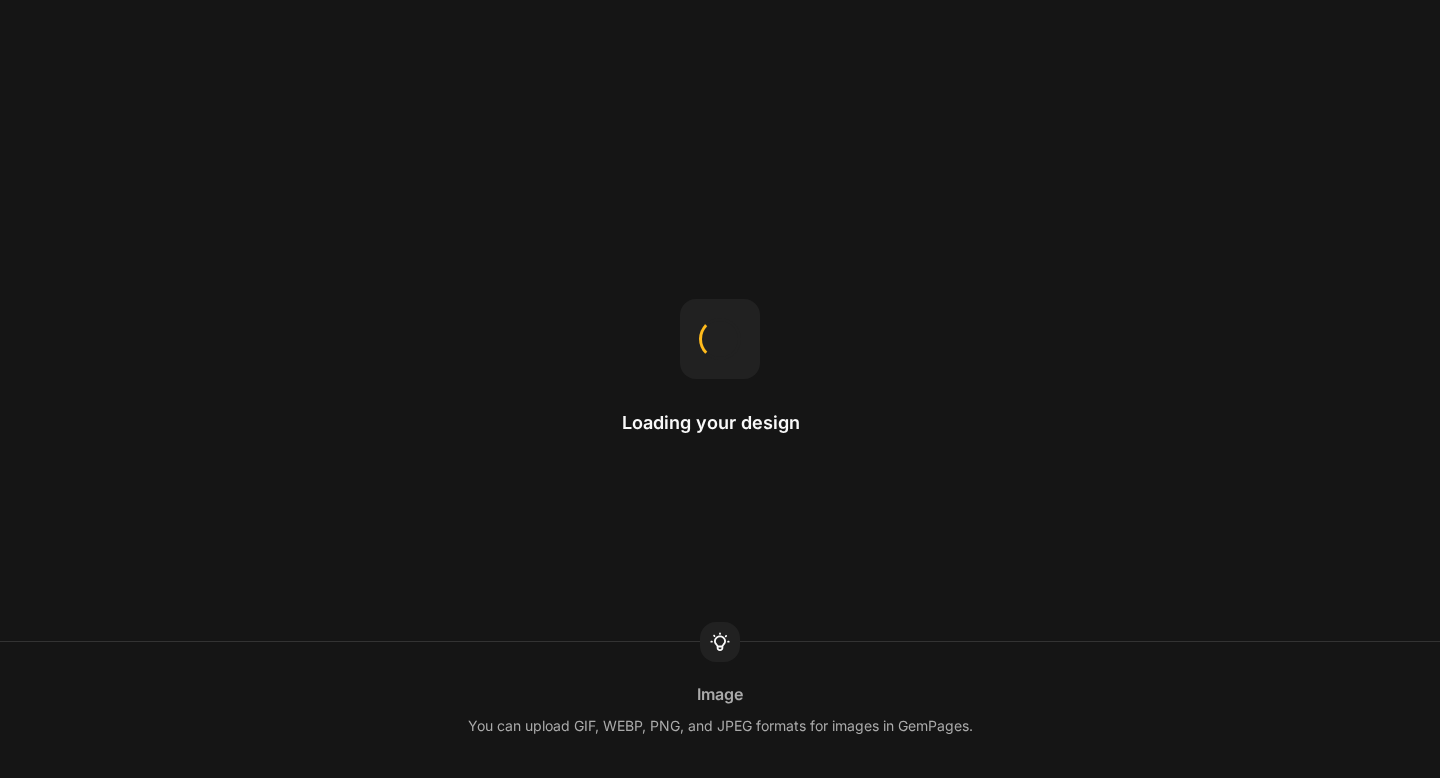 scroll, scrollTop: 0, scrollLeft: 0, axis: both 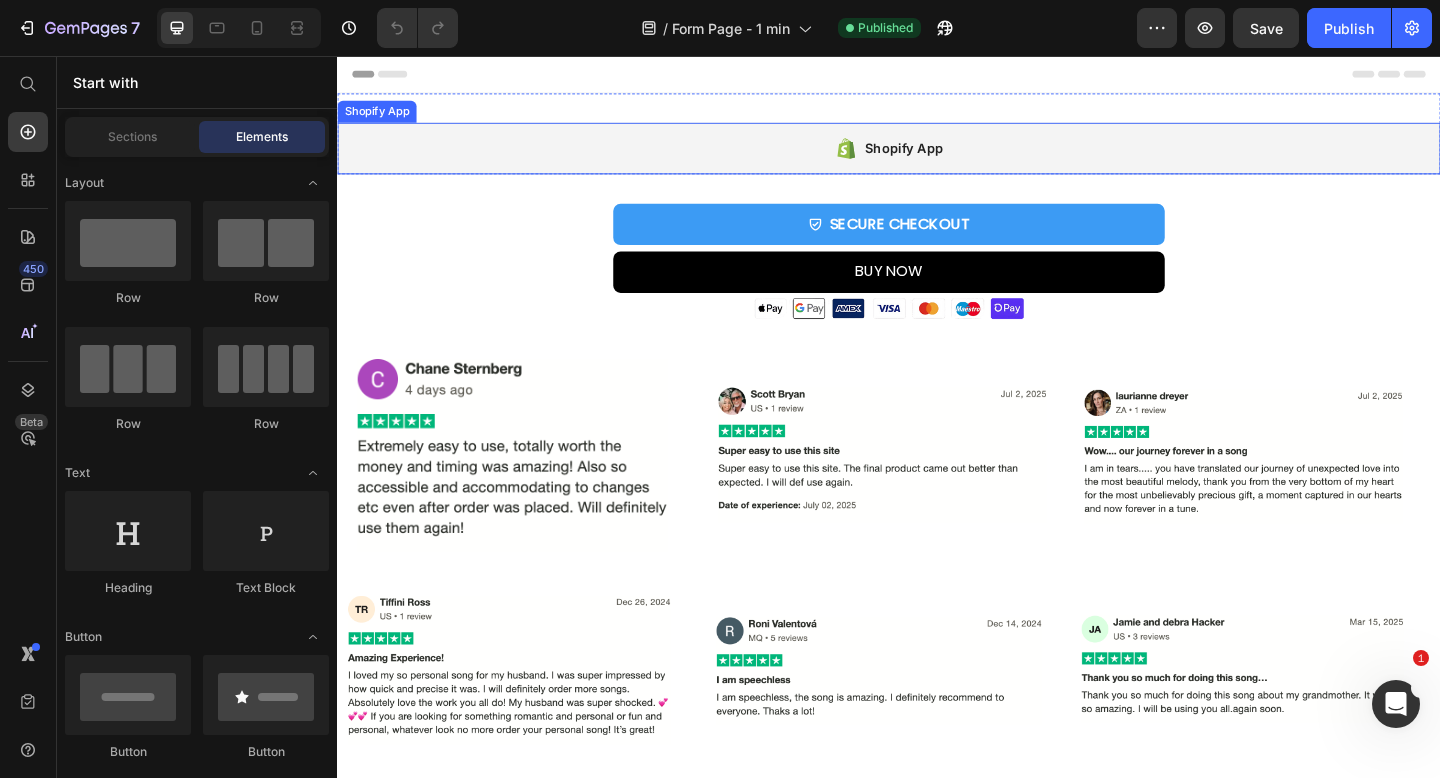 click on "Shopify App" at bounding box center [937, 157] 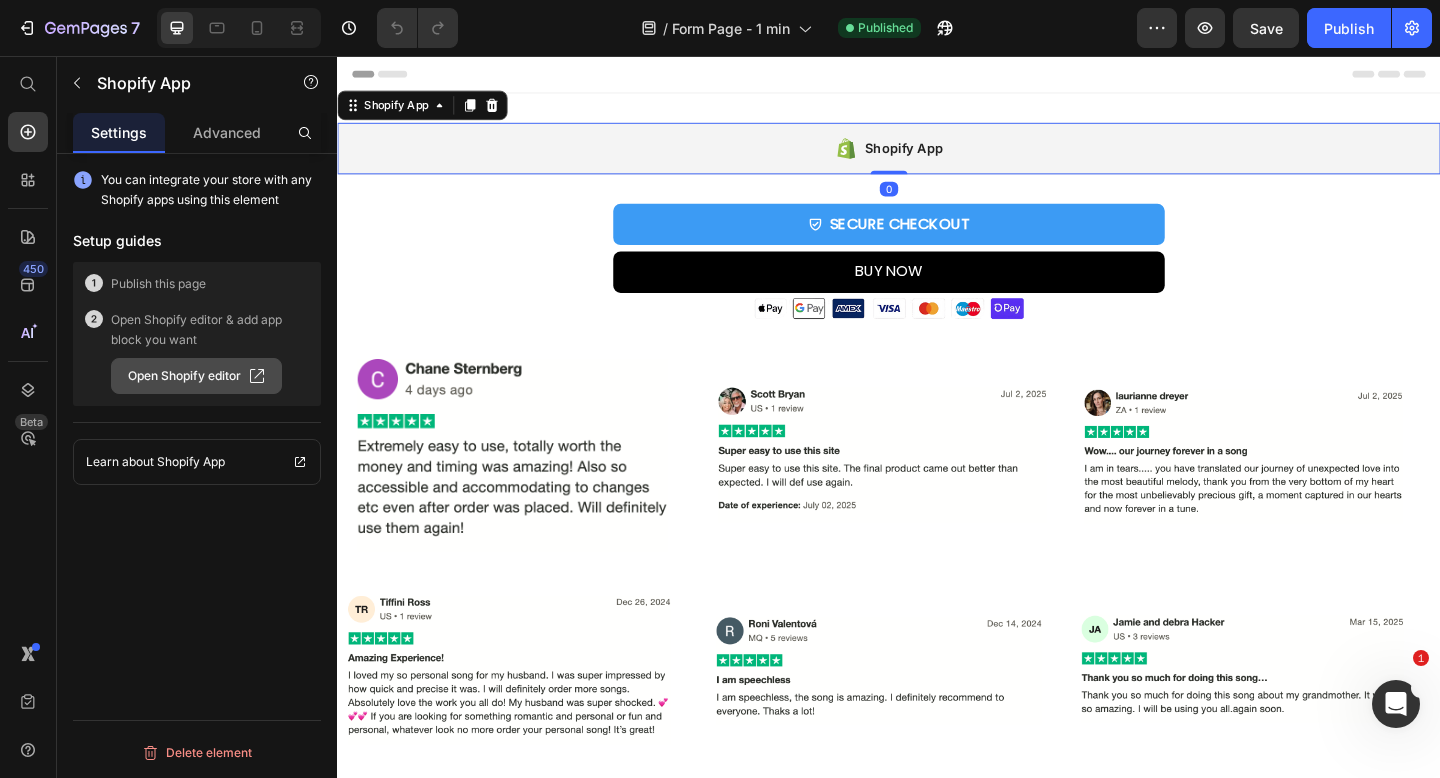 click on "Open Shopify editor" at bounding box center [196, 376] 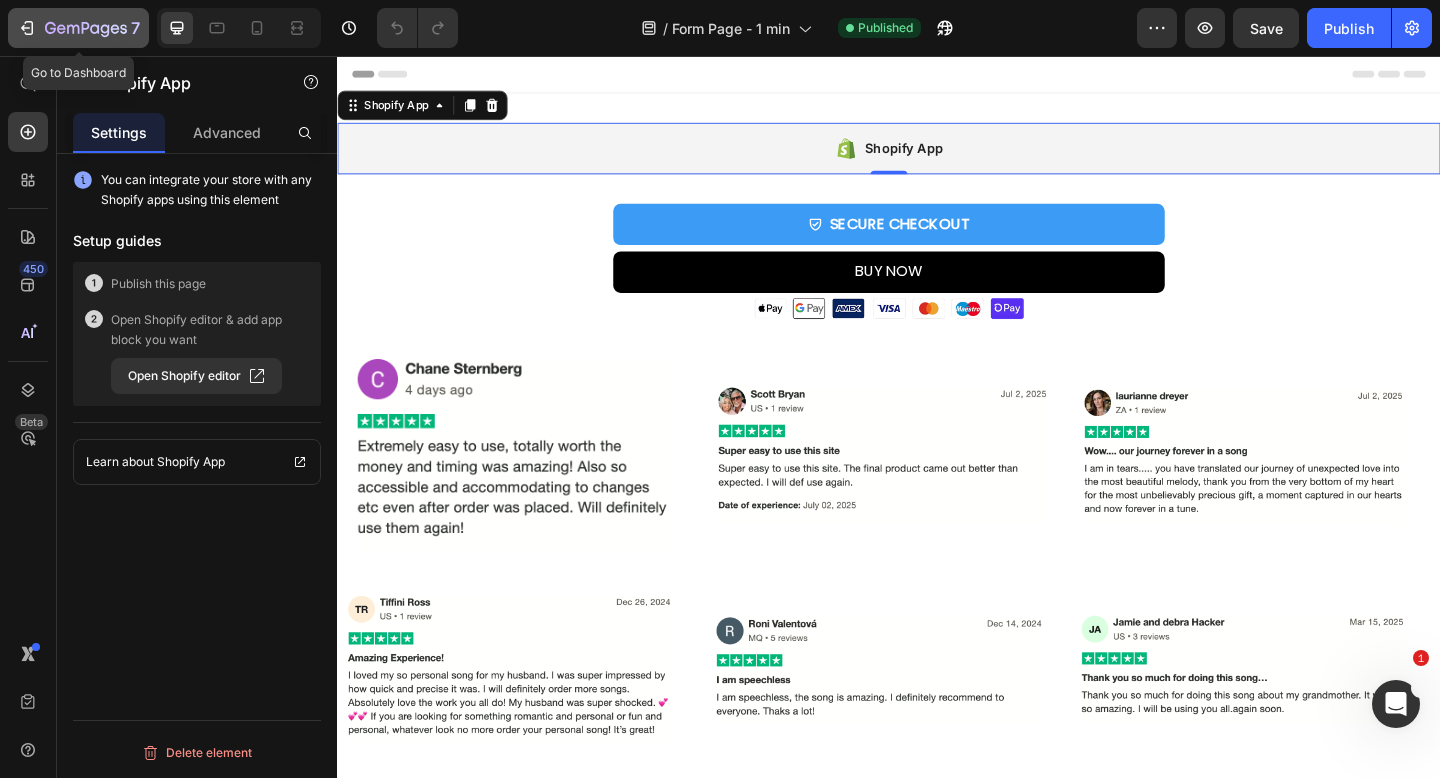 click 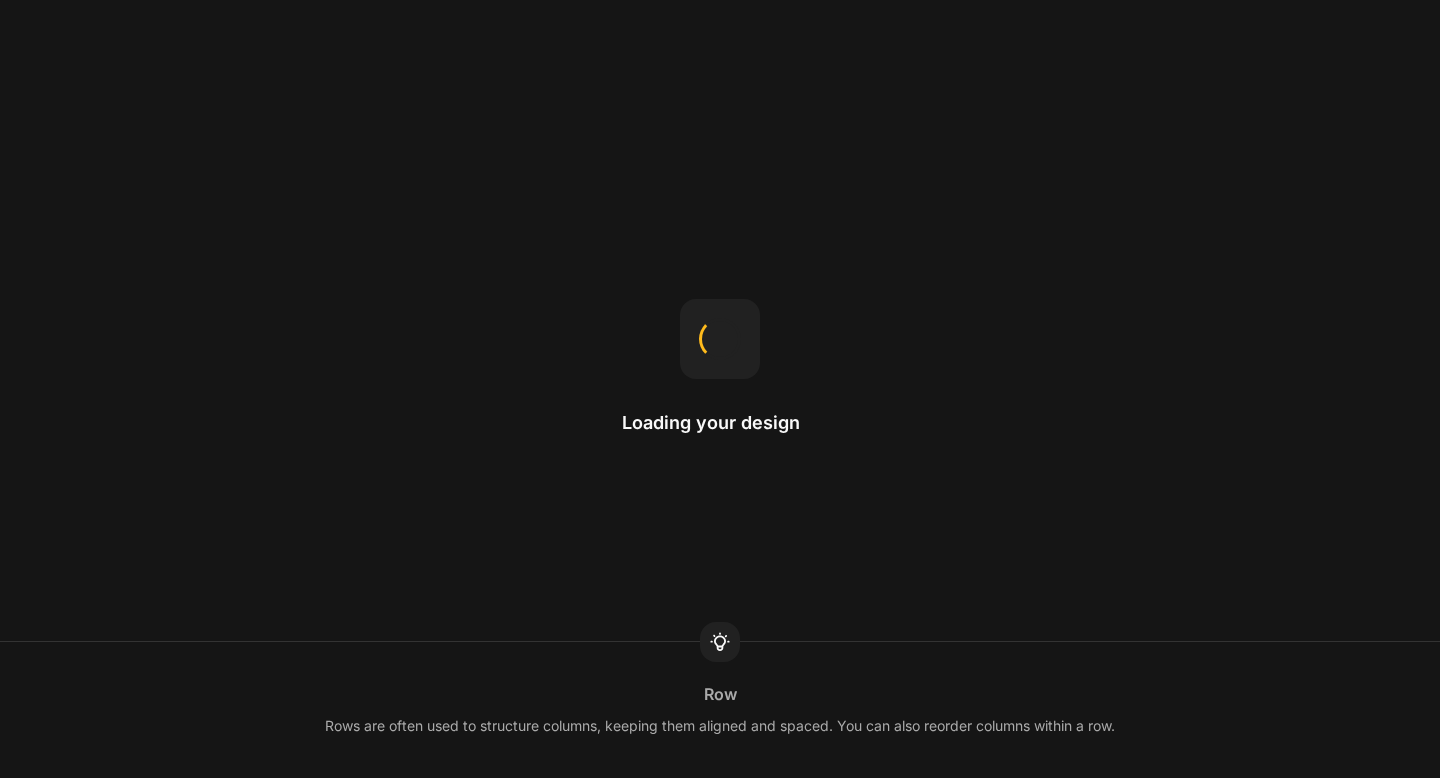 scroll, scrollTop: 0, scrollLeft: 0, axis: both 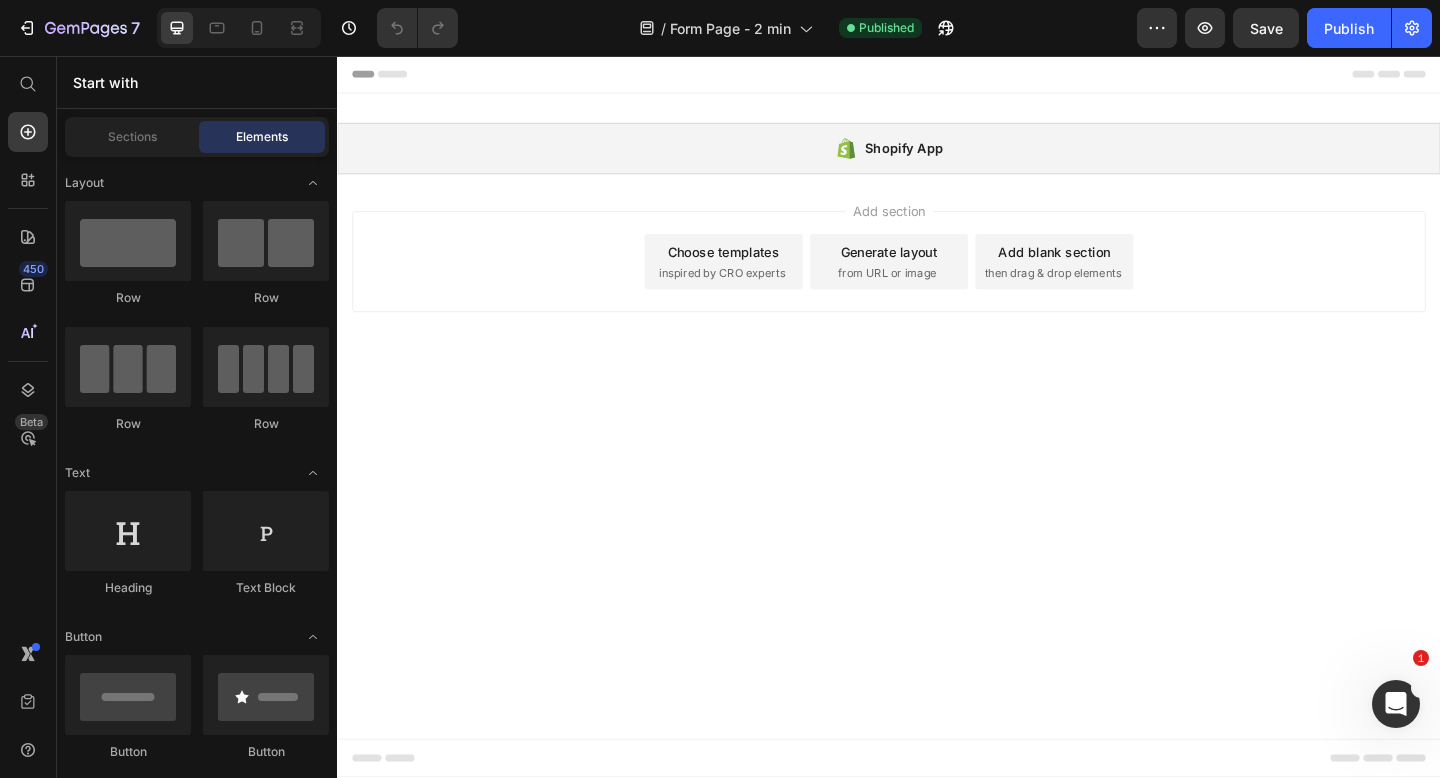 click on "Choose templates" at bounding box center (757, 269) 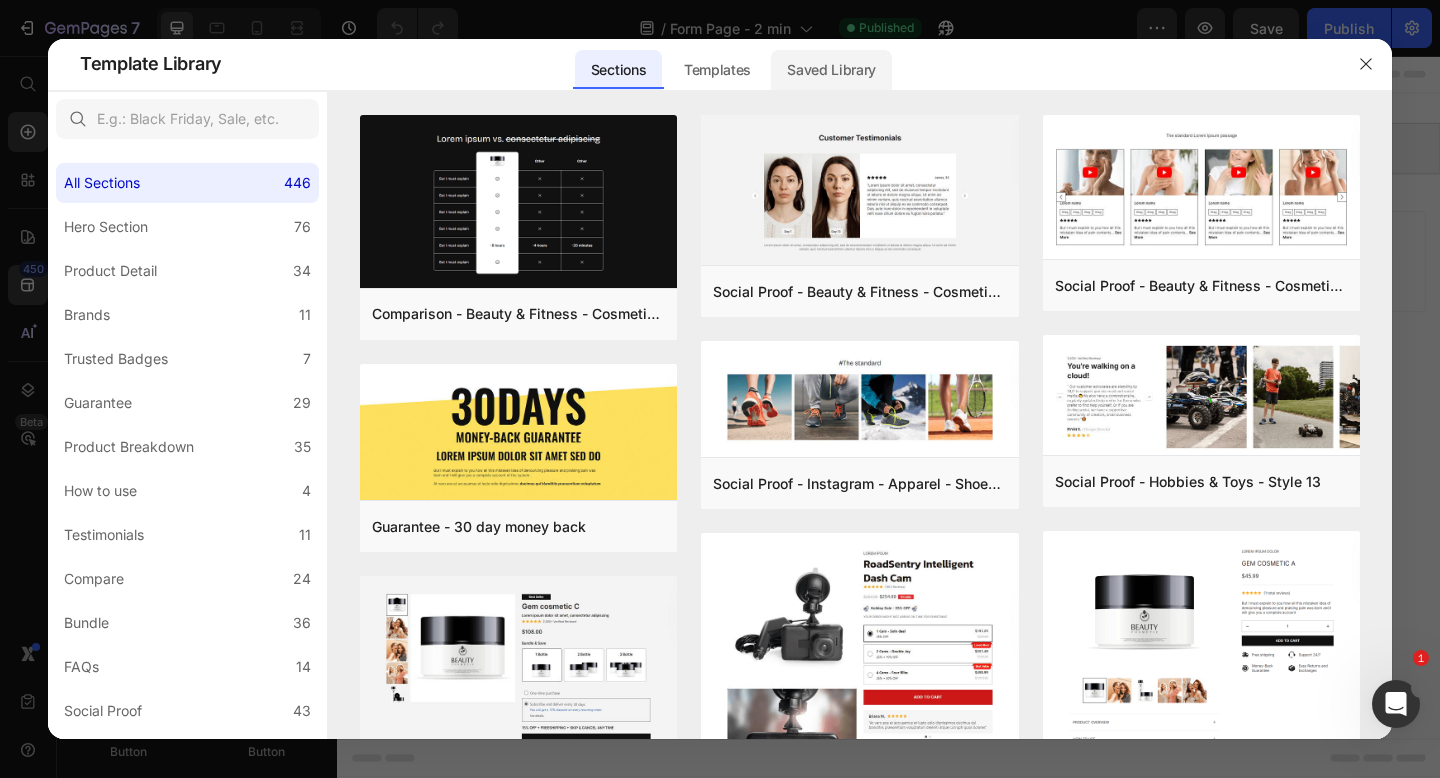 click on "Saved Library" 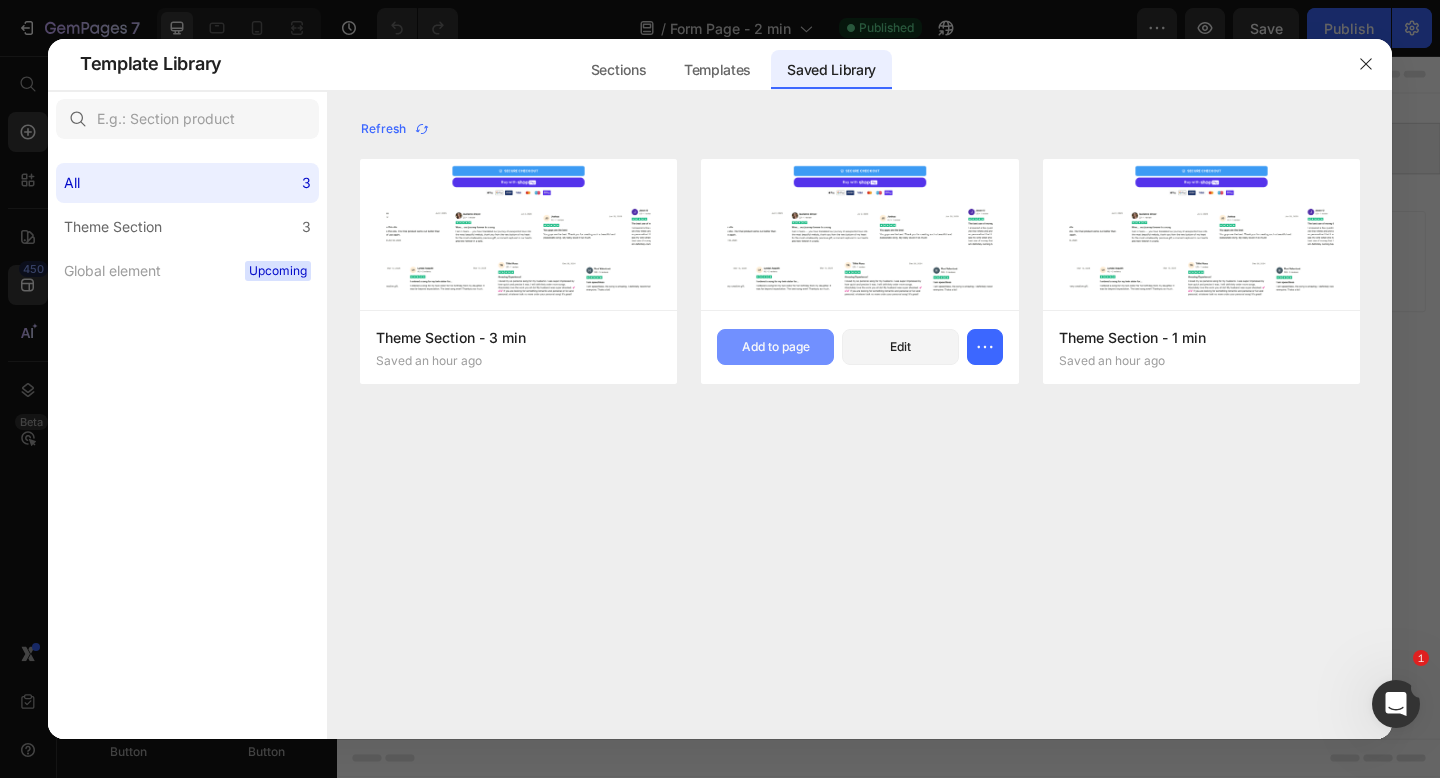 click on "Add to page" at bounding box center [775, 347] 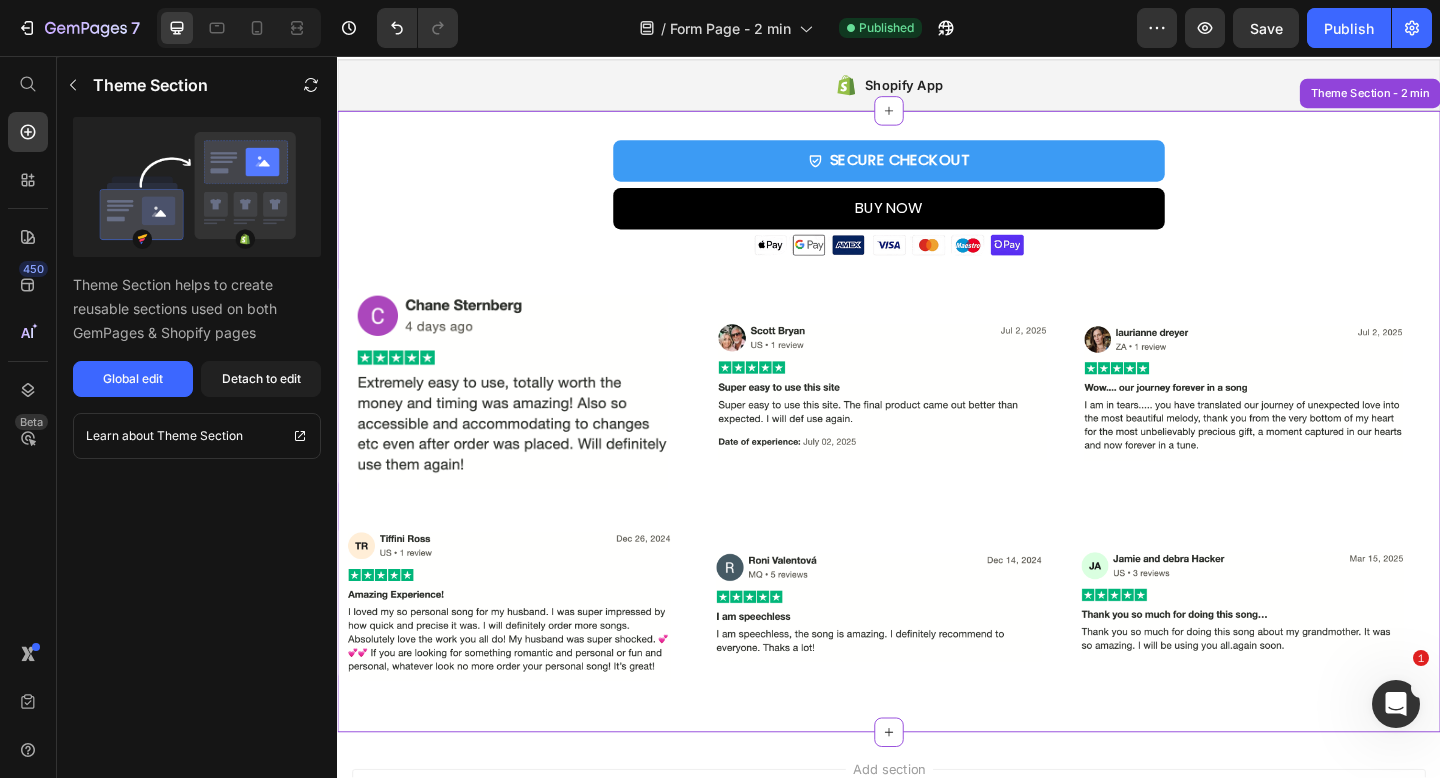 scroll, scrollTop: 0, scrollLeft: 0, axis: both 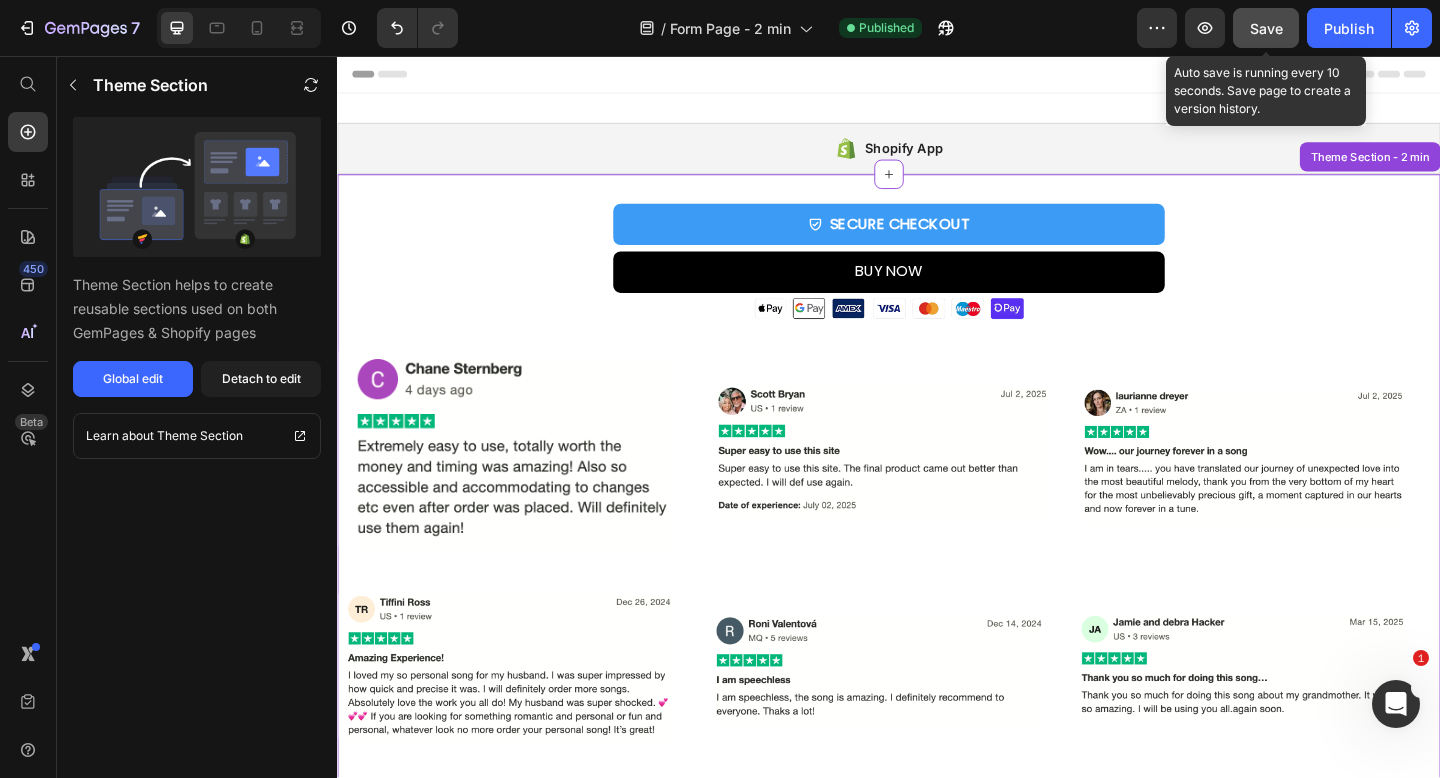 click on "Save" at bounding box center (1266, 28) 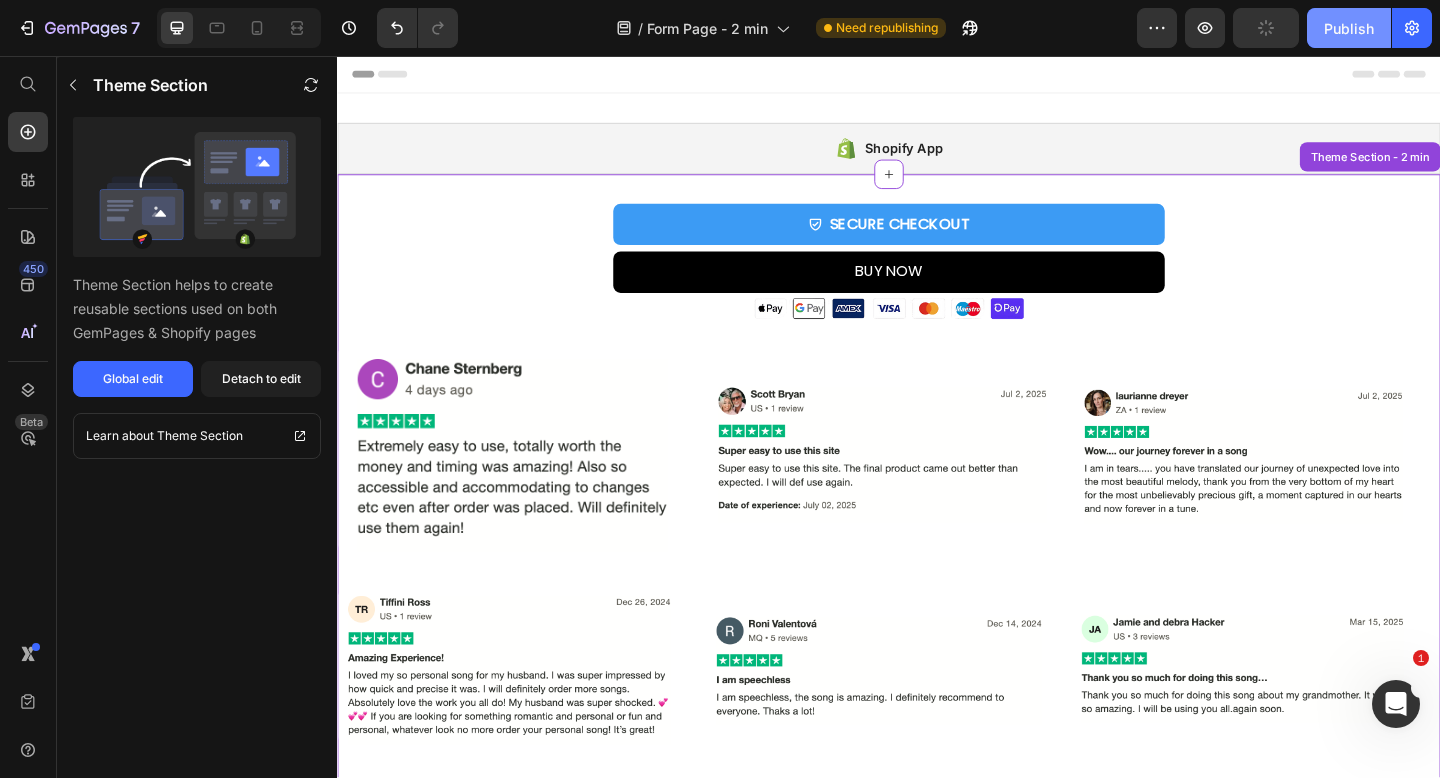 click on "Publish" at bounding box center (1349, 28) 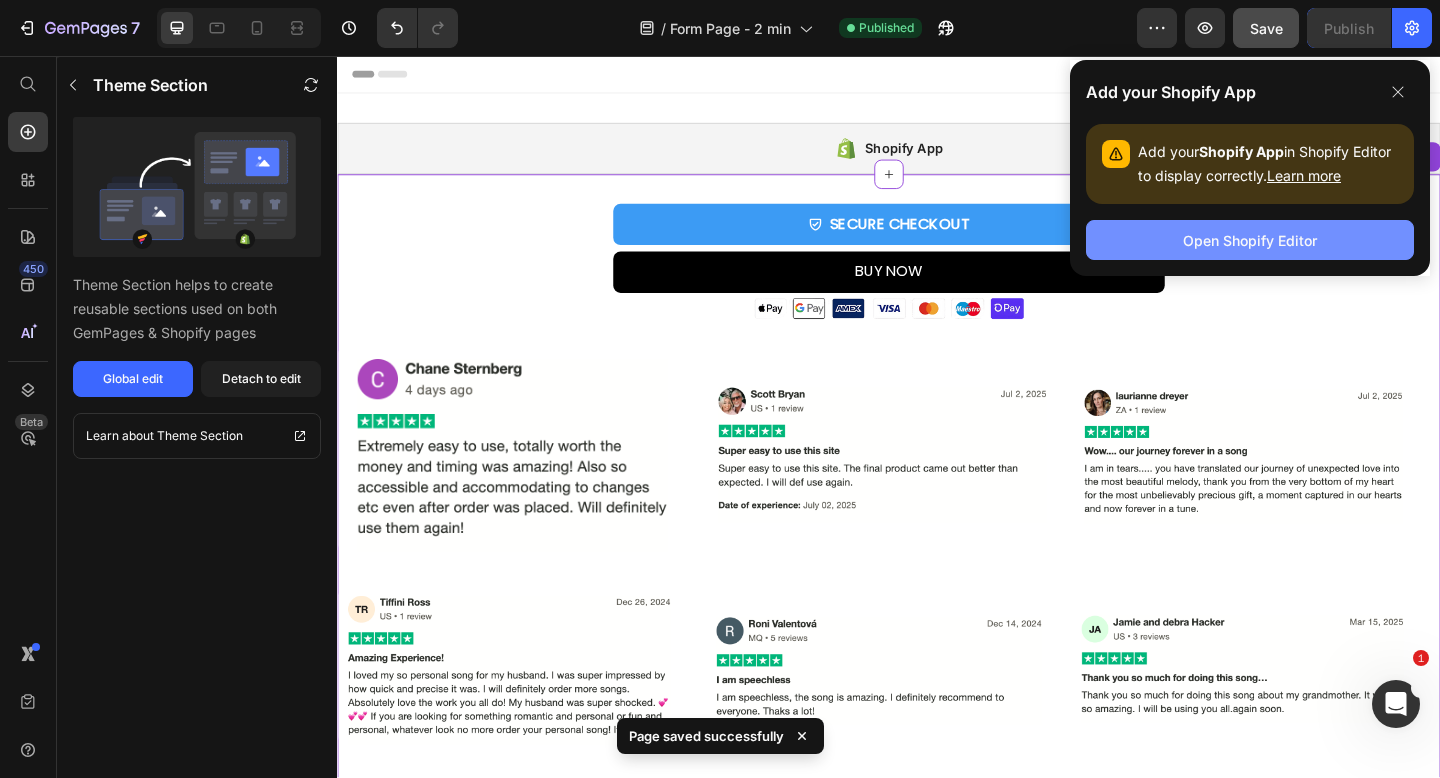 click on "Open Shopify Editor" at bounding box center (1250, 240) 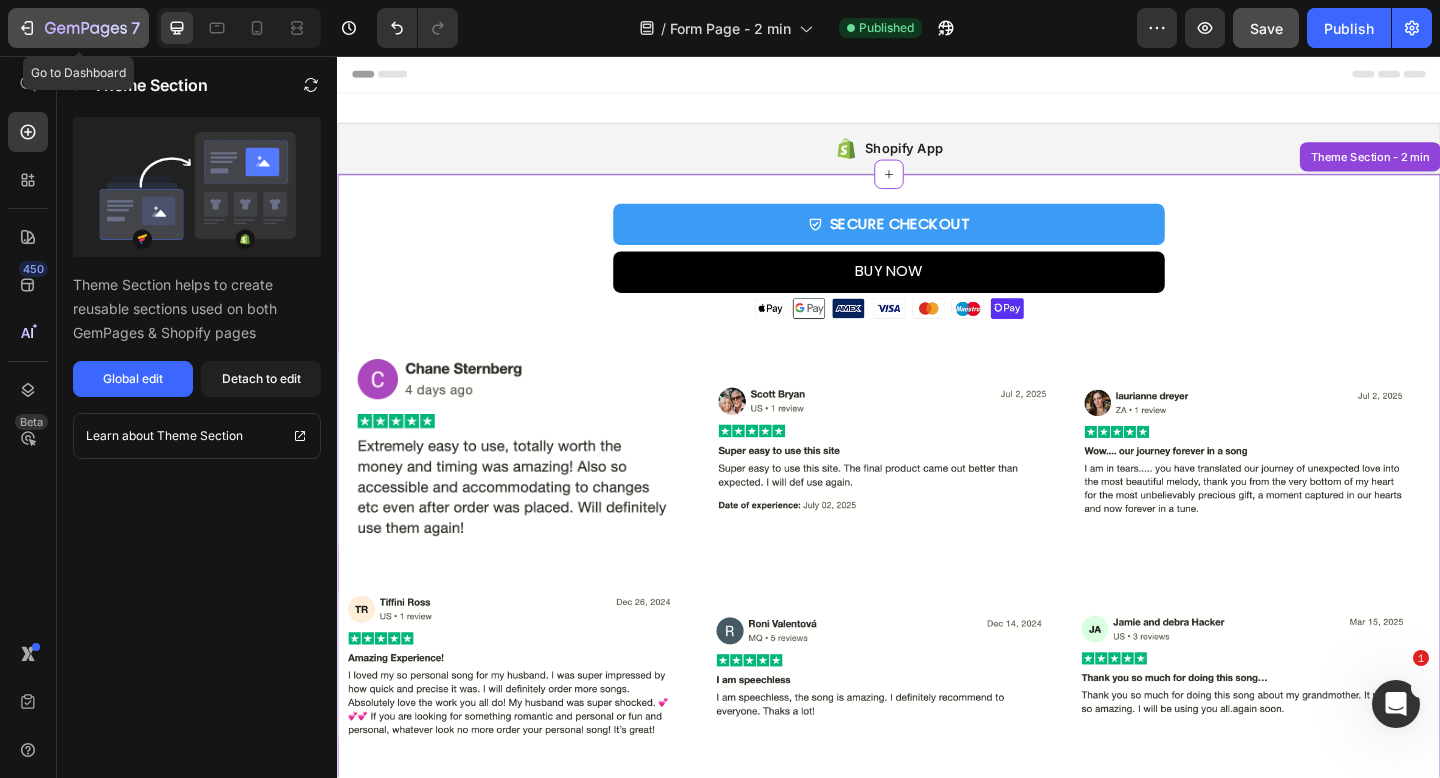 click on "7" at bounding box center (78, 28) 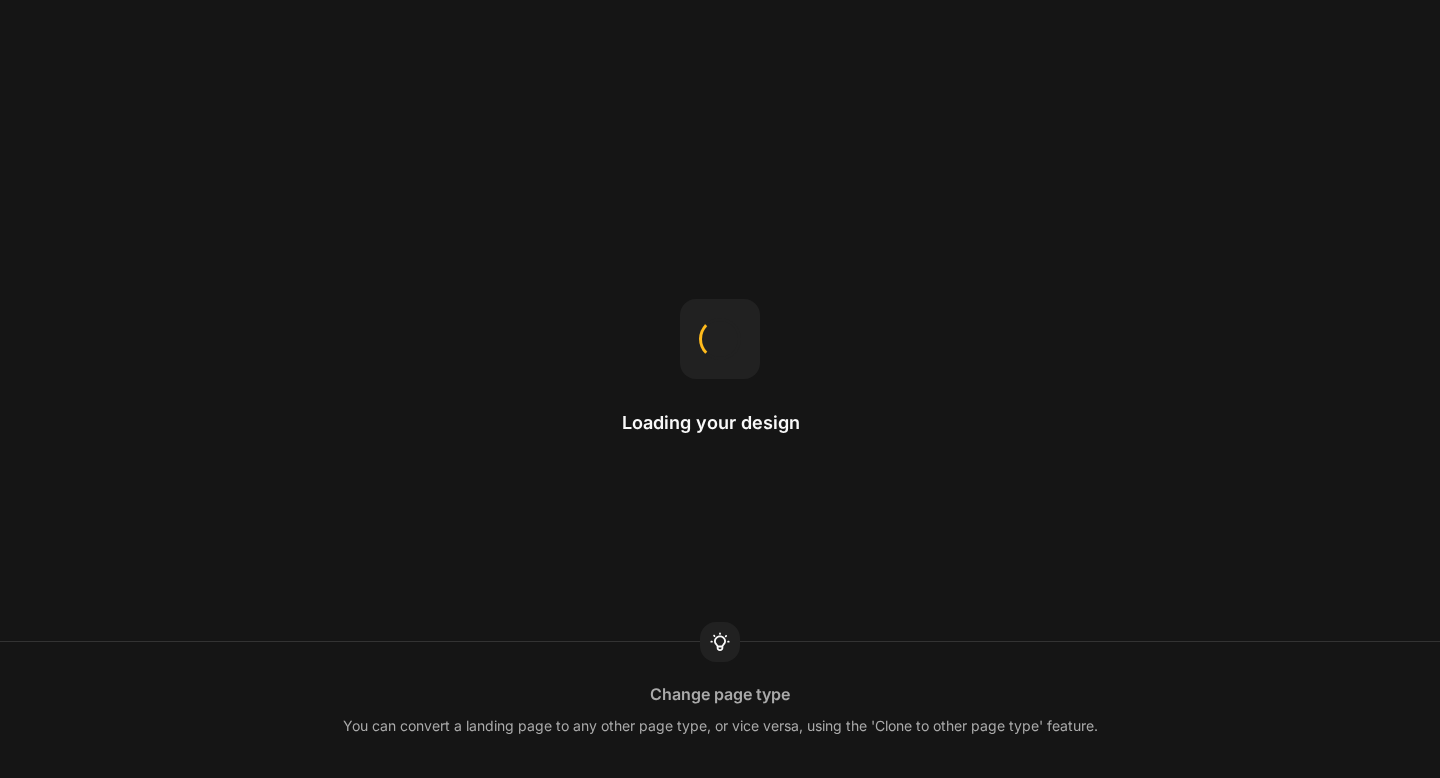 scroll, scrollTop: 0, scrollLeft: 0, axis: both 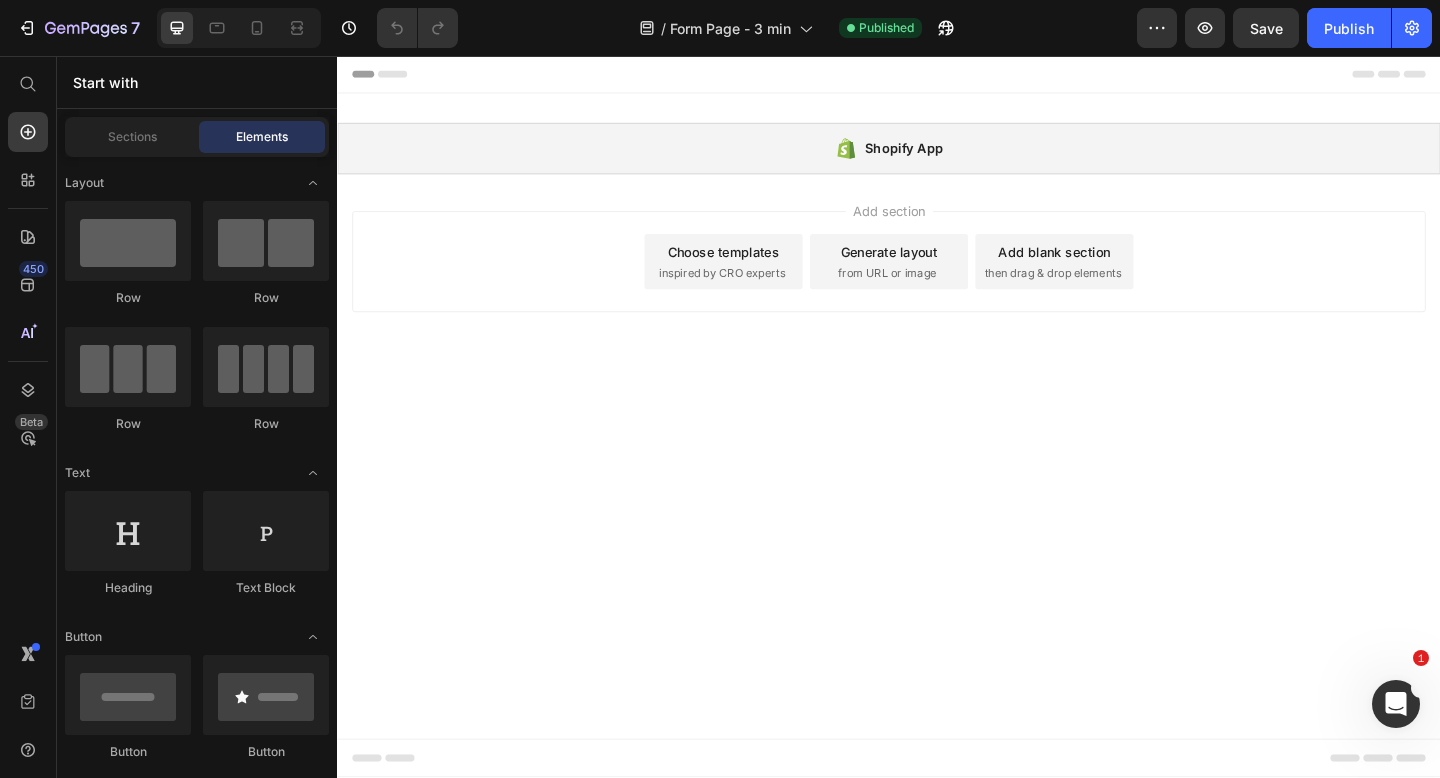 click on "inspired by CRO experts" at bounding box center (755, 293) 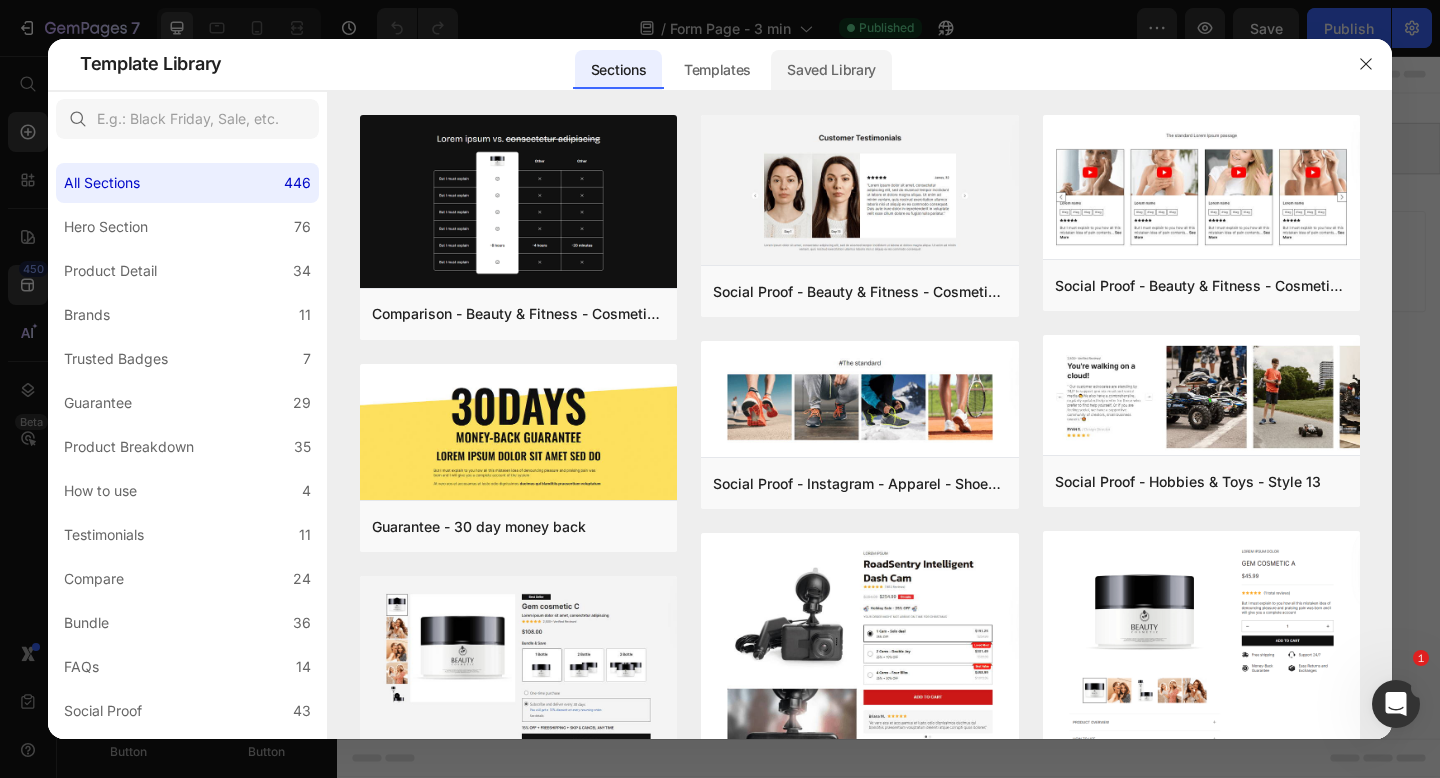click on "Saved Library" 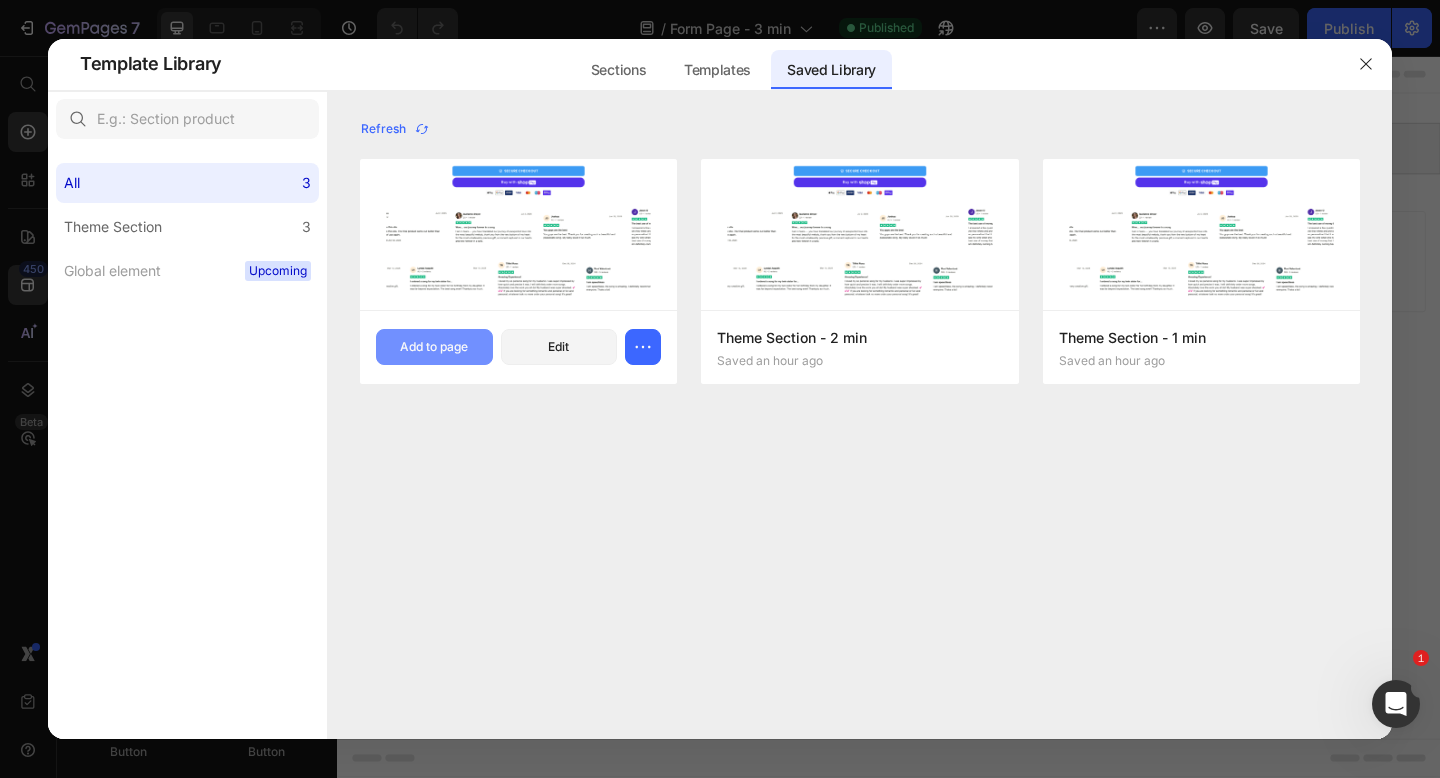 click on "Add to page" at bounding box center [434, 347] 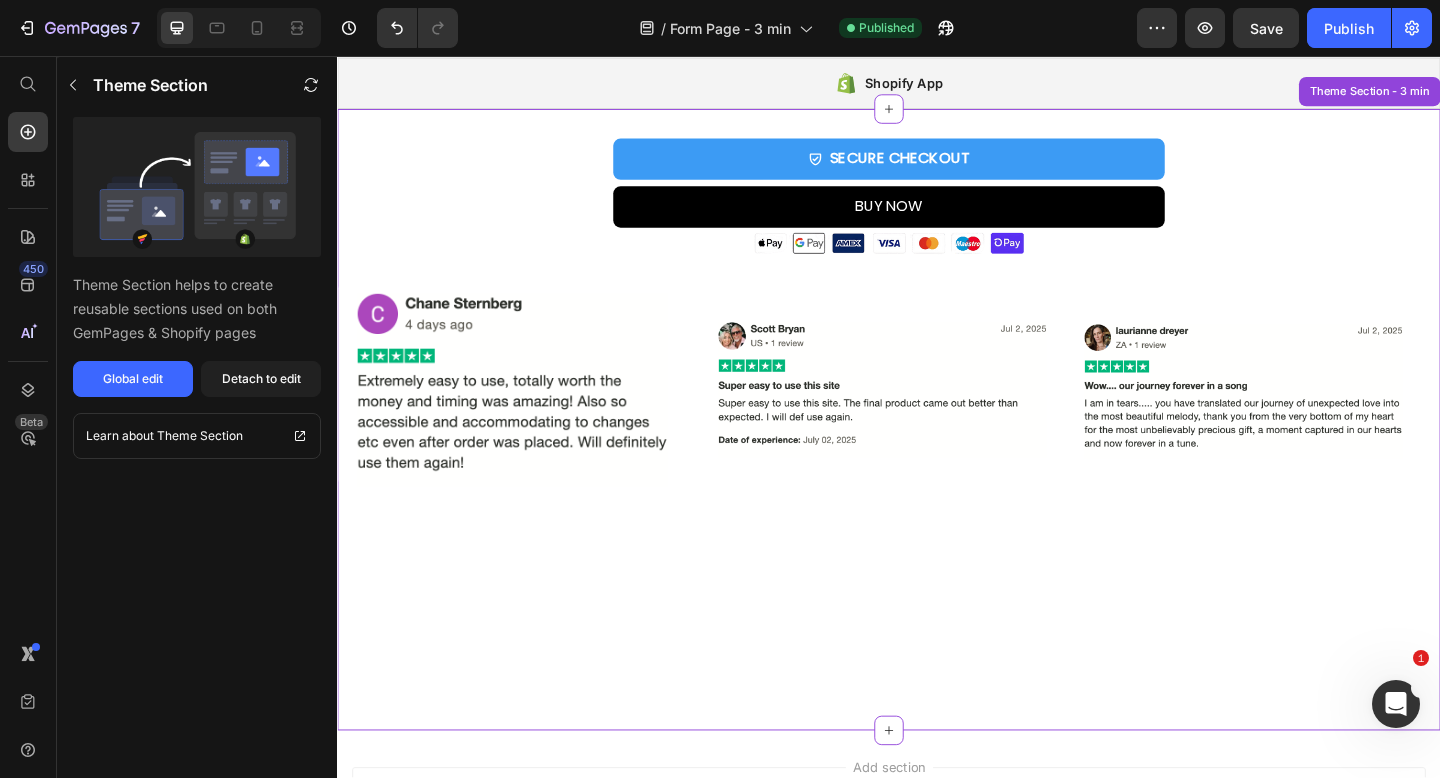 scroll, scrollTop: 57, scrollLeft: 0, axis: vertical 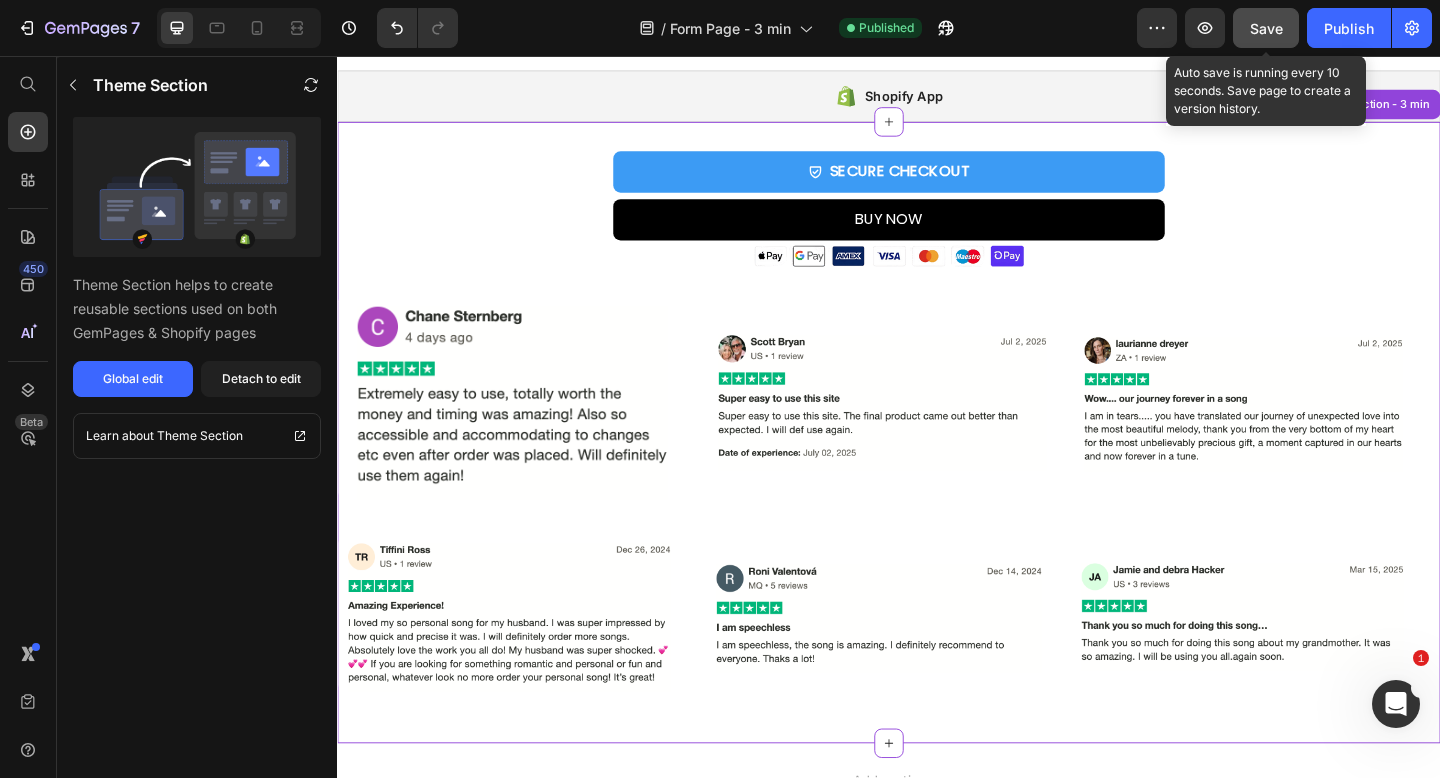 click on "Save" at bounding box center [1266, 28] 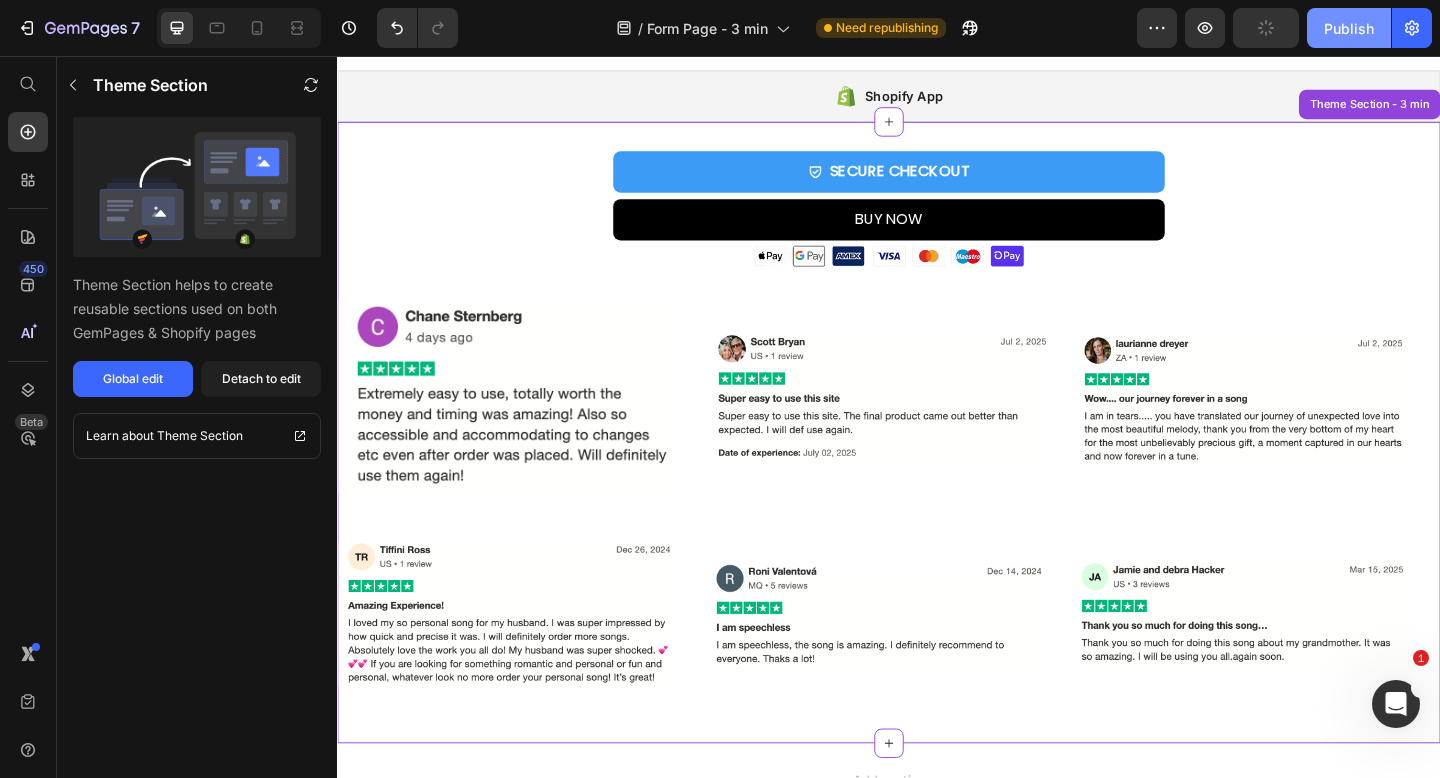 click on "Publish" 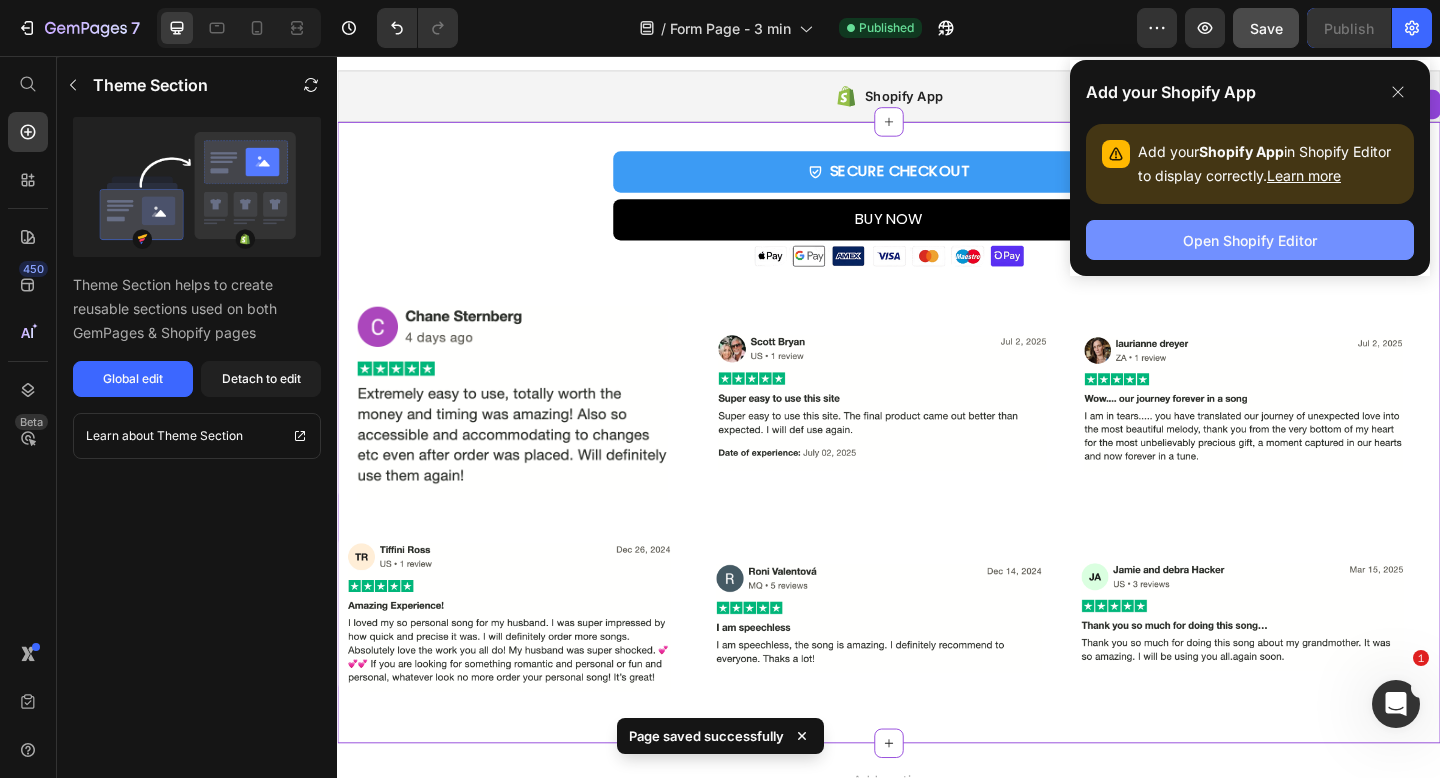 click on "Open Shopify Editor" at bounding box center (1250, 240) 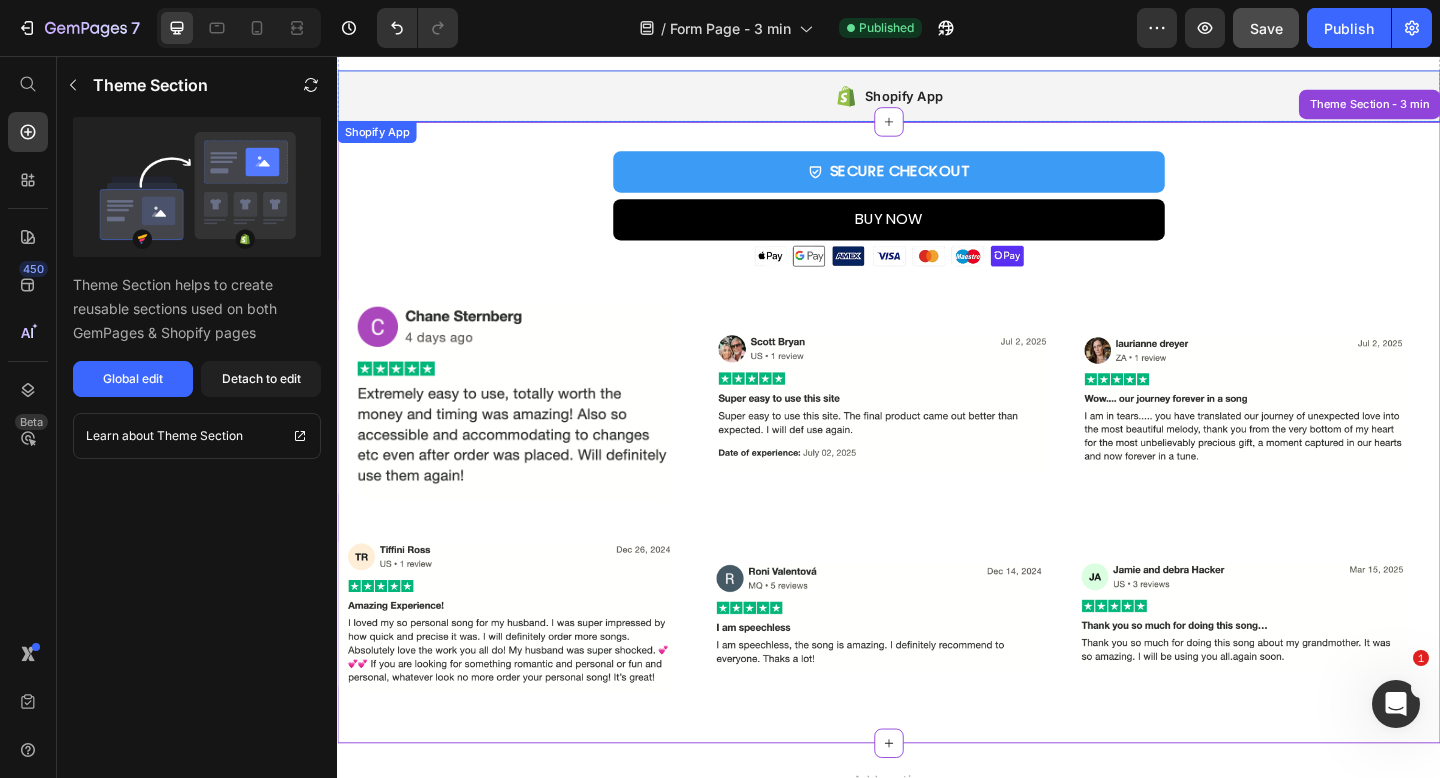 click on "Shopify App" at bounding box center [937, 100] 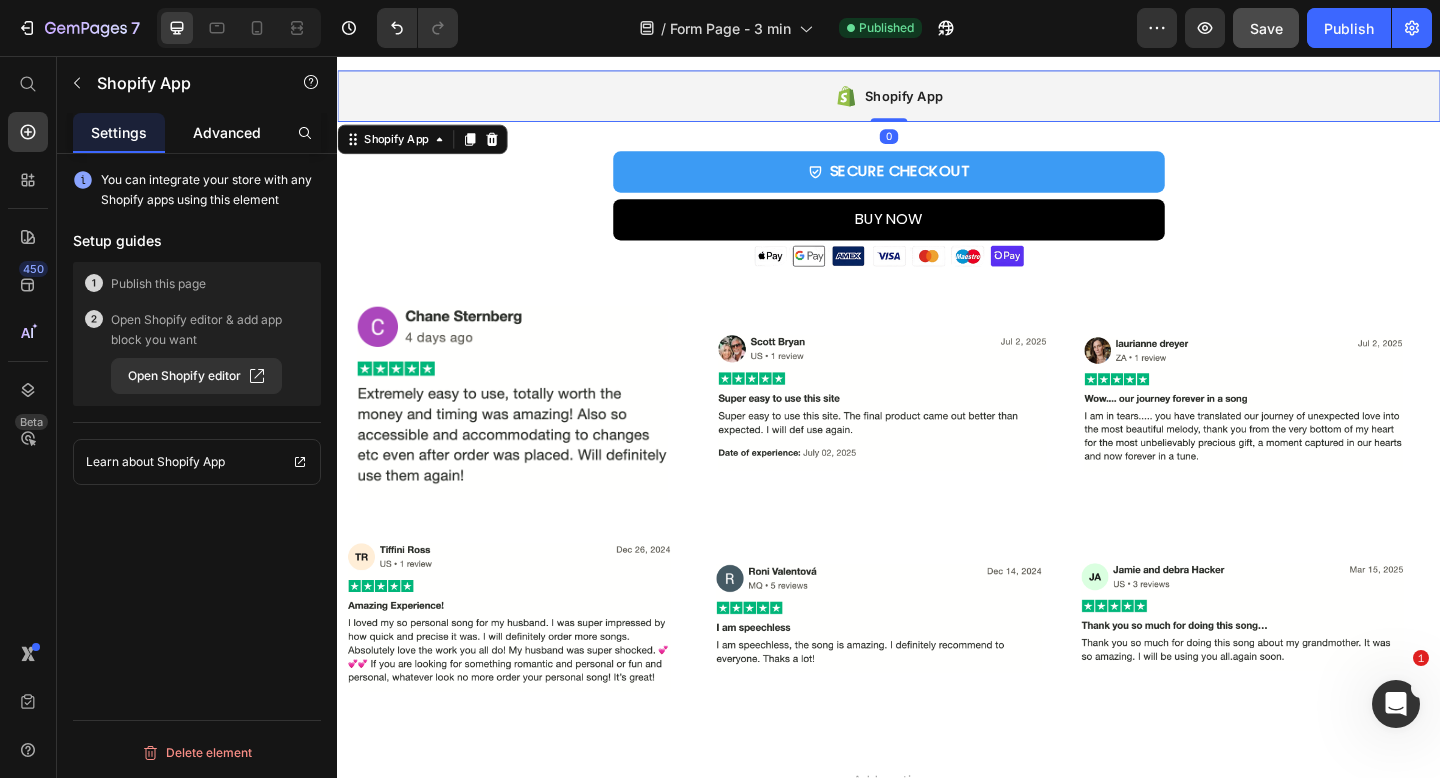 click on "Advanced" at bounding box center [227, 132] 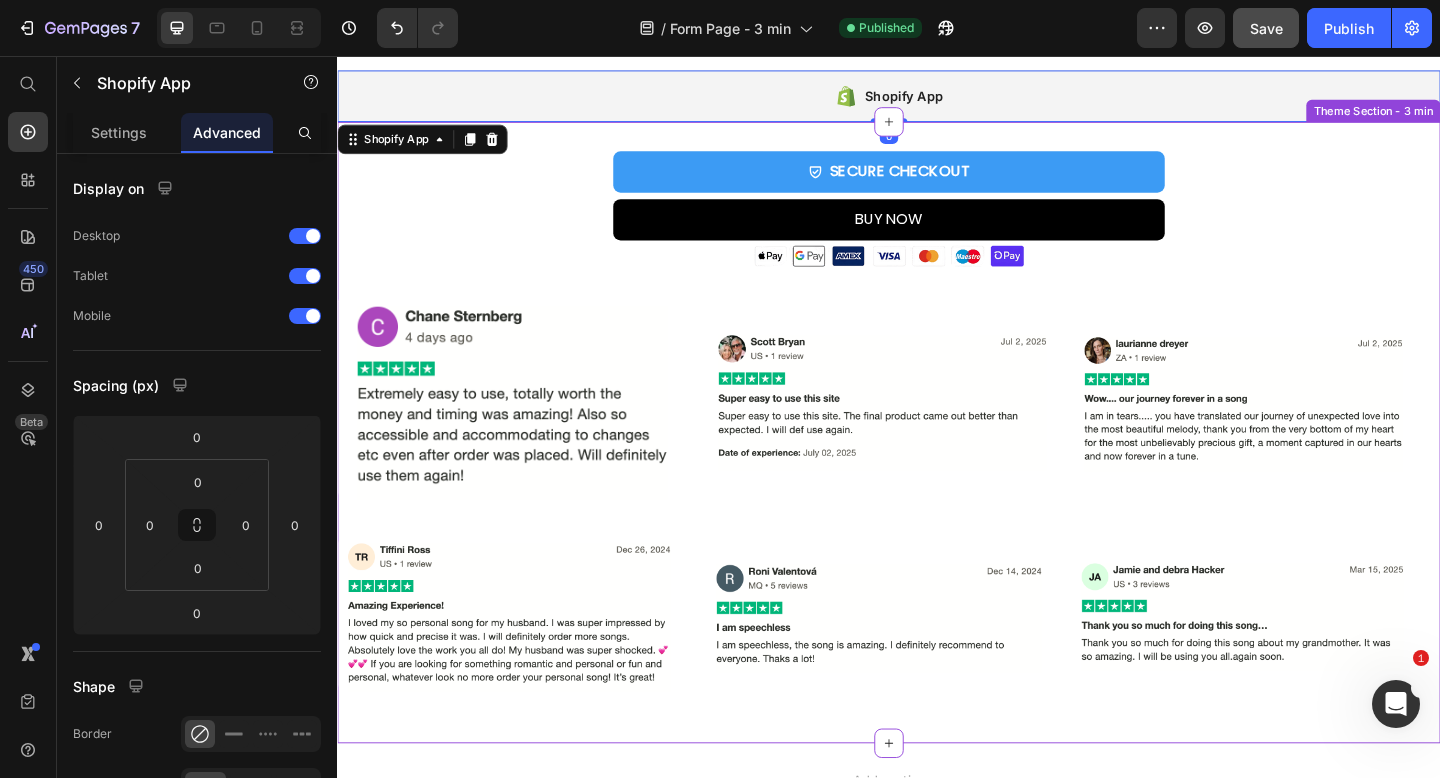 click on "SECURE CHECKOUT Add to Cart BUY NOW Dynamic Checkout Image Product" at bounding box center [937, 223] 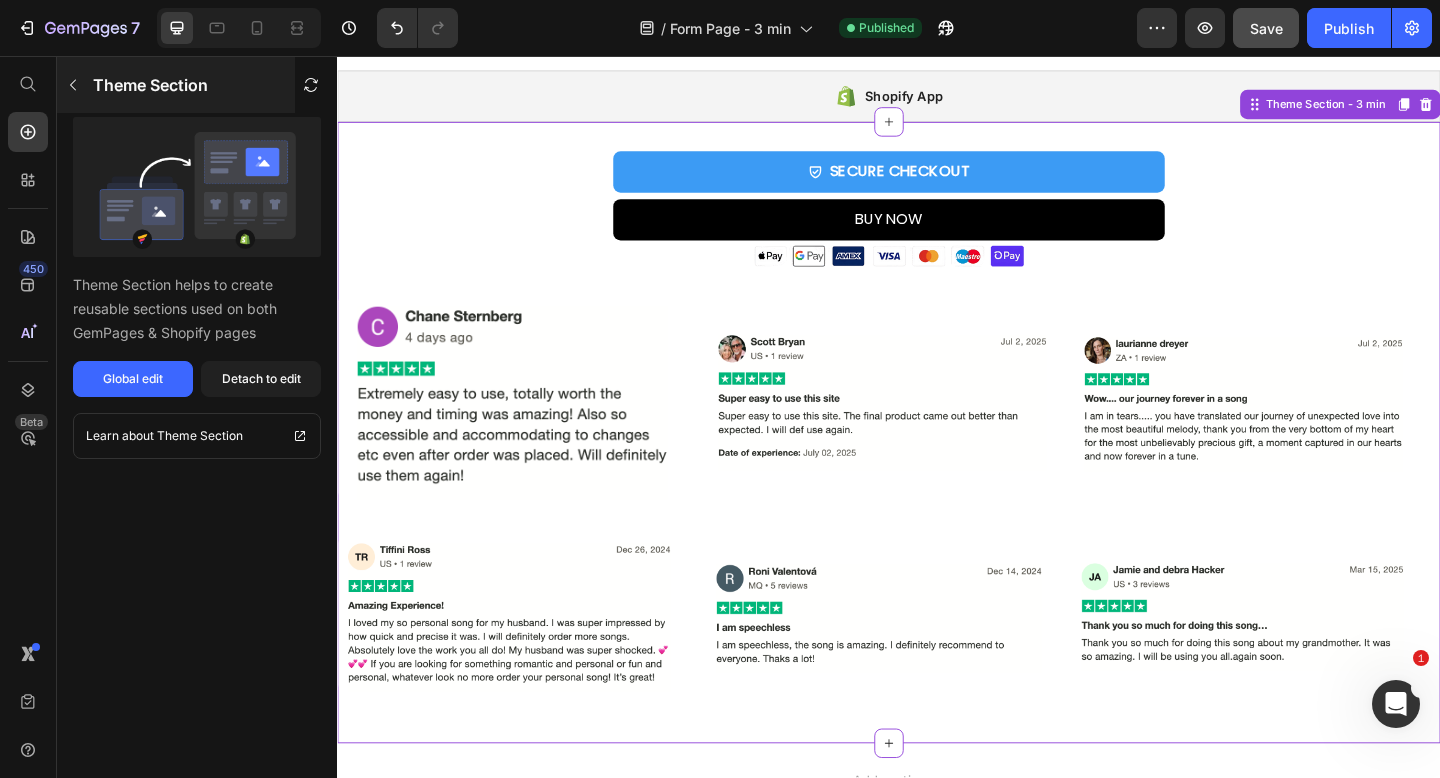 click 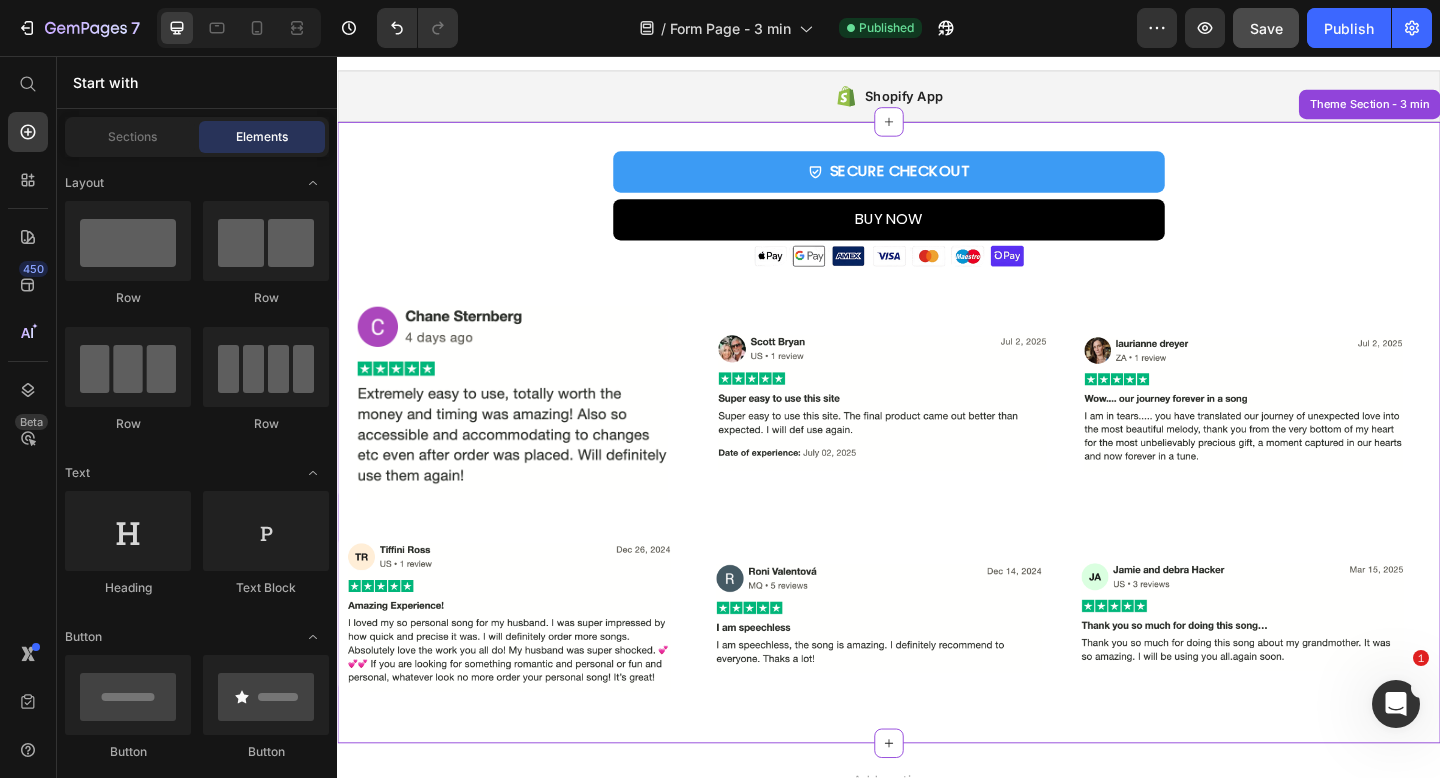 click on "SECURE CHECKOUT Add to Cart BUY NOW Dynamic Checkout Image Product Row Image Image Image Image Image Image Image Image Image Image Marquee Image Image Image Image Image Image Image Image Image Image Marquee Row Theme Section - 3 min" at bounding box center (937, 466) 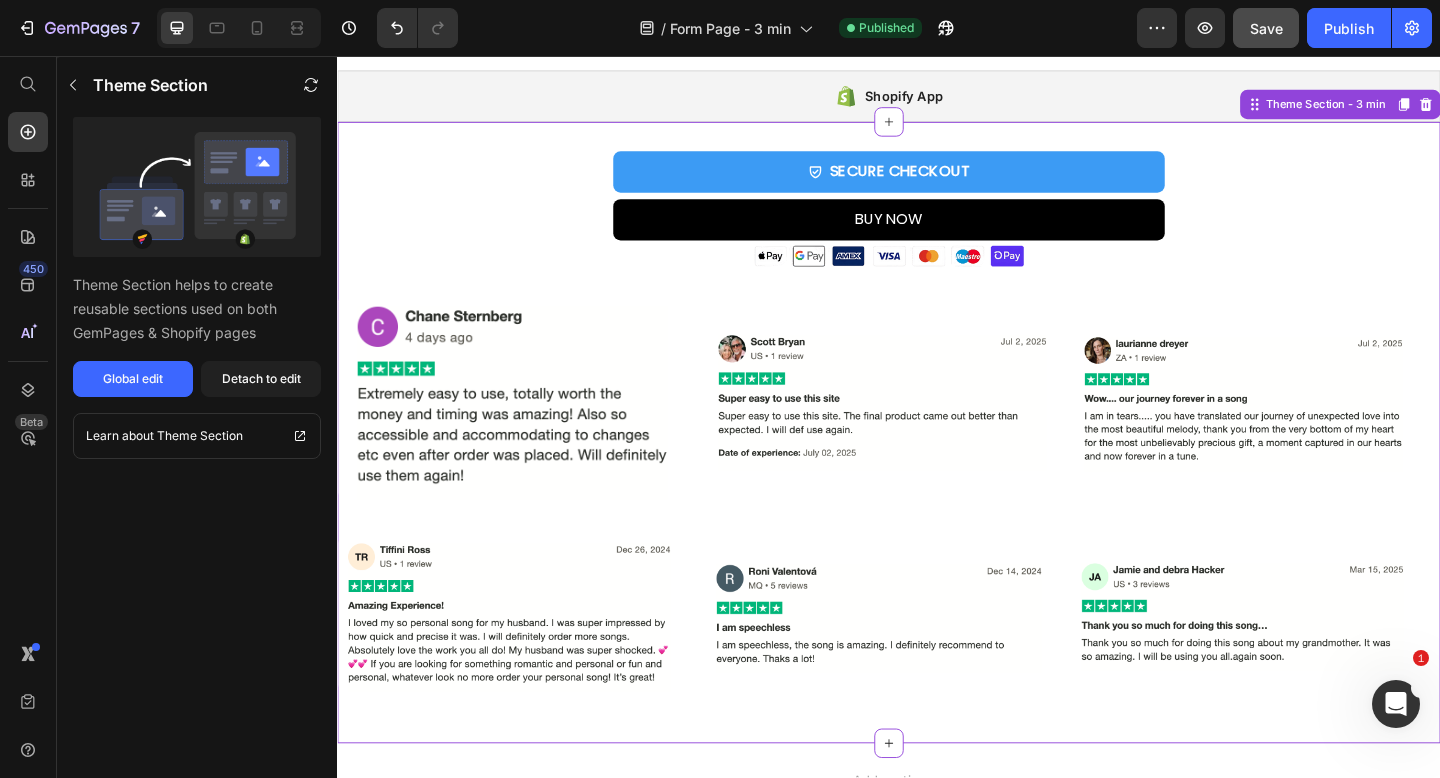 scroll, scrollTop: 0, scrollLeft: 0, axis: both 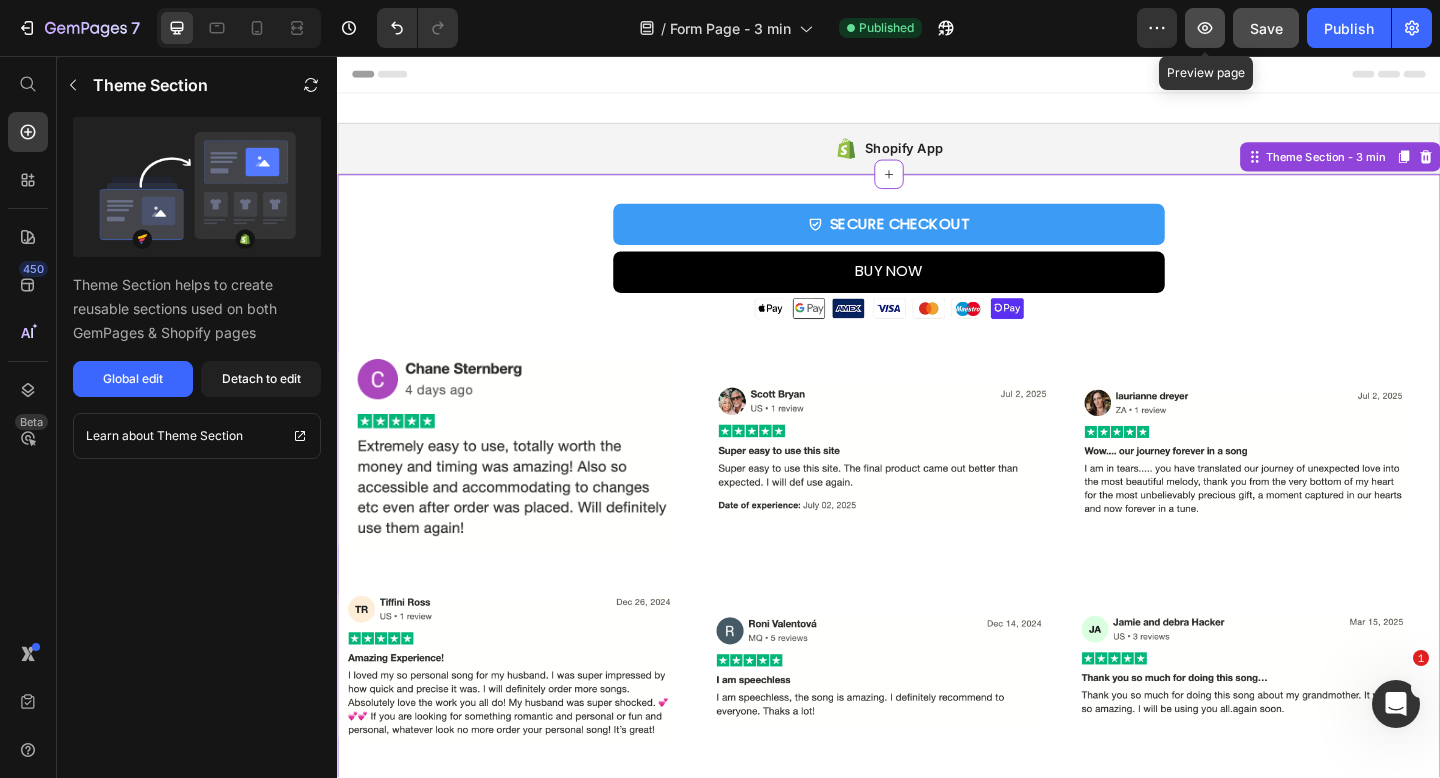 click 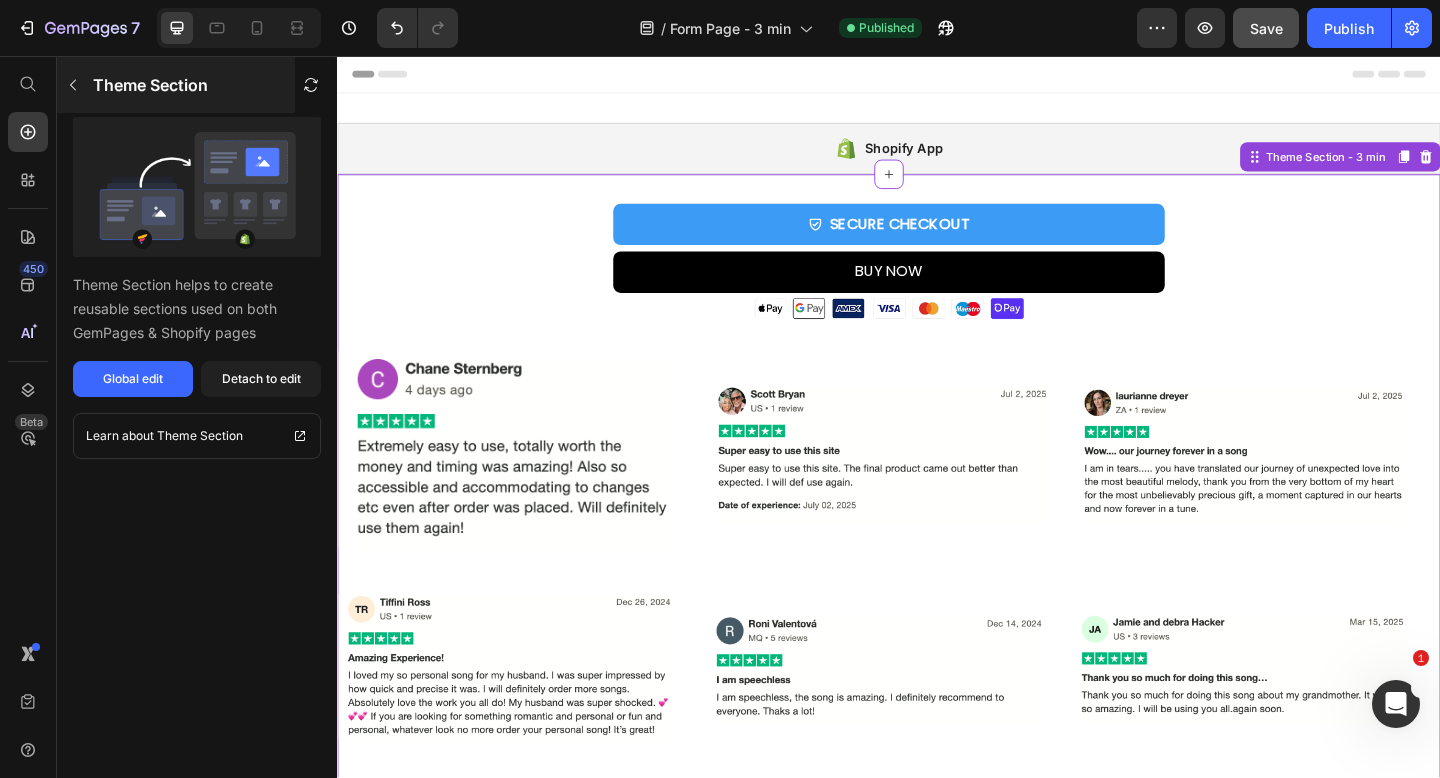 click 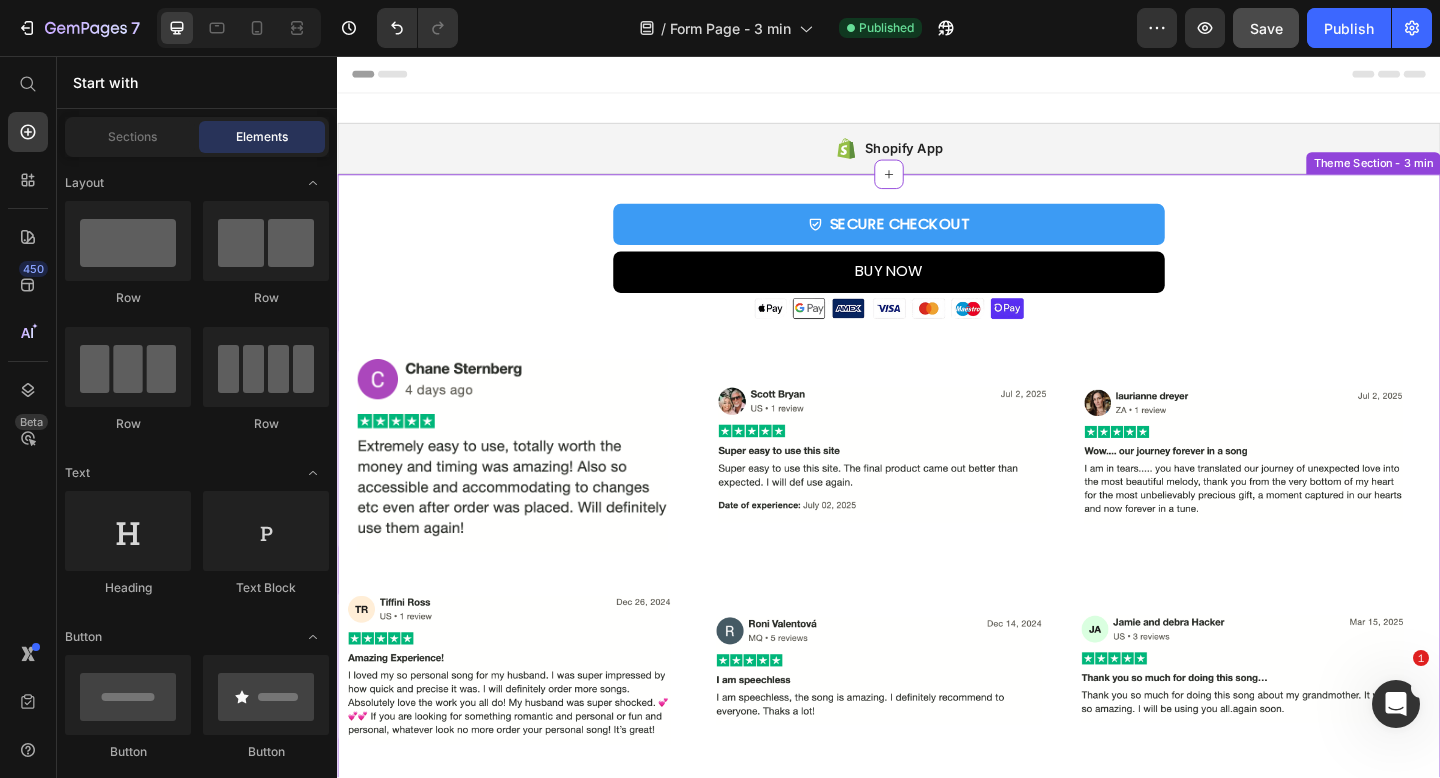 click on "Shopify App" at bounding box center (937, 157) 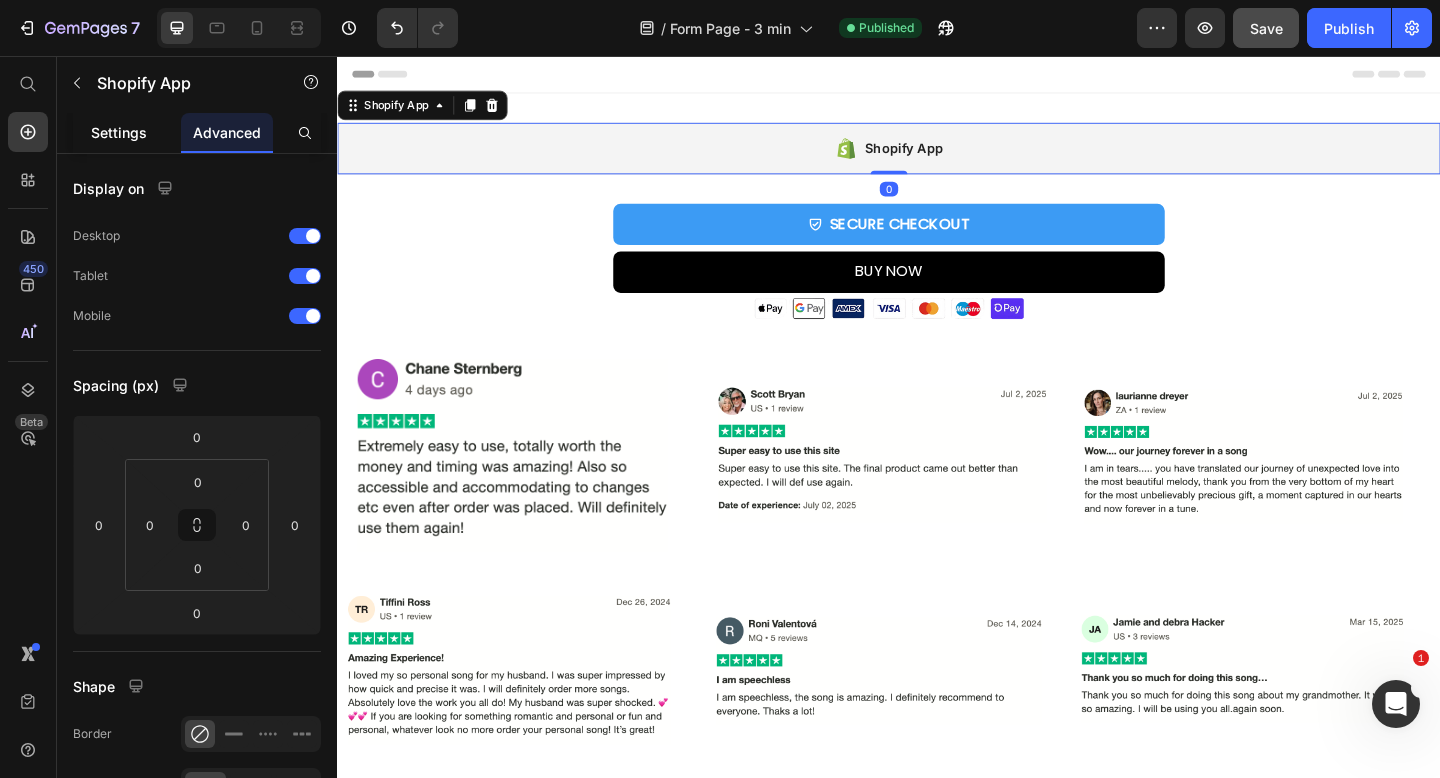 click on "Settings" at bounding box center [119, 132] 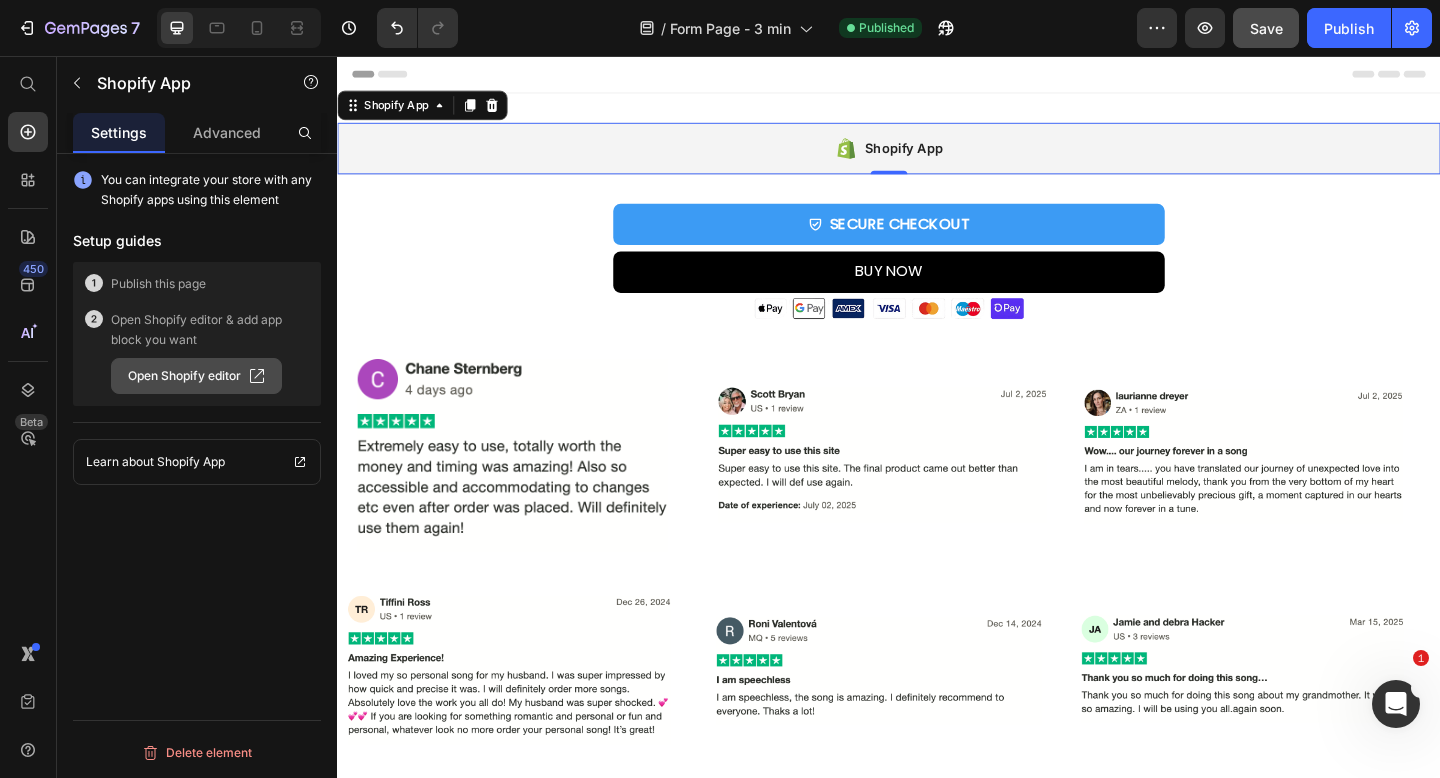 click on "Open Shopify editor" at bounding box center (196, 376) 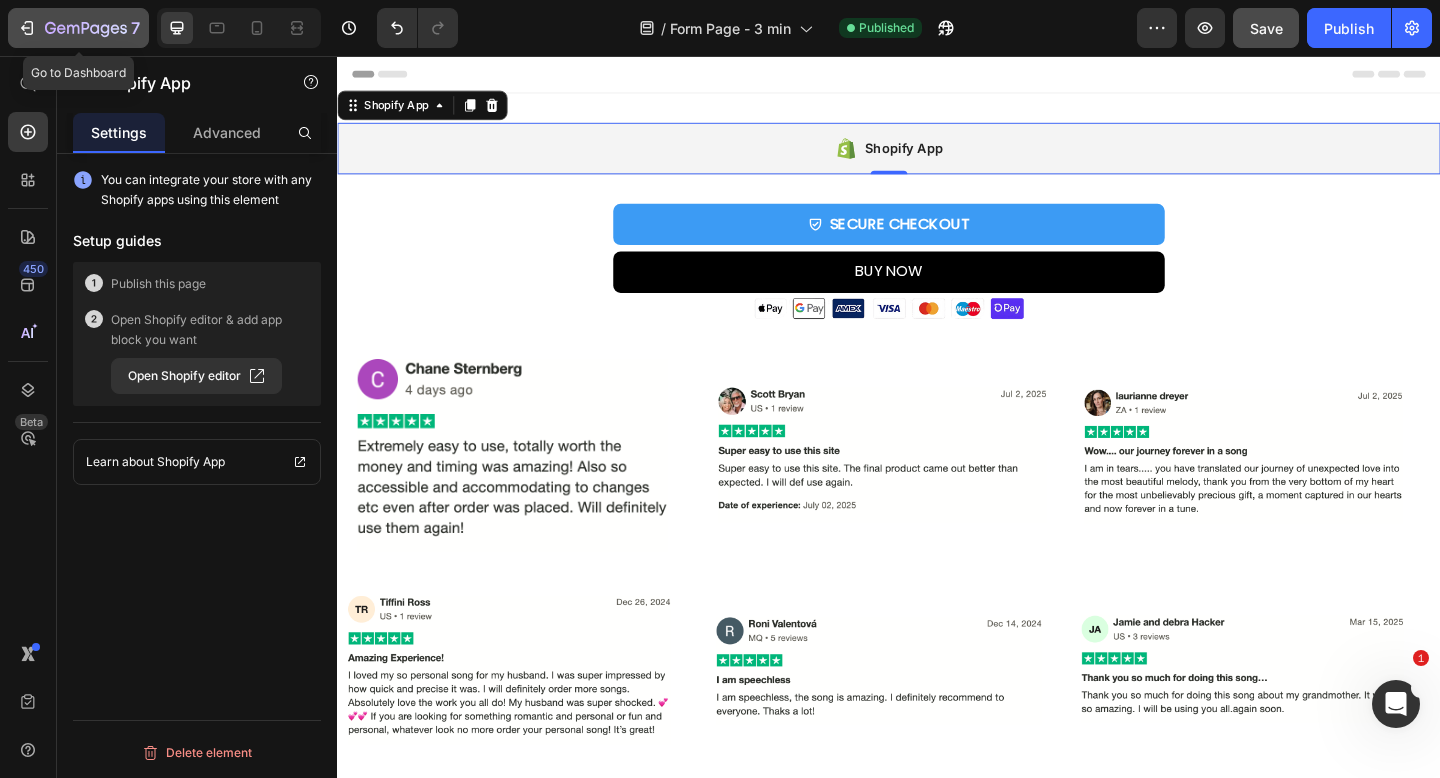 click on "7" at bounding box center [78, 28] 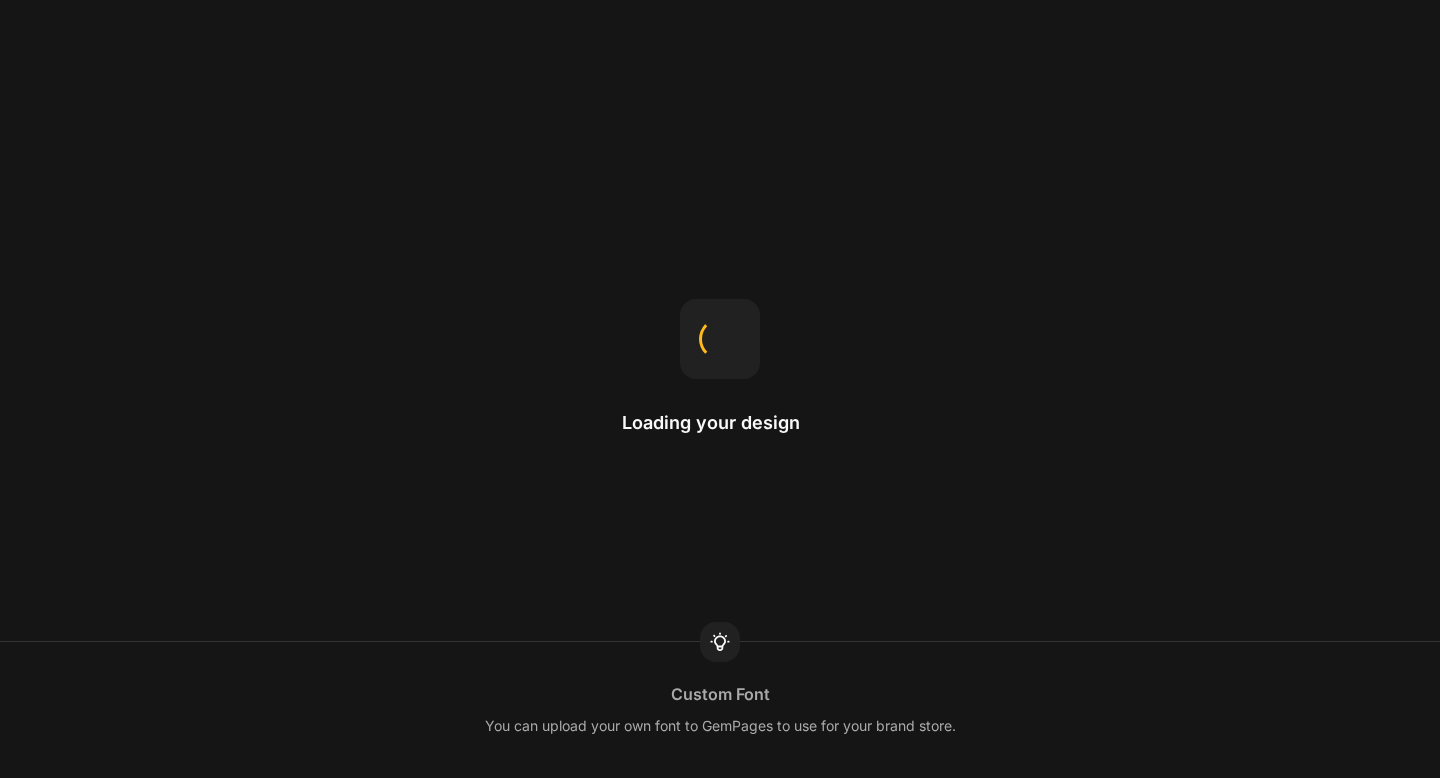 scroll, scrollTop: 0, scrollLeft: 0, axis: both 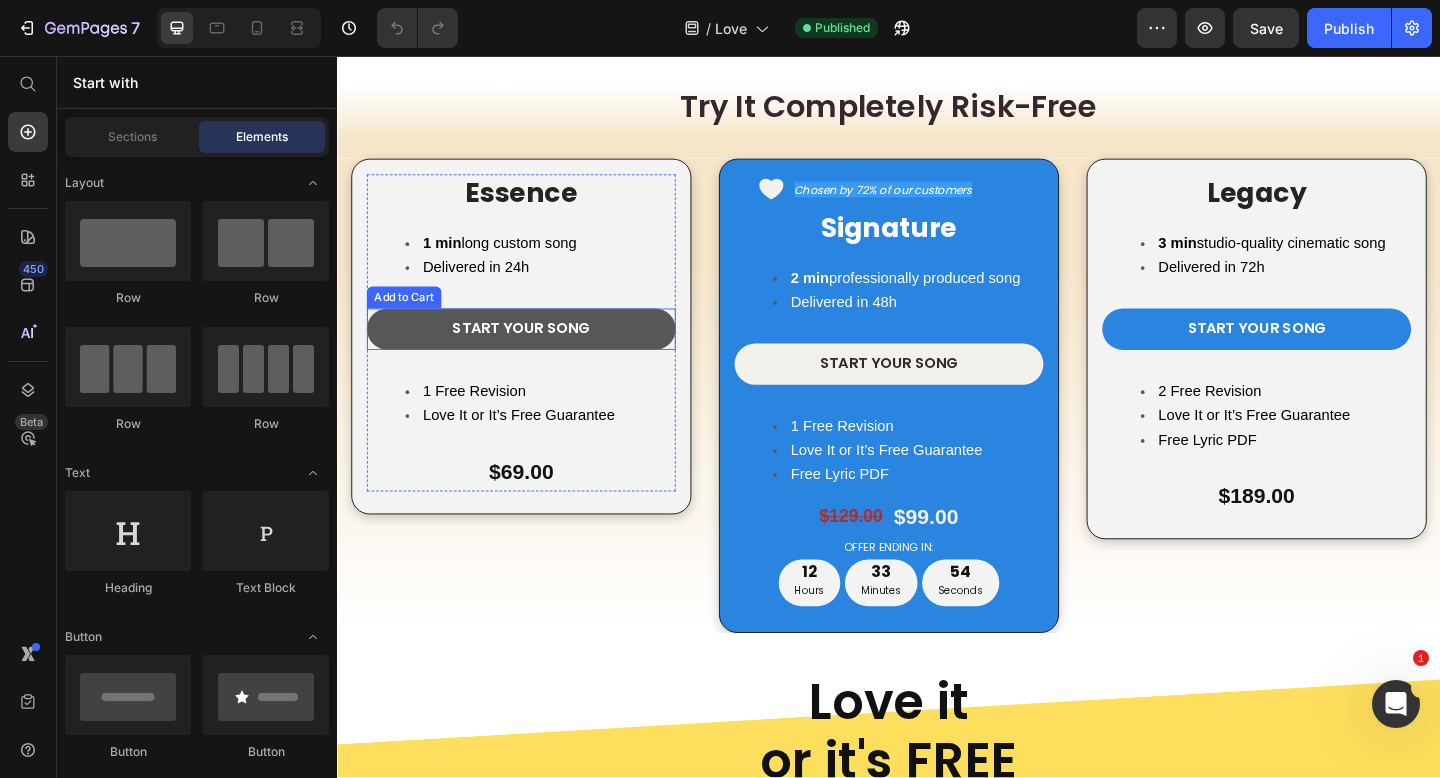 click on "START YOUR SONG" at bounding box center [537, 353] 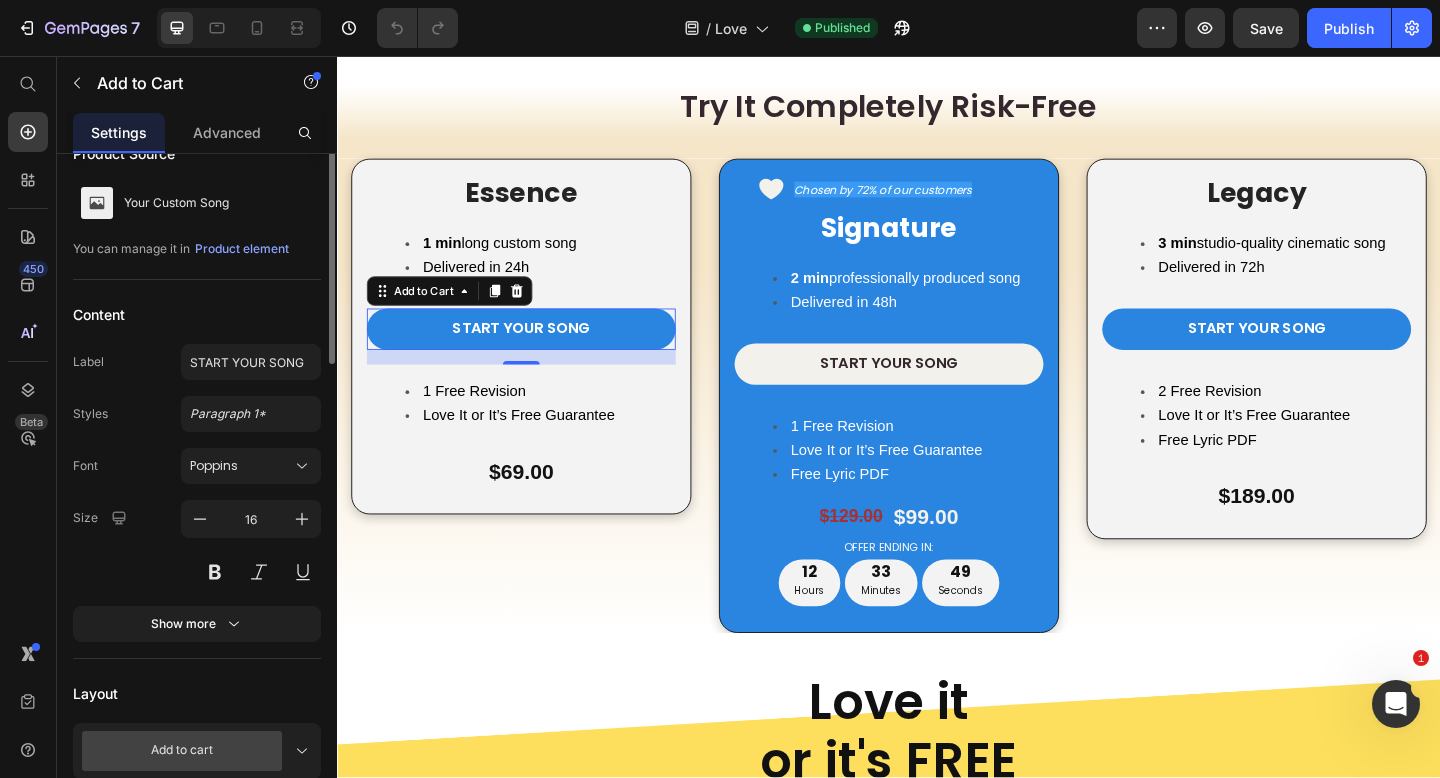 scroll, scrollTop: 0, scrollLeft: 0, axis: both 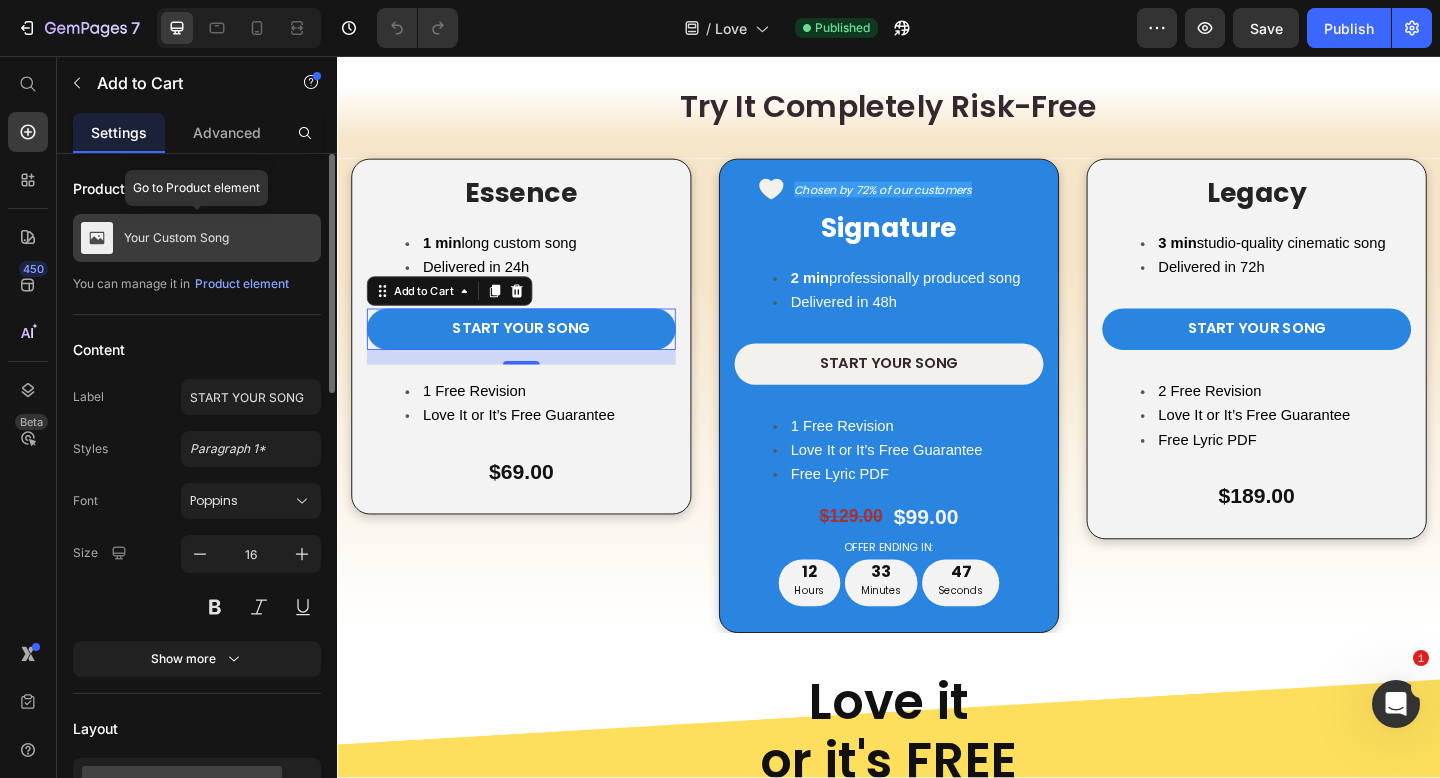 click on "Your Custom Song" at bounding box center (197, 238) 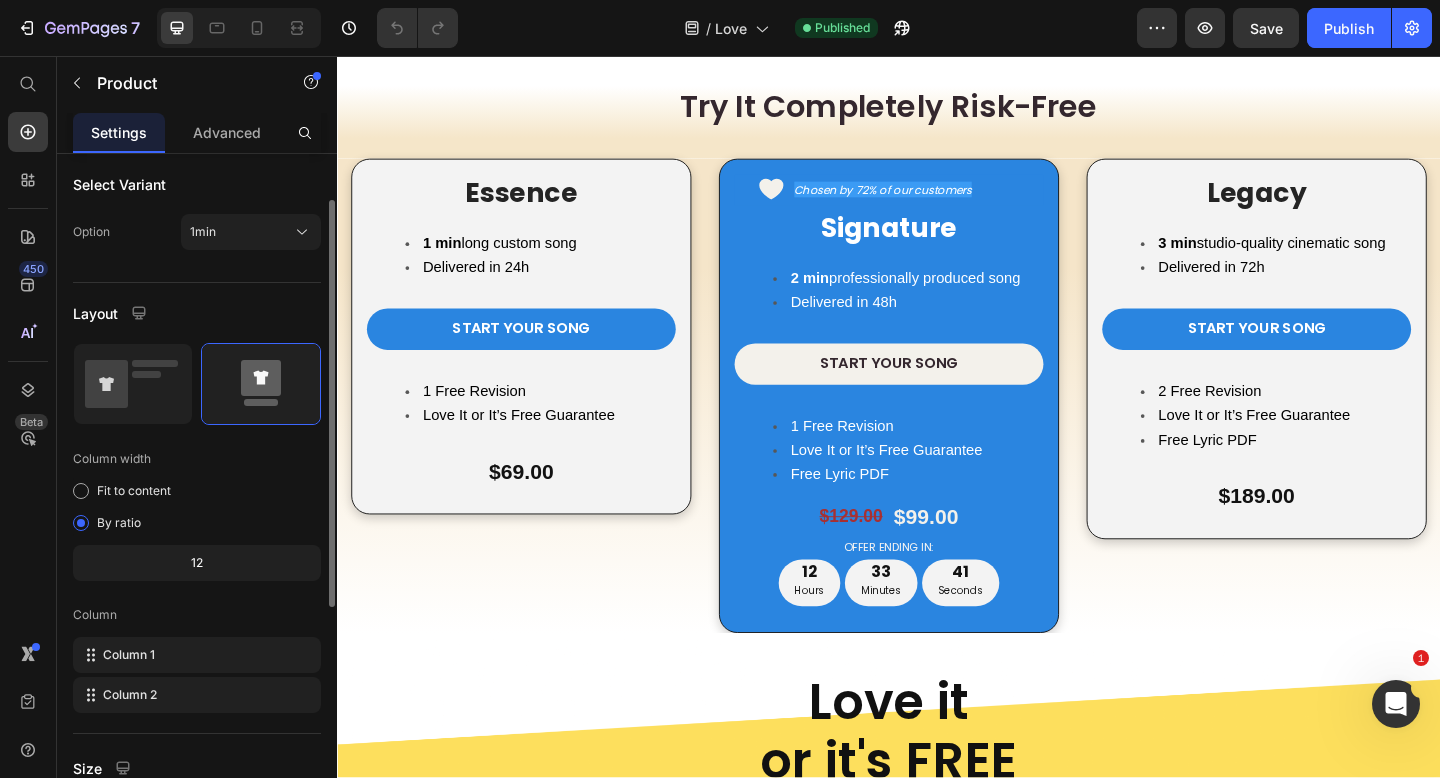 scroll, scrollTop: 180, scrollLeft: 0, axis: vertical 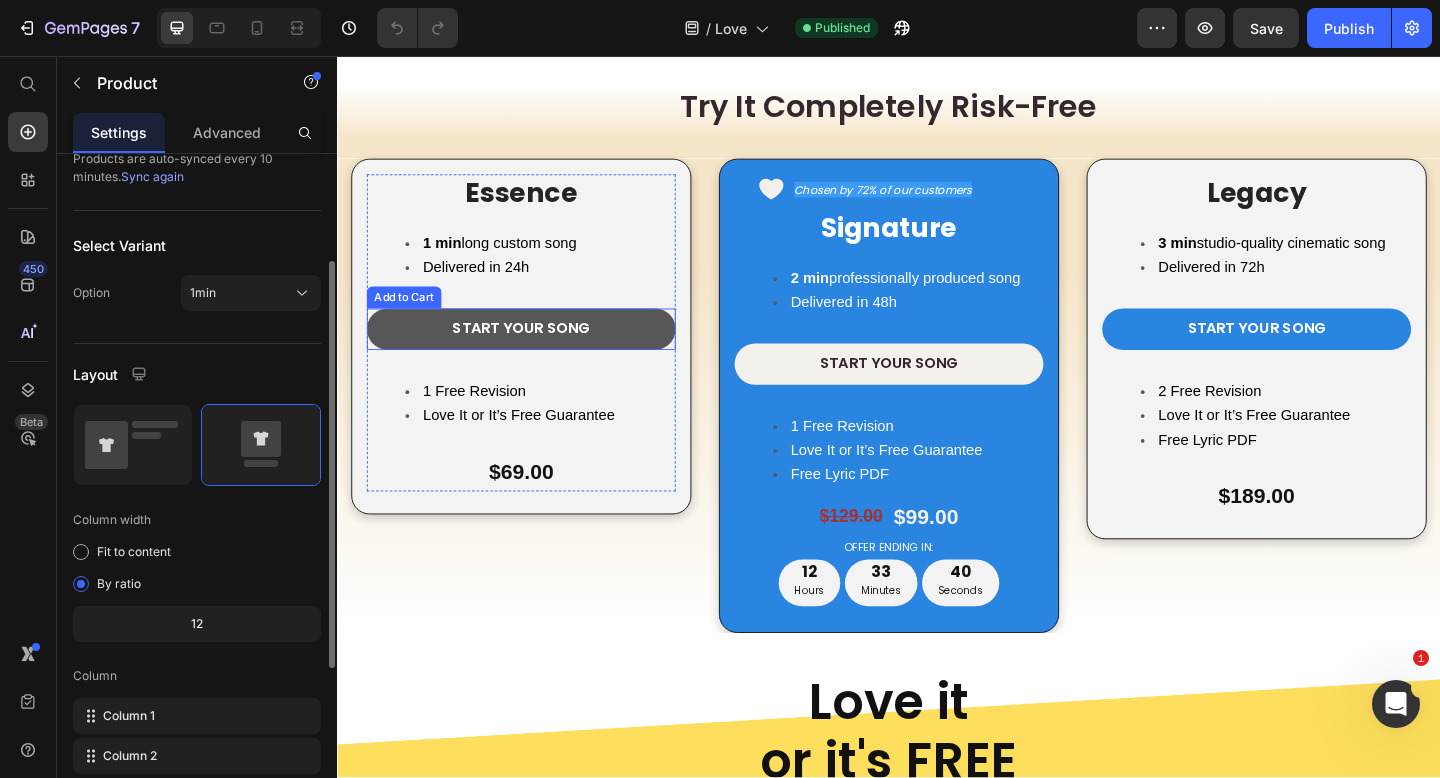 click on "START YOUR SONG" at bounding box center [537, 353] 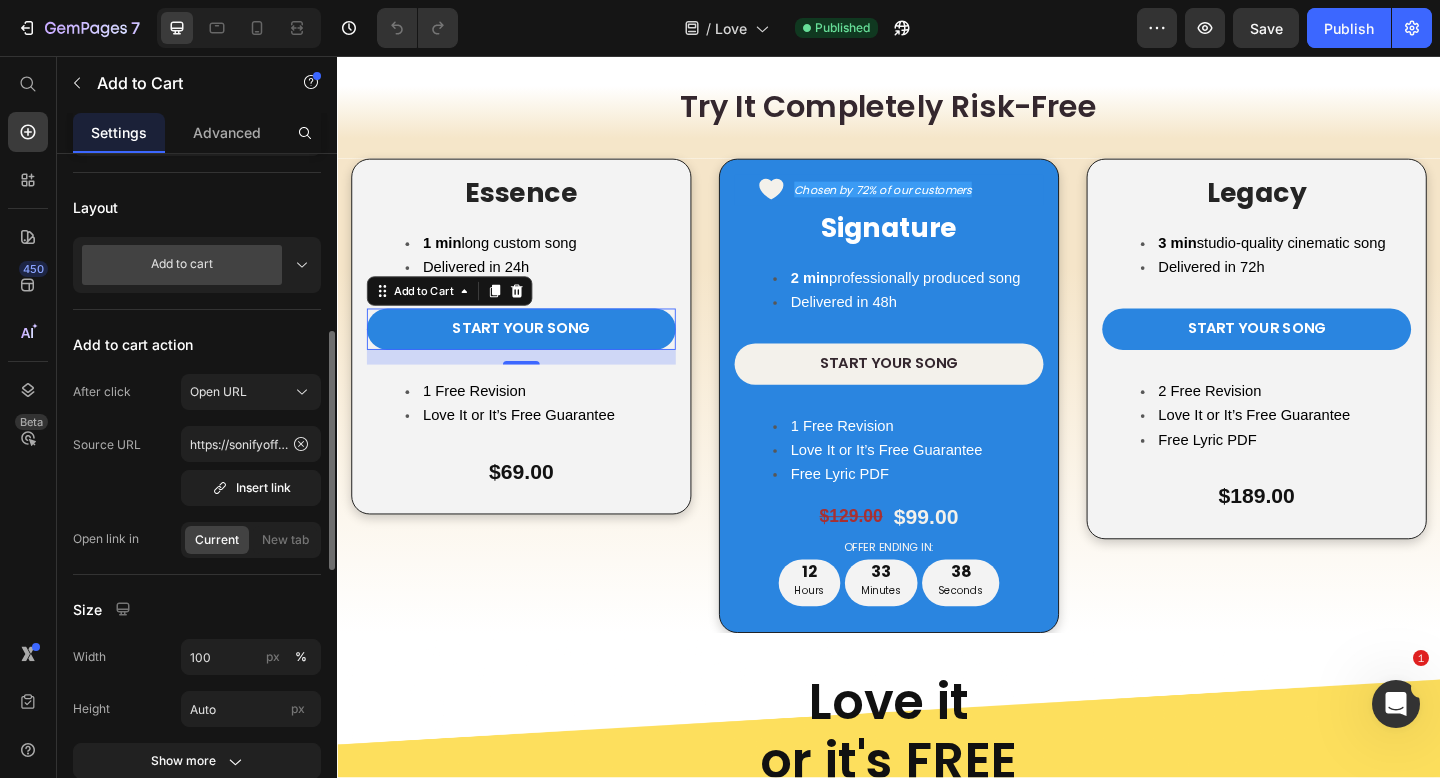 scroll, scrollTop: 528, scrollLeft: 0, axis: vertical 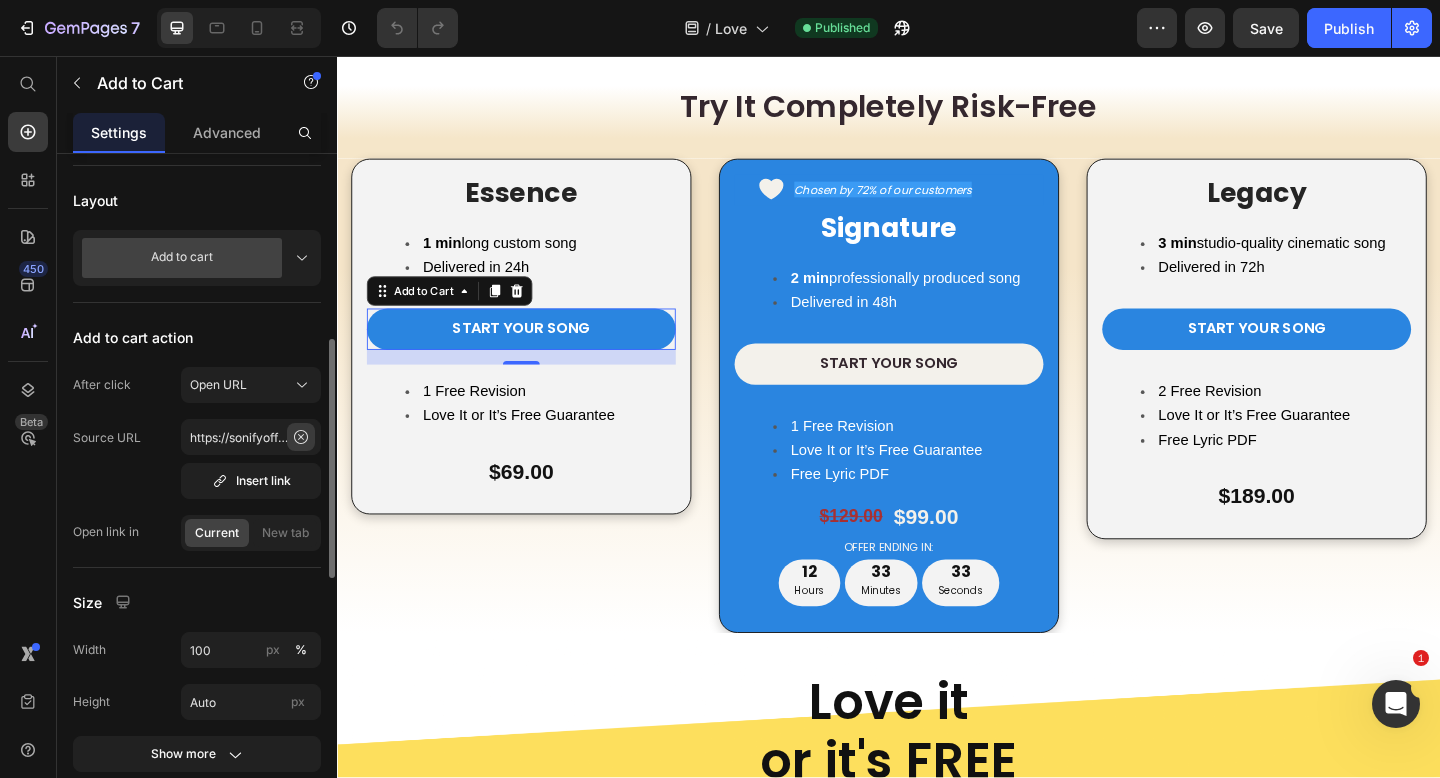 click 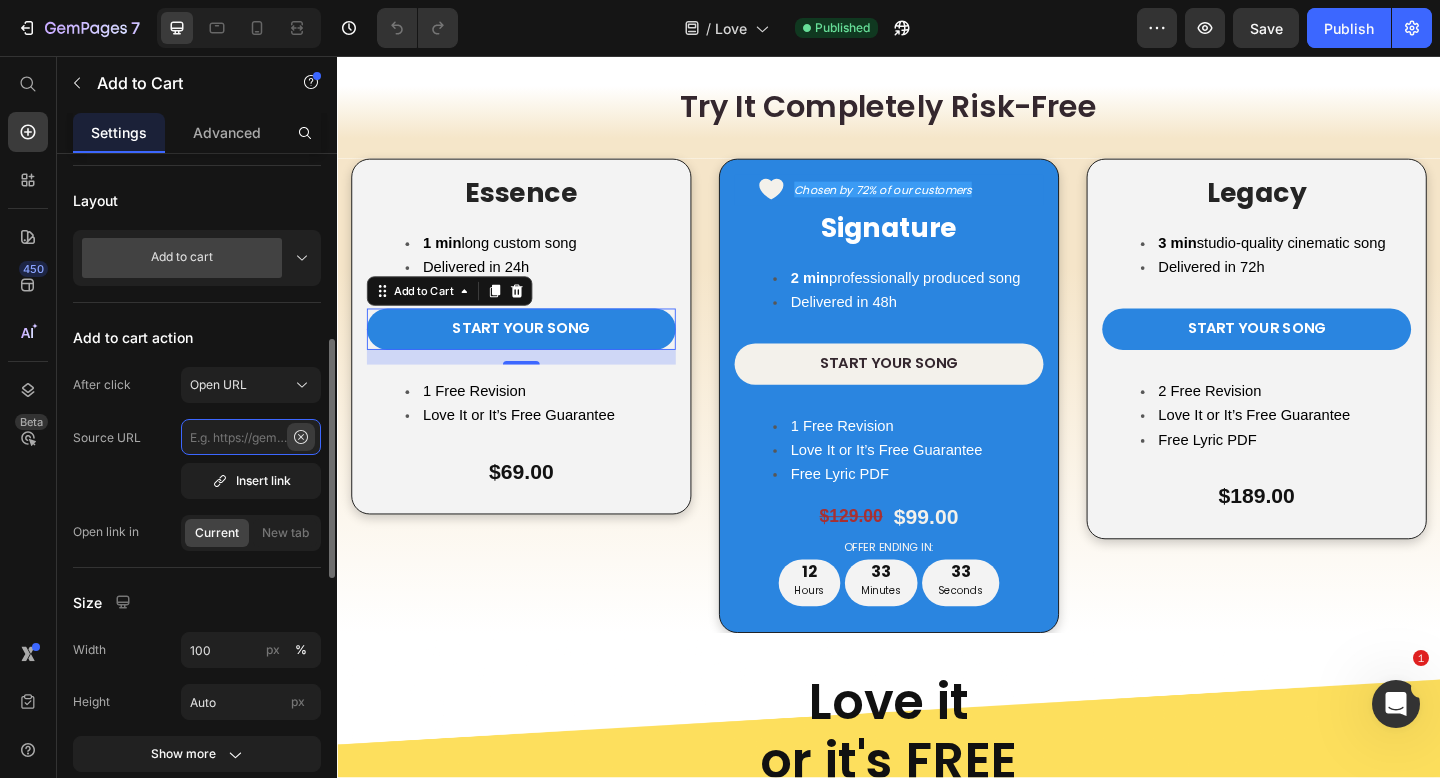 scroll, scrollTop: 0, scrollLeft: 0, axis: both 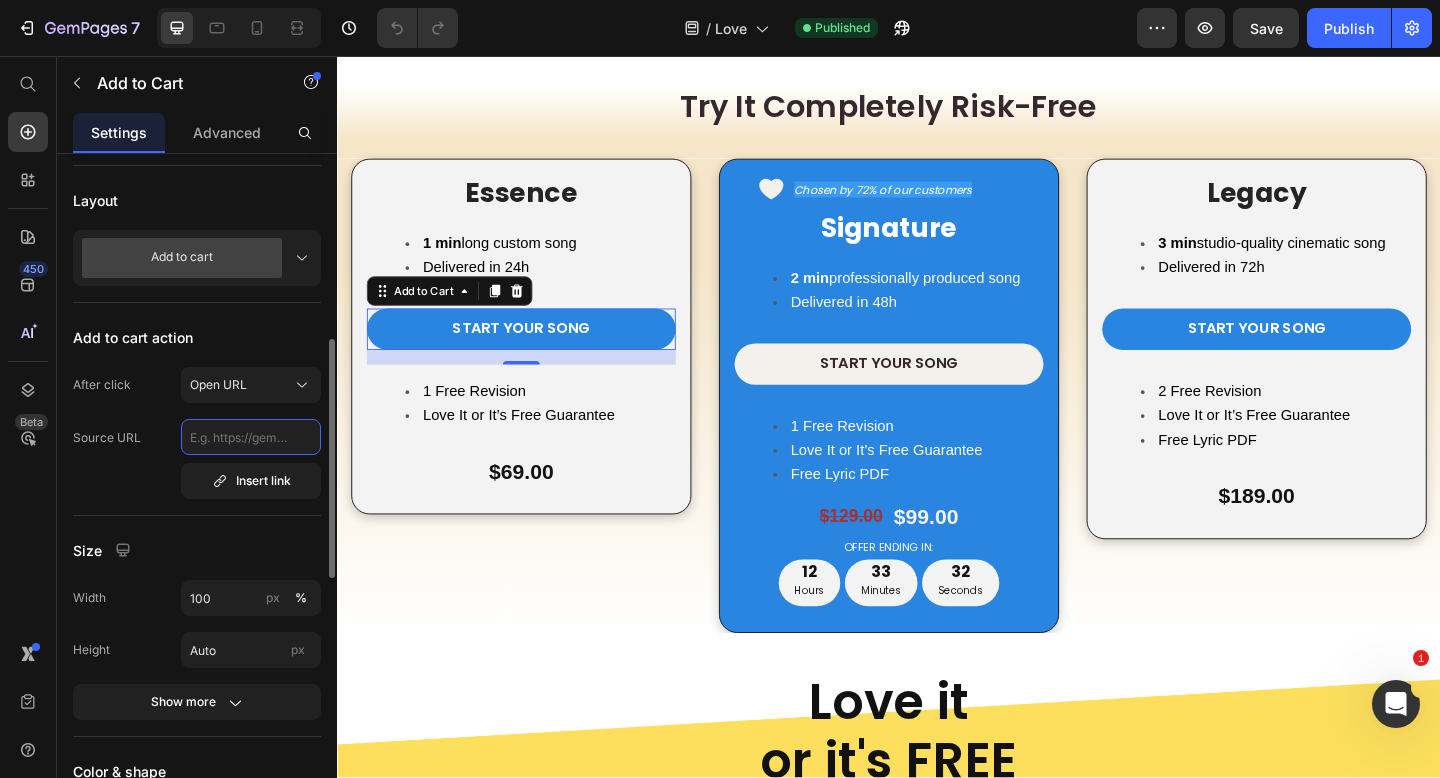 click 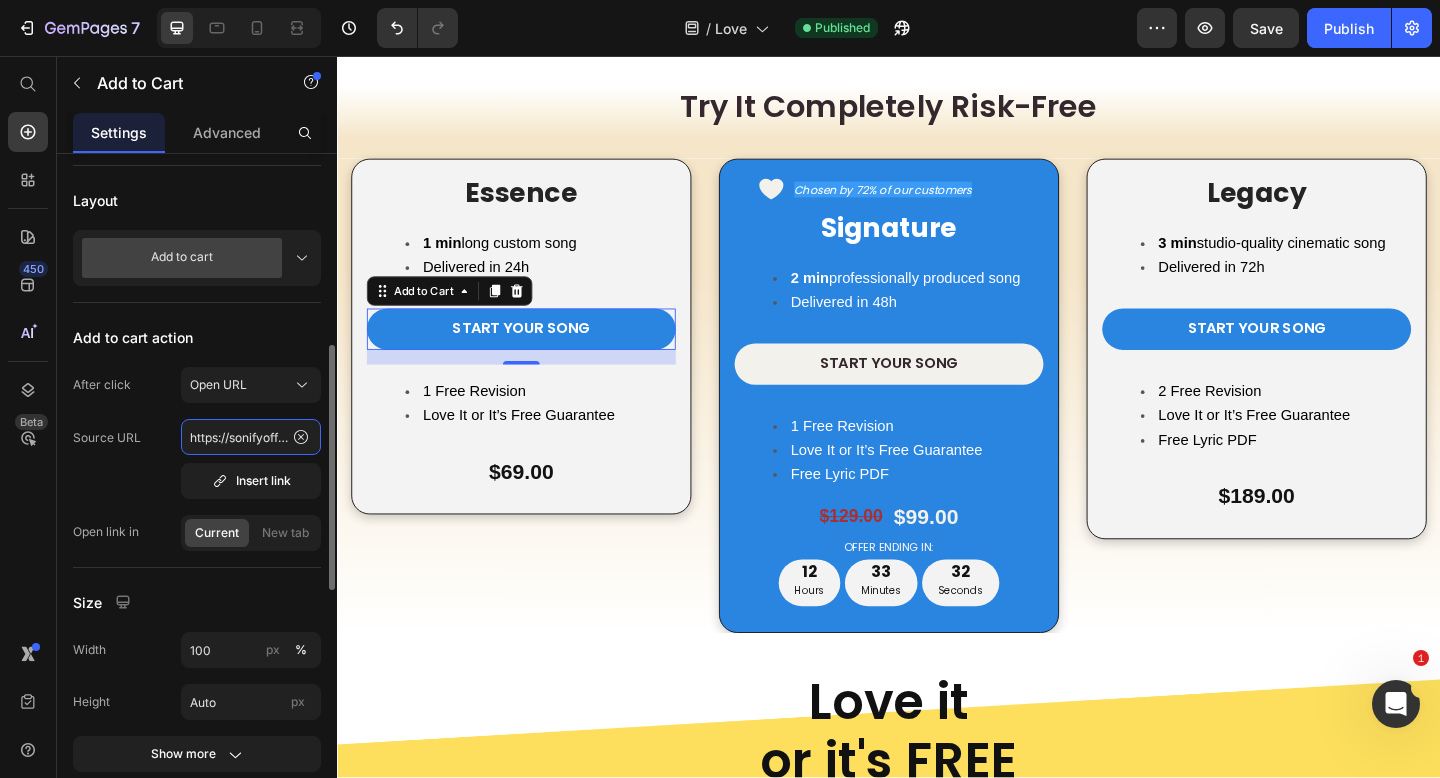 scroll, scrollTop: 0, scrollLeft: 324, axis: horizontal 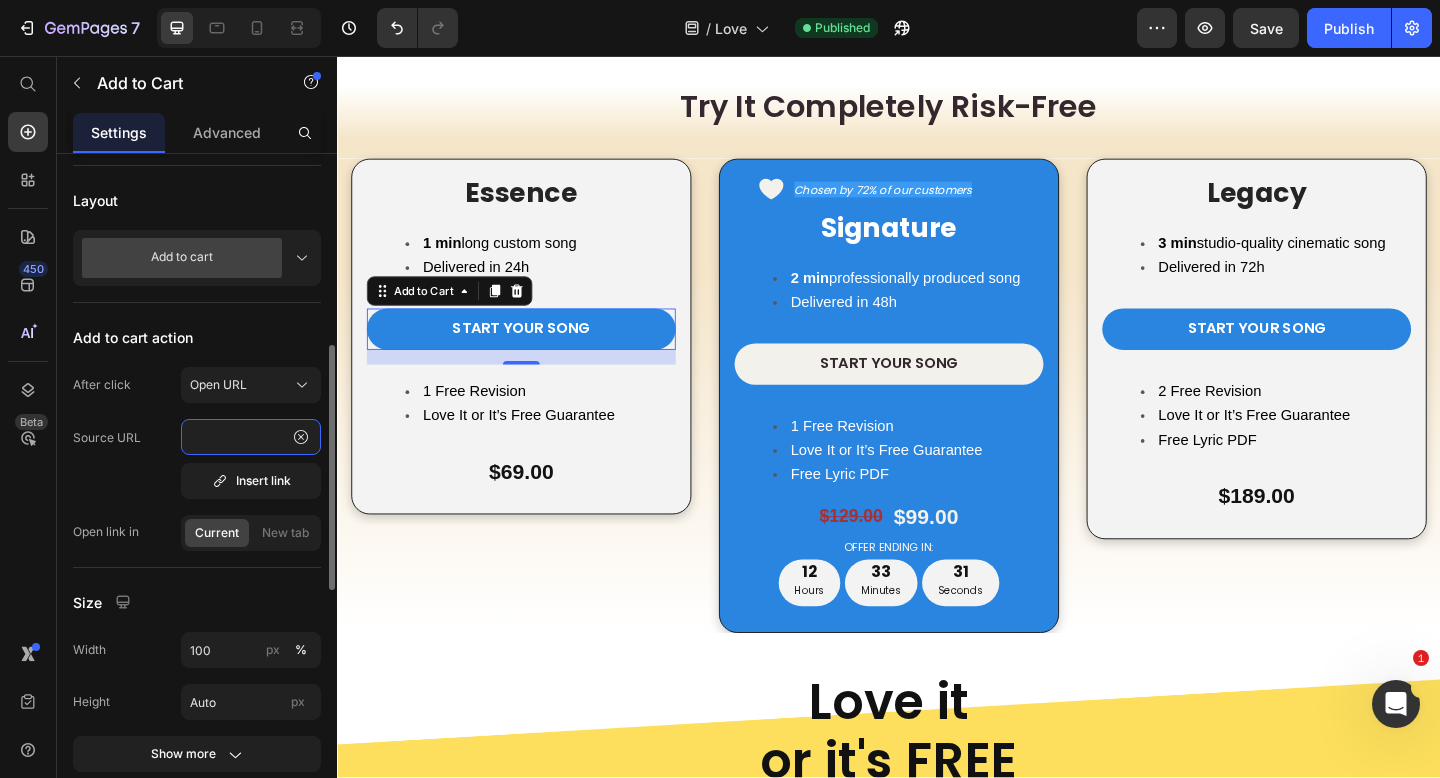 type on "https://sonifyofficial.com/pages/form-page-1?_ab=0&key=1752398736752" 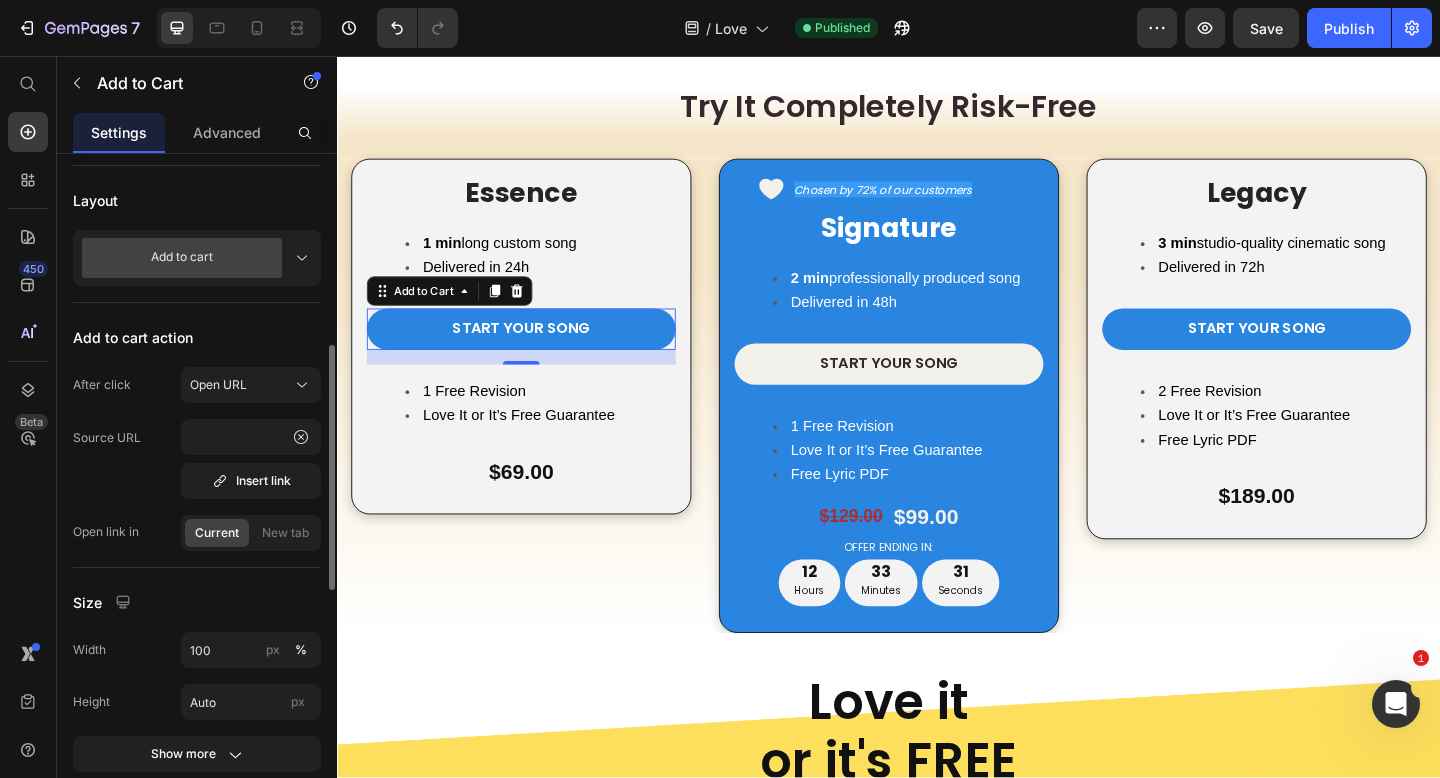 click on "Source URL https://sonifyofficial.com/pages/form-page-1?_ab=0&key=1752398736752 Insert link" at bounding box center (197, 459) 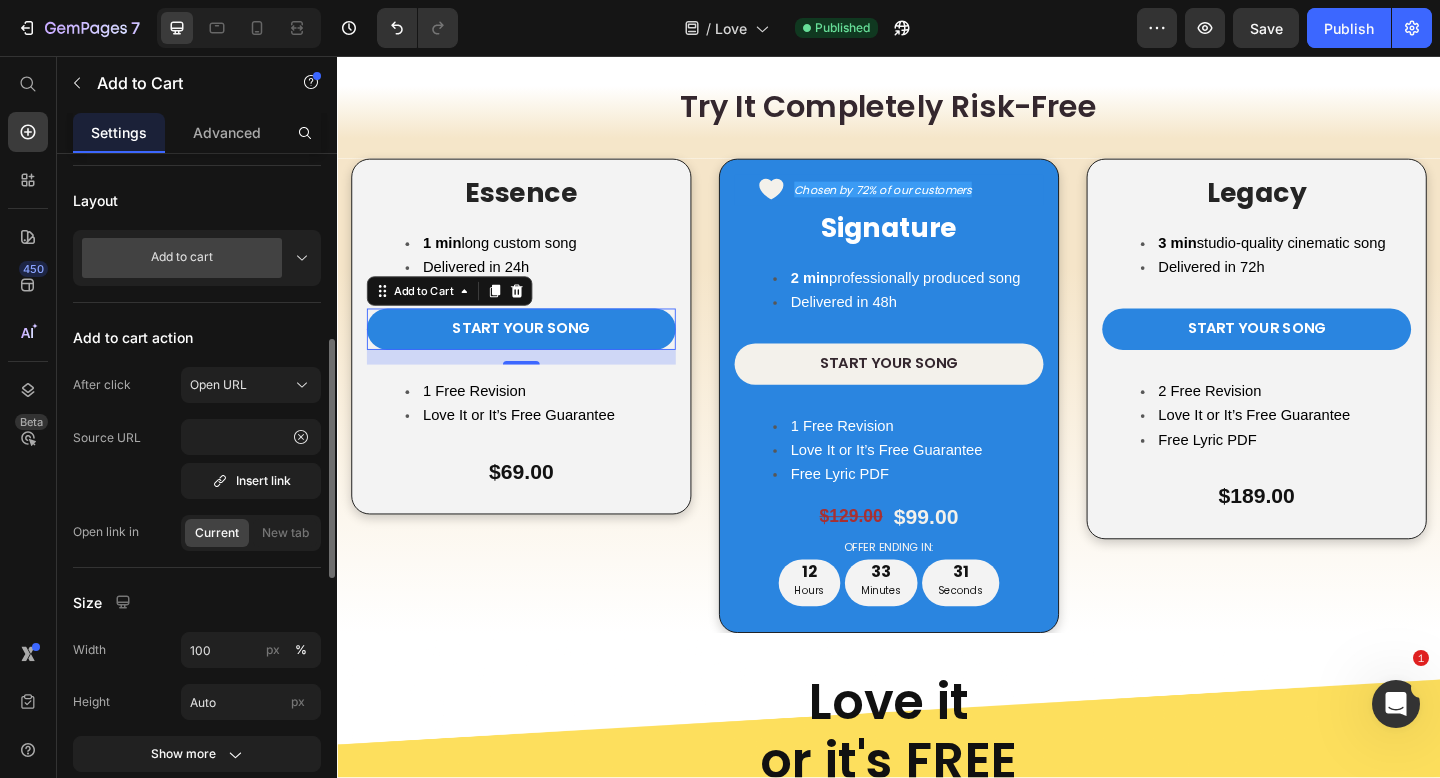 scroll, scrollTop: 0, scrollLeft: 0, axis: both 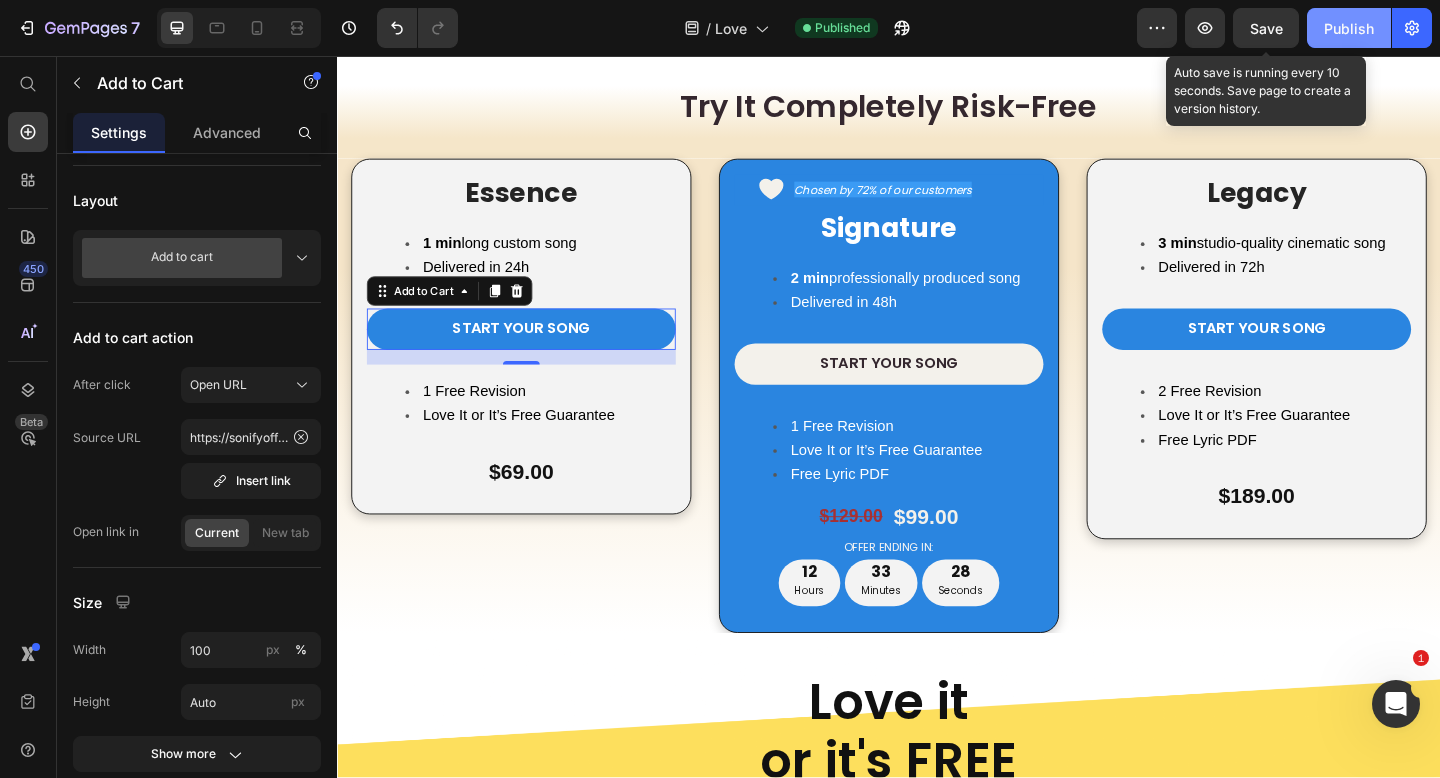 click on "Save" at bounding box center (1266, 28) 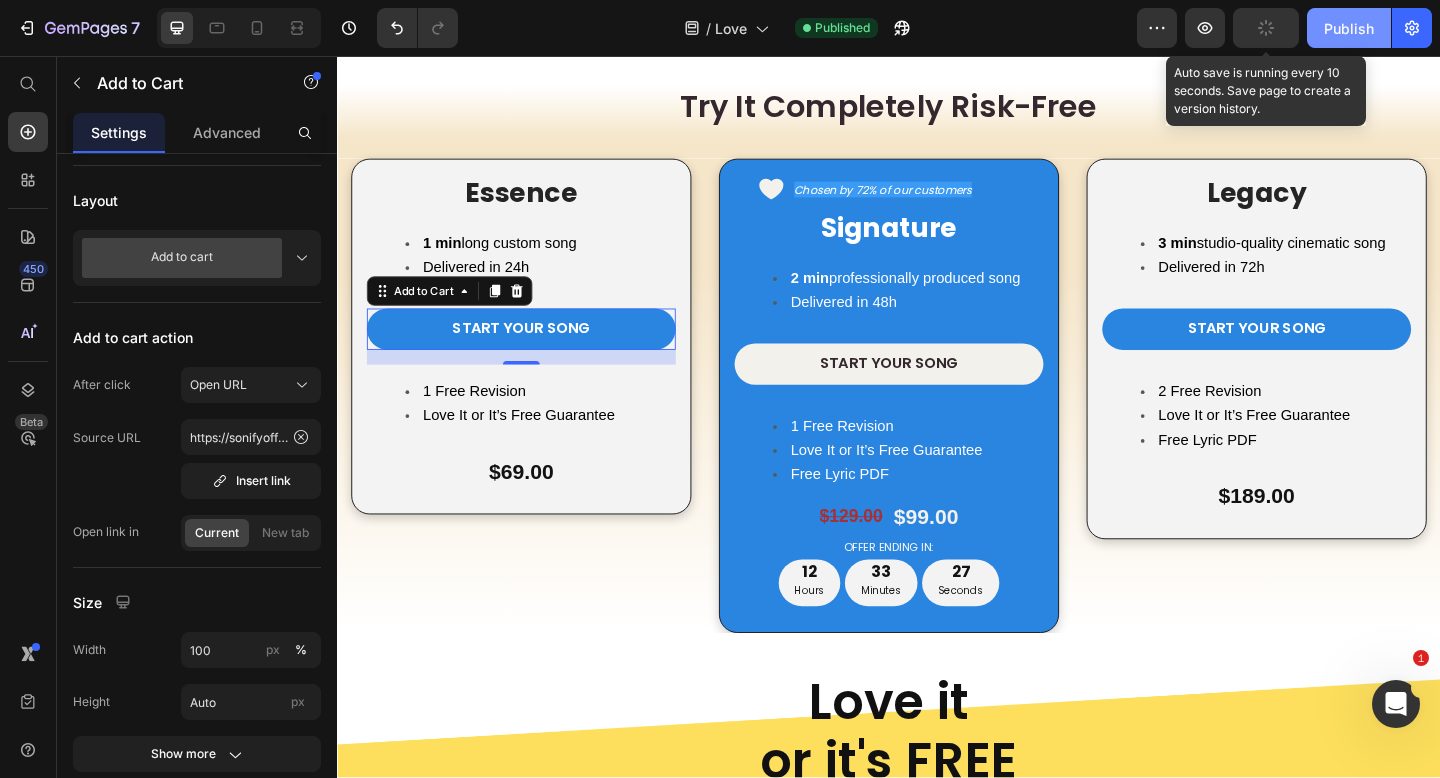 click on "Publish" at bounding box center [1349, 28] 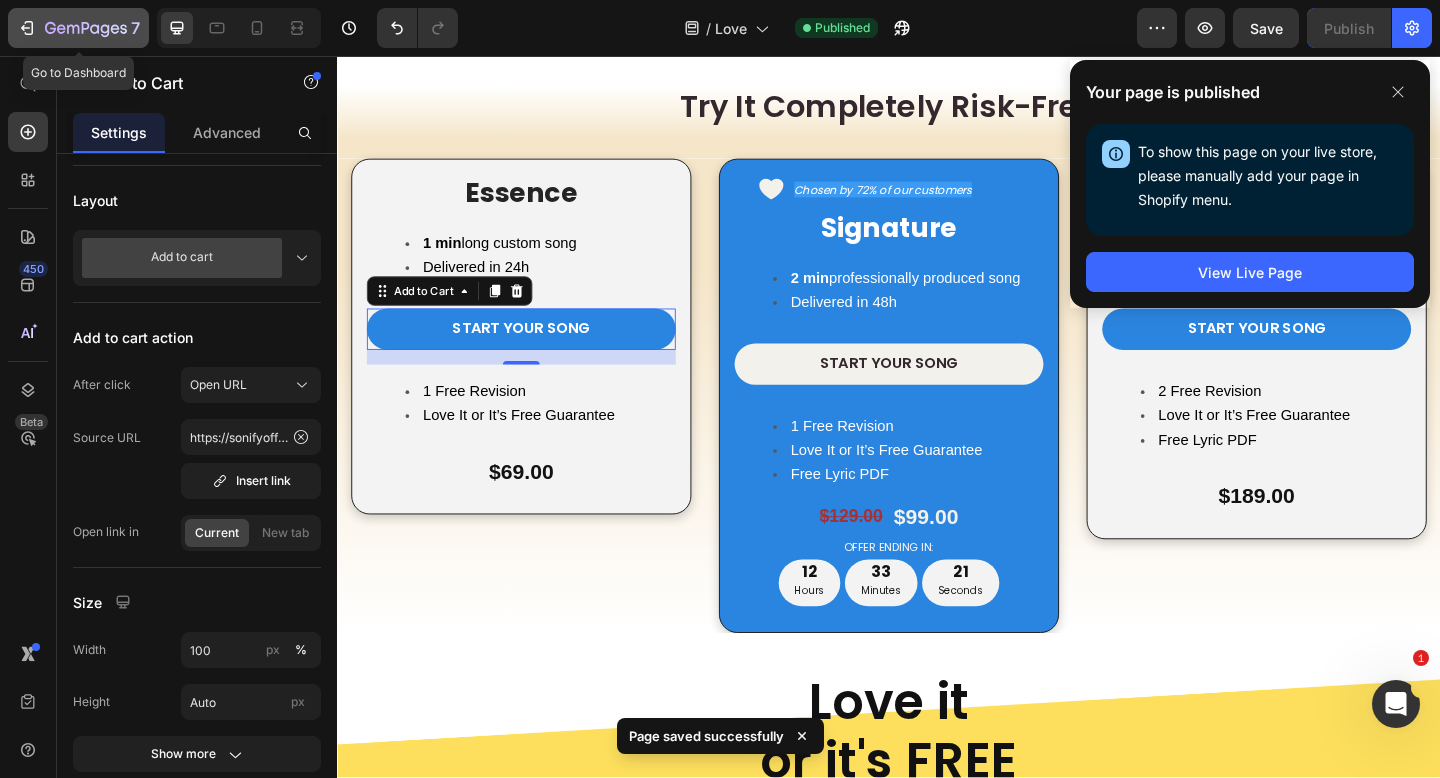 click 